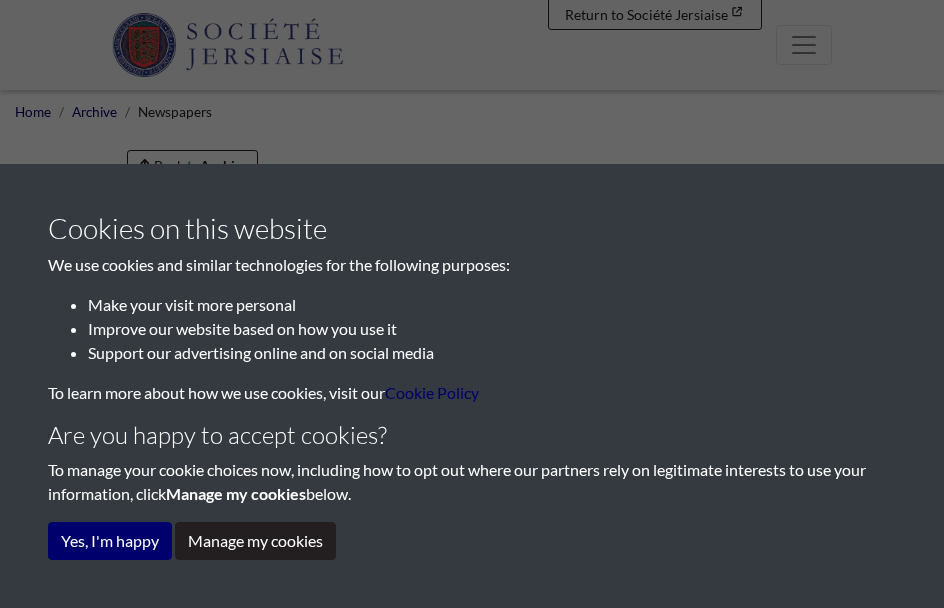 scroll, scrollTop: 0, scrollLeft: 0, axis: both 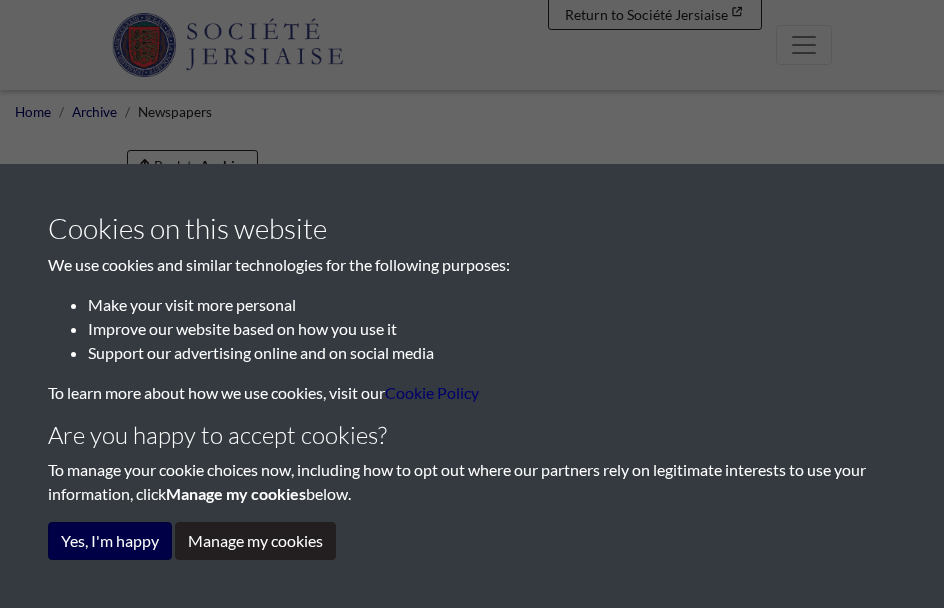 click on "Yes, I'm happy" at bounding box center [110, 541] 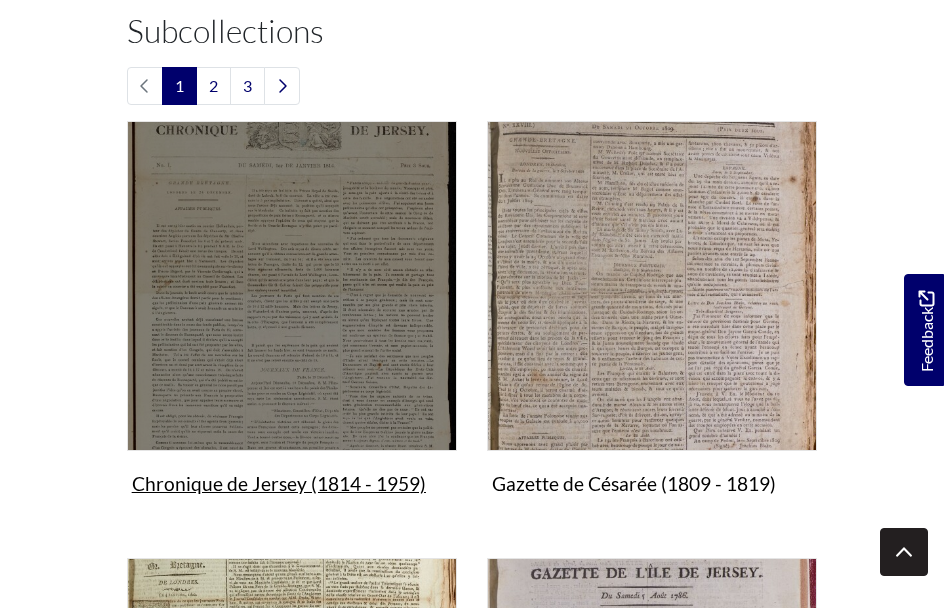 scroll, scrollTop: 749, scrollLeft: 0, axis: vertical 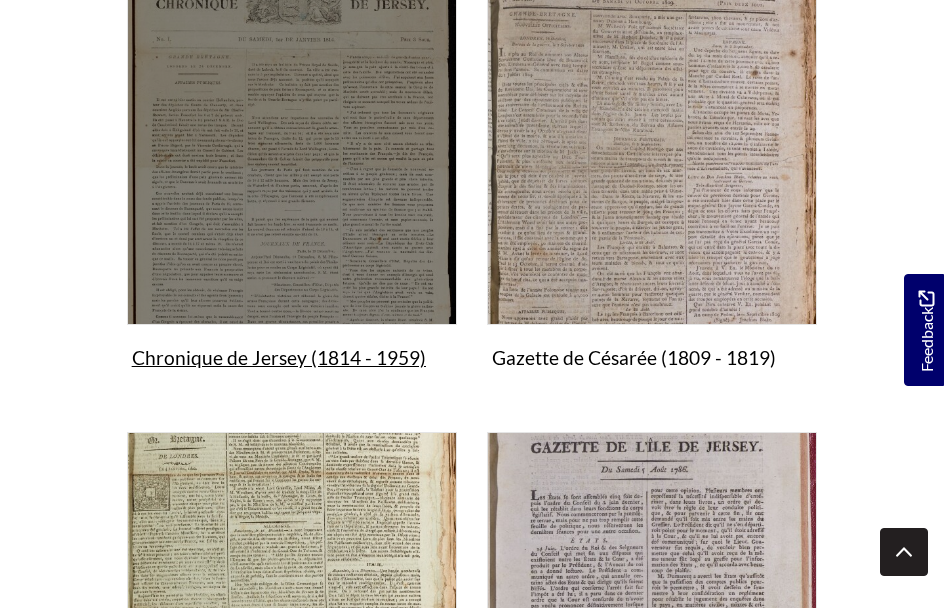 click on "Chronique de Jersey (1814 - 1959)
Collection" at bounding box center (292, 201) 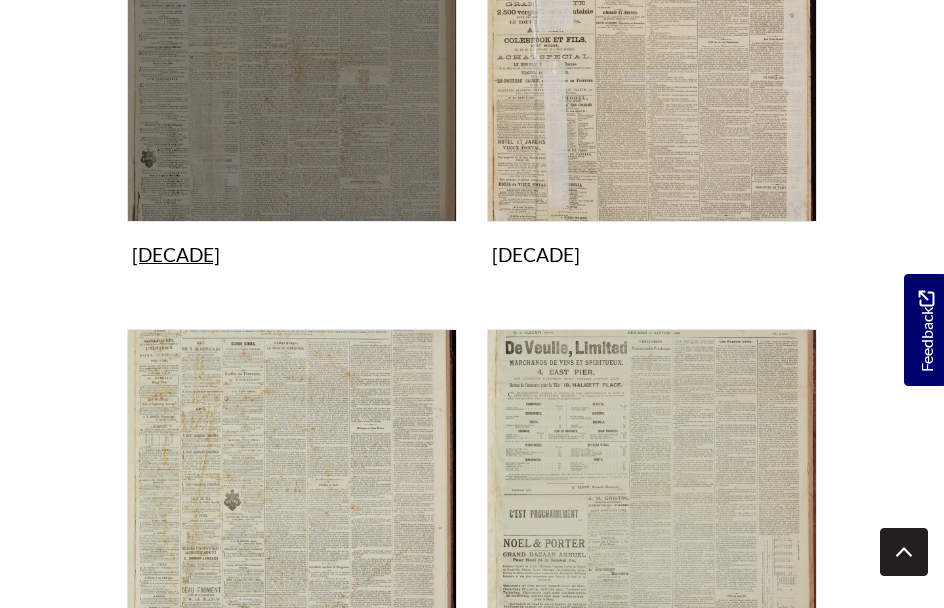 scroll, scrollTop: 2118, scrollLeft: 0, axis: vertical 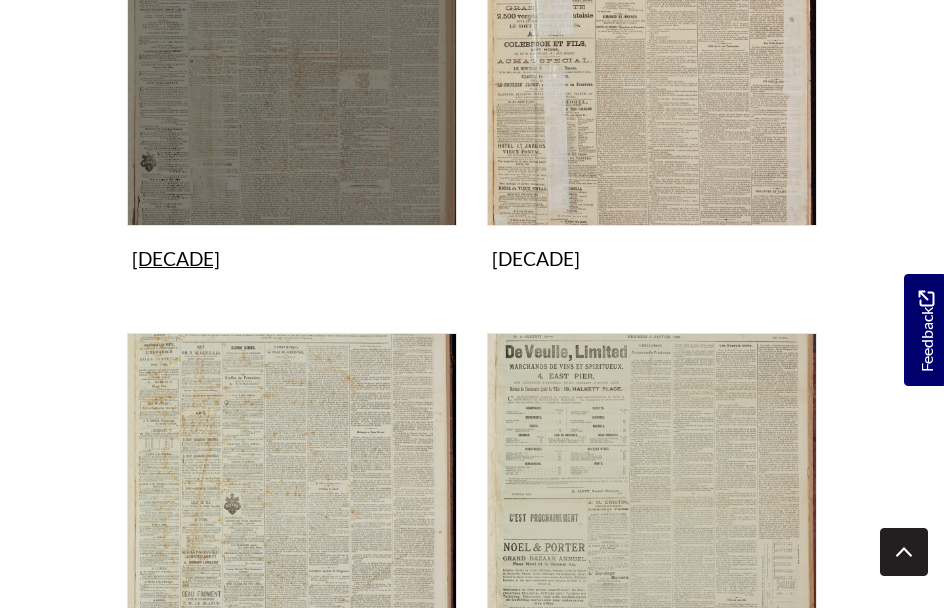 click on "1870's
Collection" at bounding box center (292, 39) 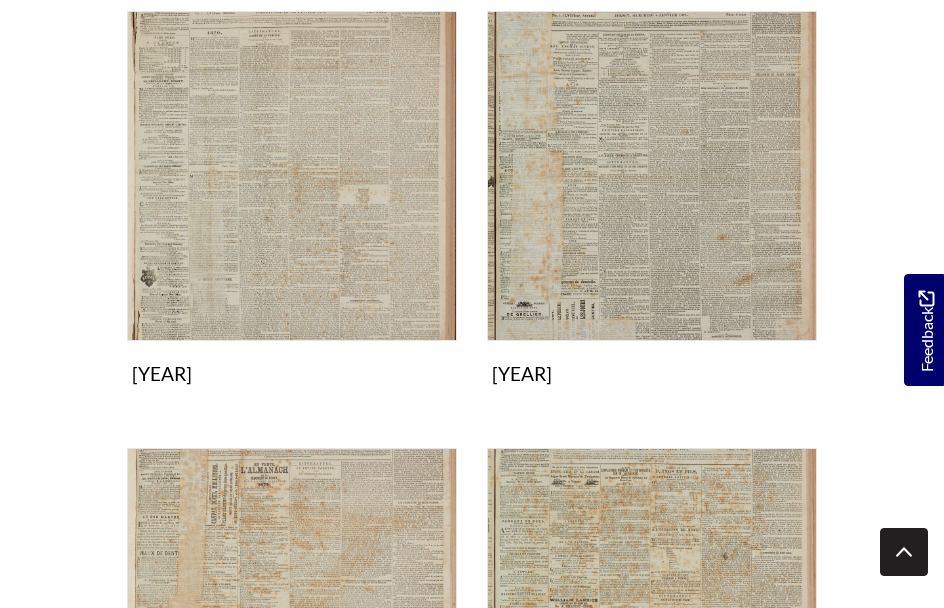 scroll, scrollTop: 418, scrollLeft: 0, axis: vertical 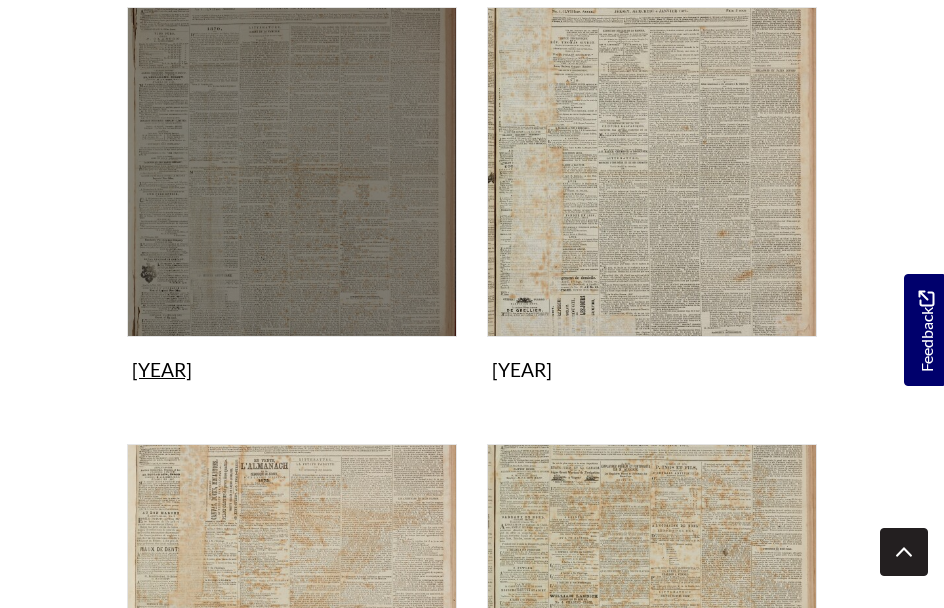 click on "1870
Collection" at bounding box center [292, 198] 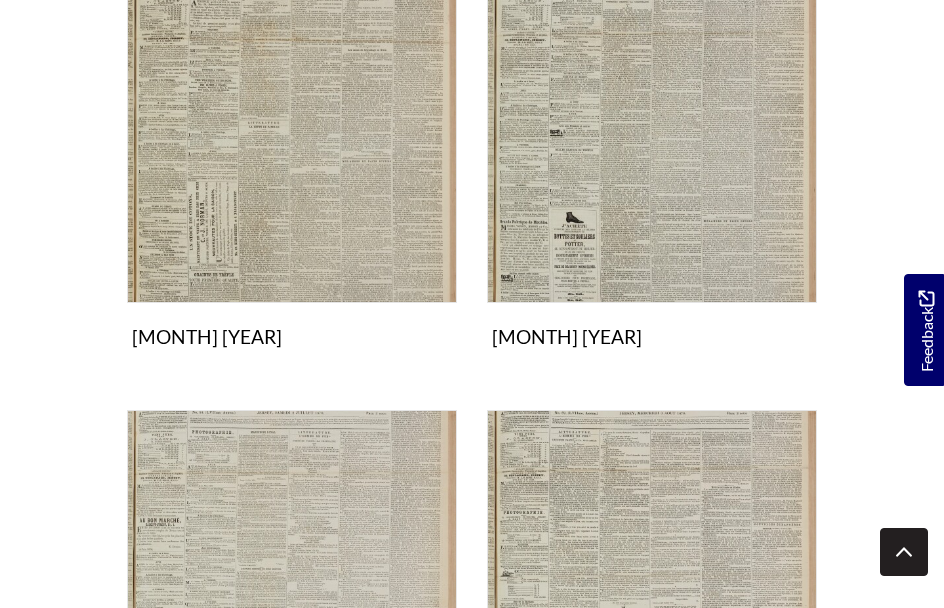 scroll, scrollTop: 1386, scrollLeft: 0, axis: vertical 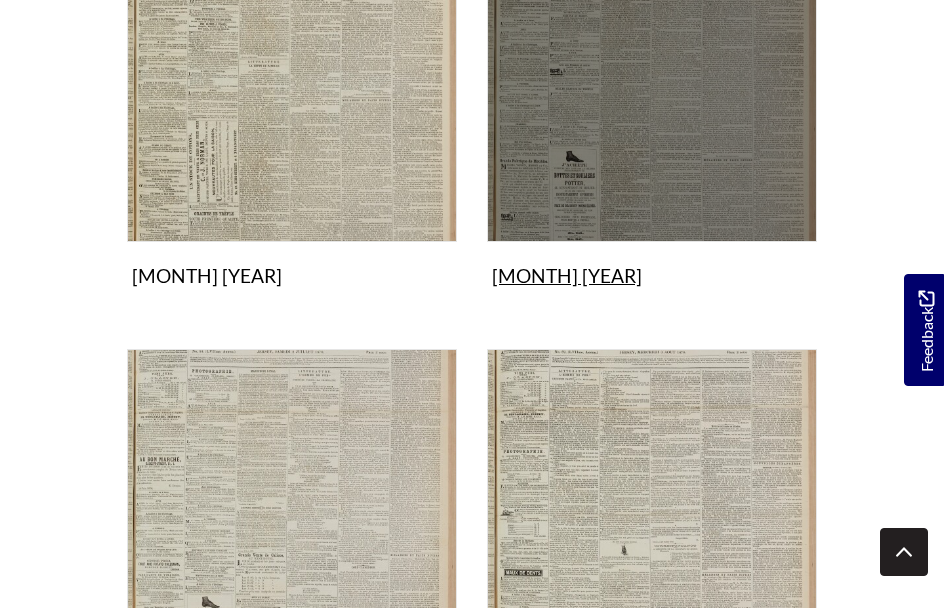 click on "June 1870
Collection" at bounding box center (652, 103) 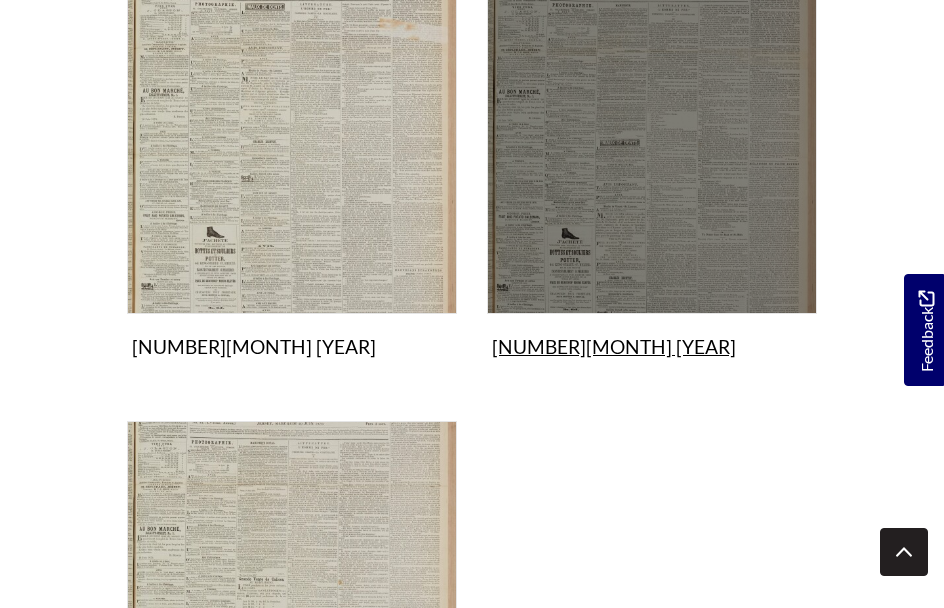 scroll, scrollTop: 1784, scrollLeft: 0, axis: vertical 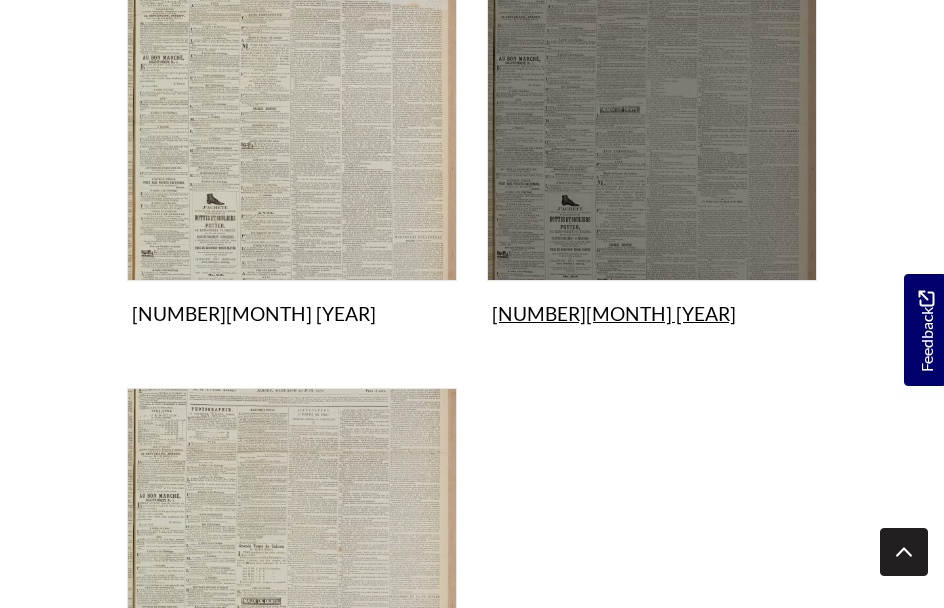 click on "25th June 1870
Collection" at bounding box center (652, 142) 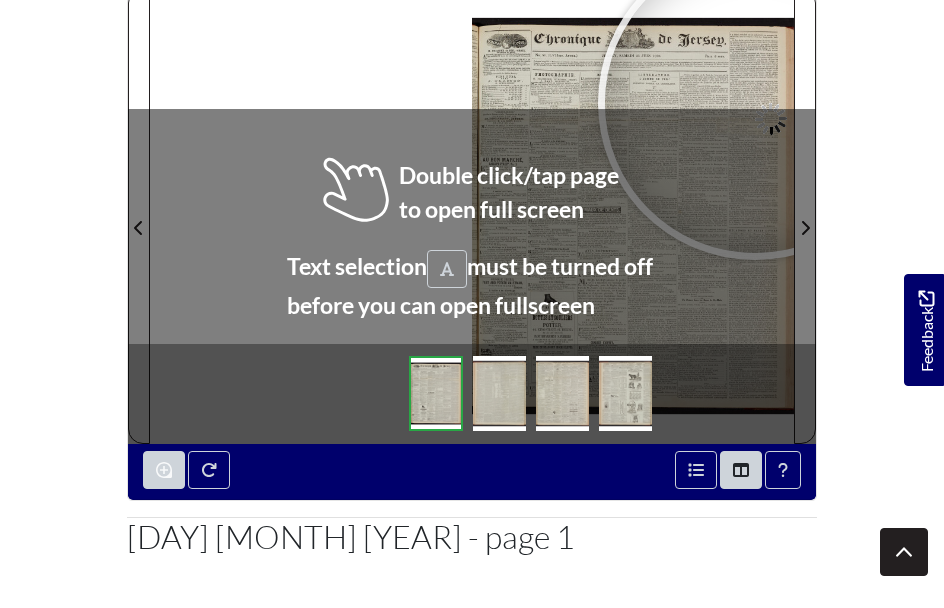 scroll, scrollTop: 362, scrollLeft: 0, axis: vertical 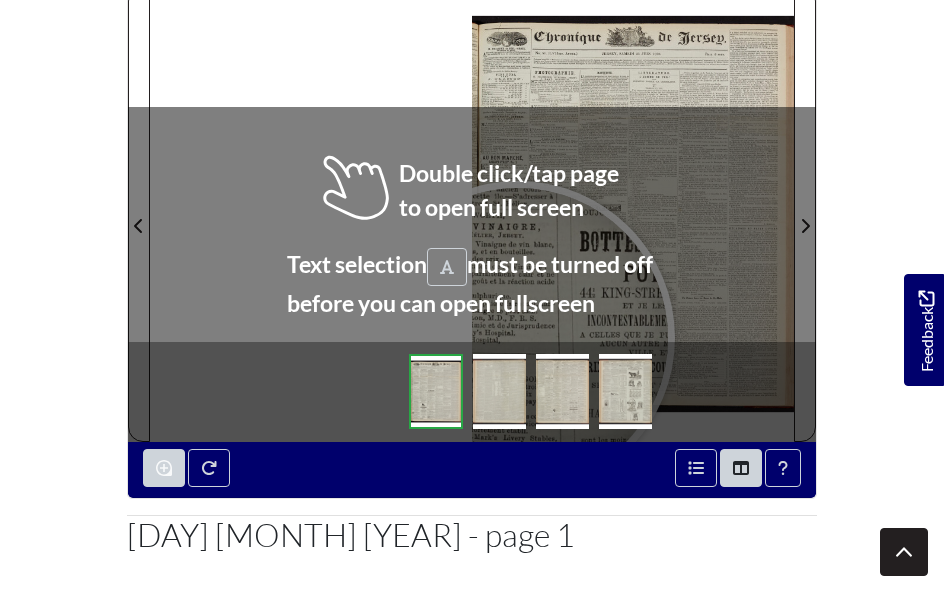 click at bounding box center (436, 391) 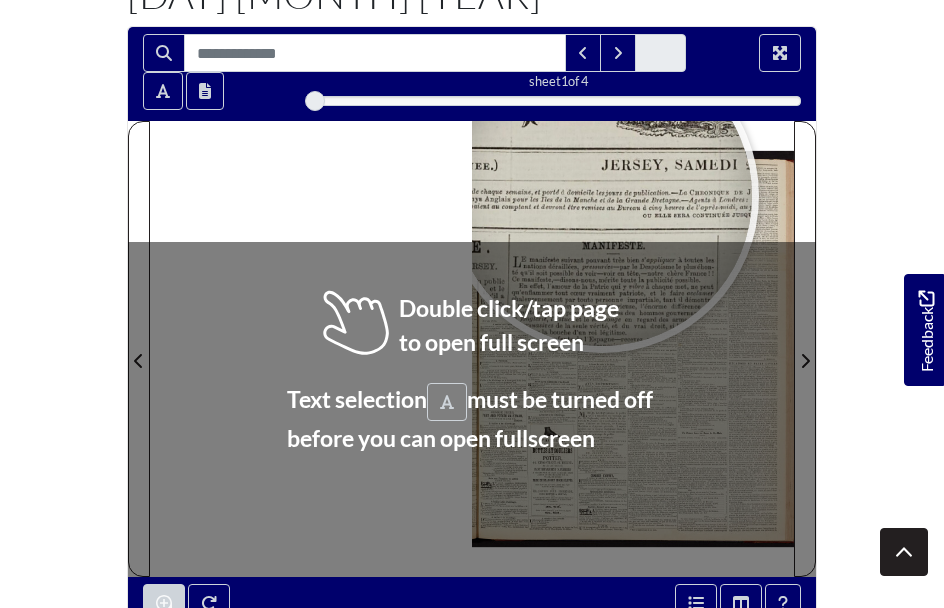 scroll, scrollTop: 229, scrollLeft: 0, axis: vertical 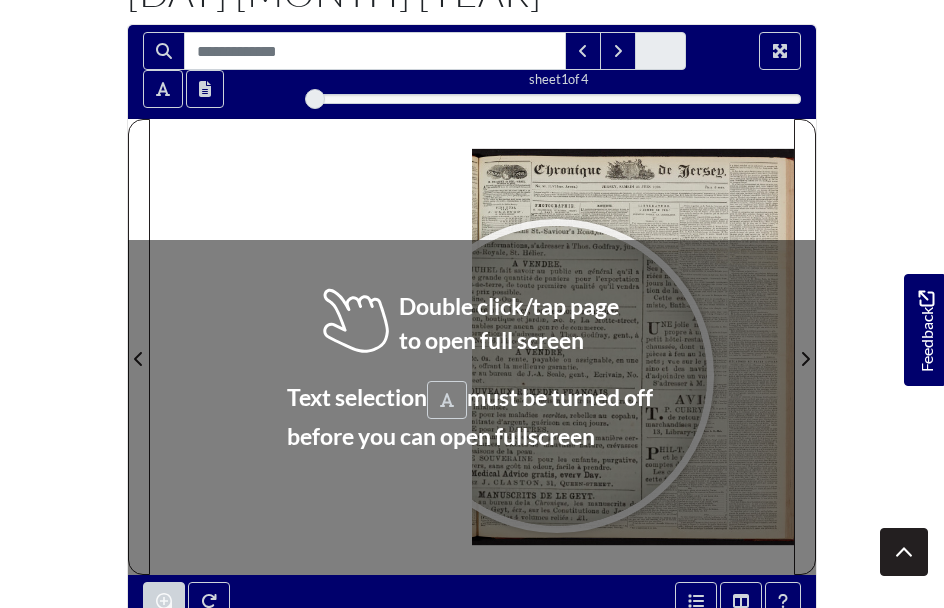click at bounding box center (557, 376) 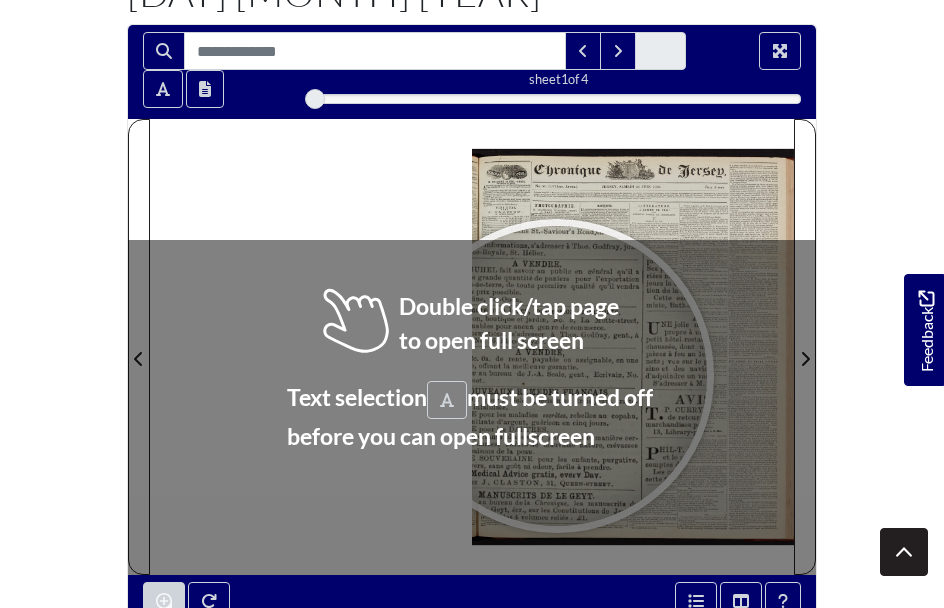 click at bounding box center (557, 376) 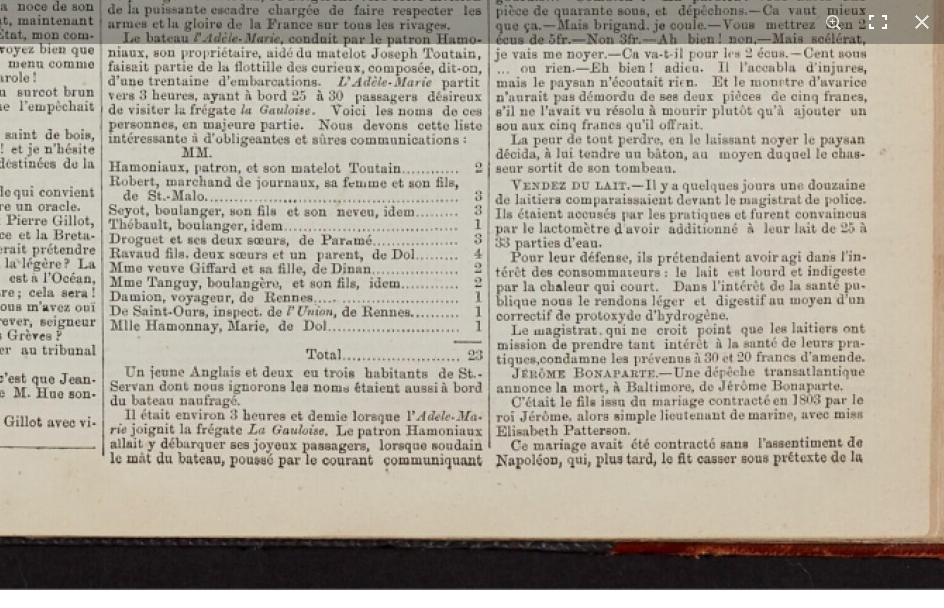click at bounding box center [878, 22] 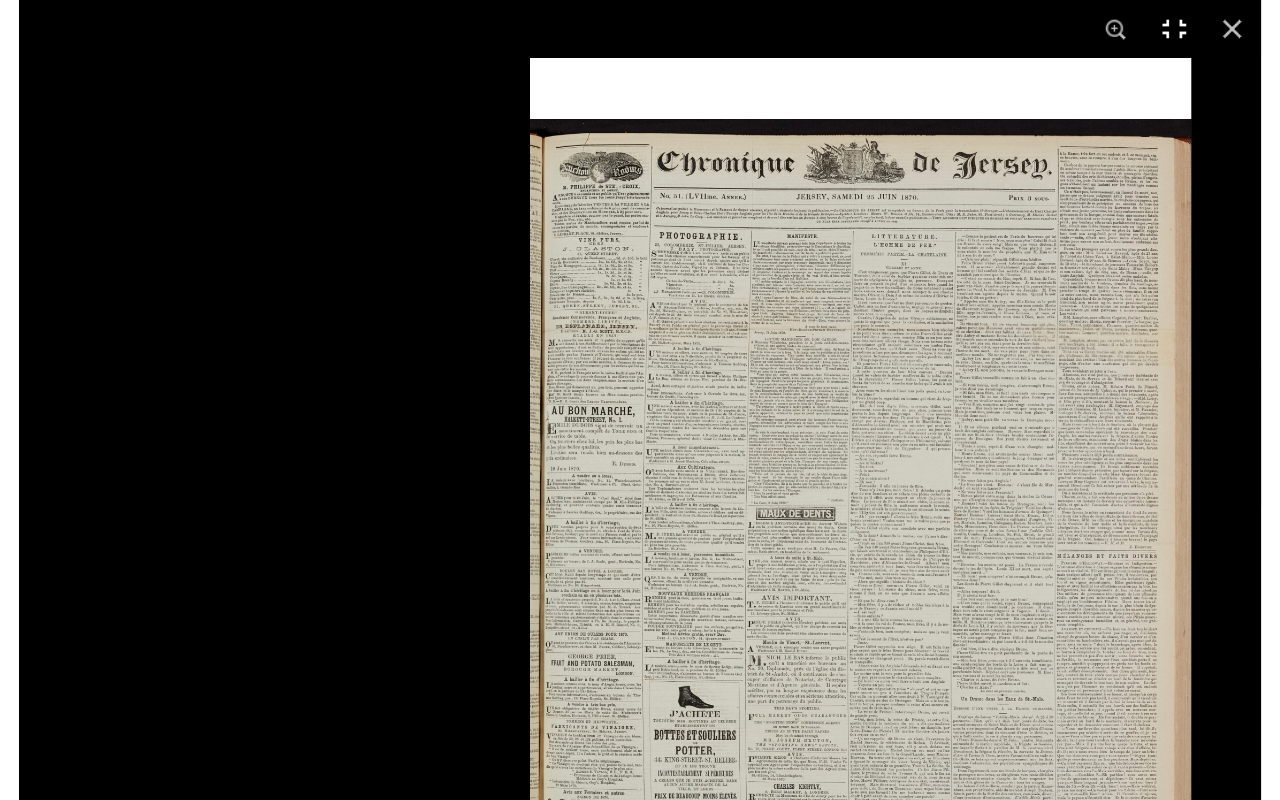 scroll, scrollTop: 0, scrollLeft: 0, axis: both 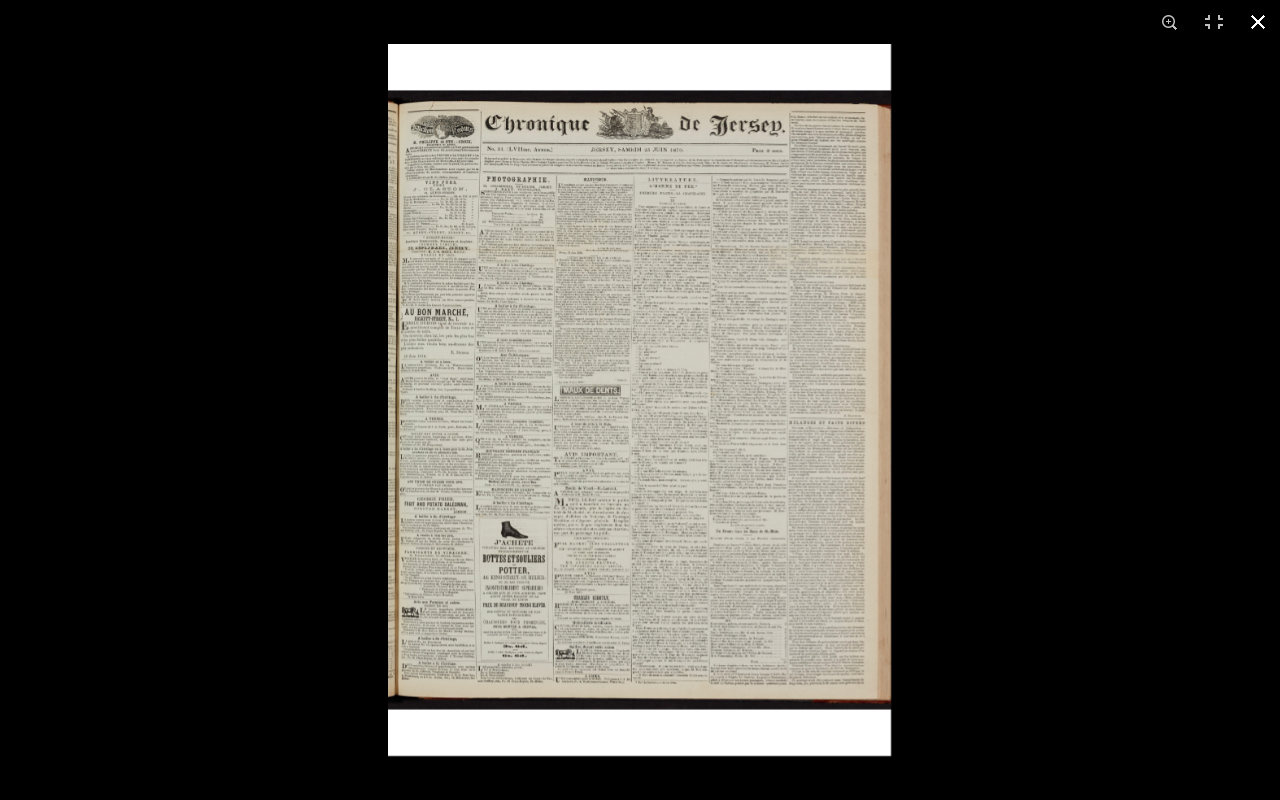 click at bounding box center (1258, 22) 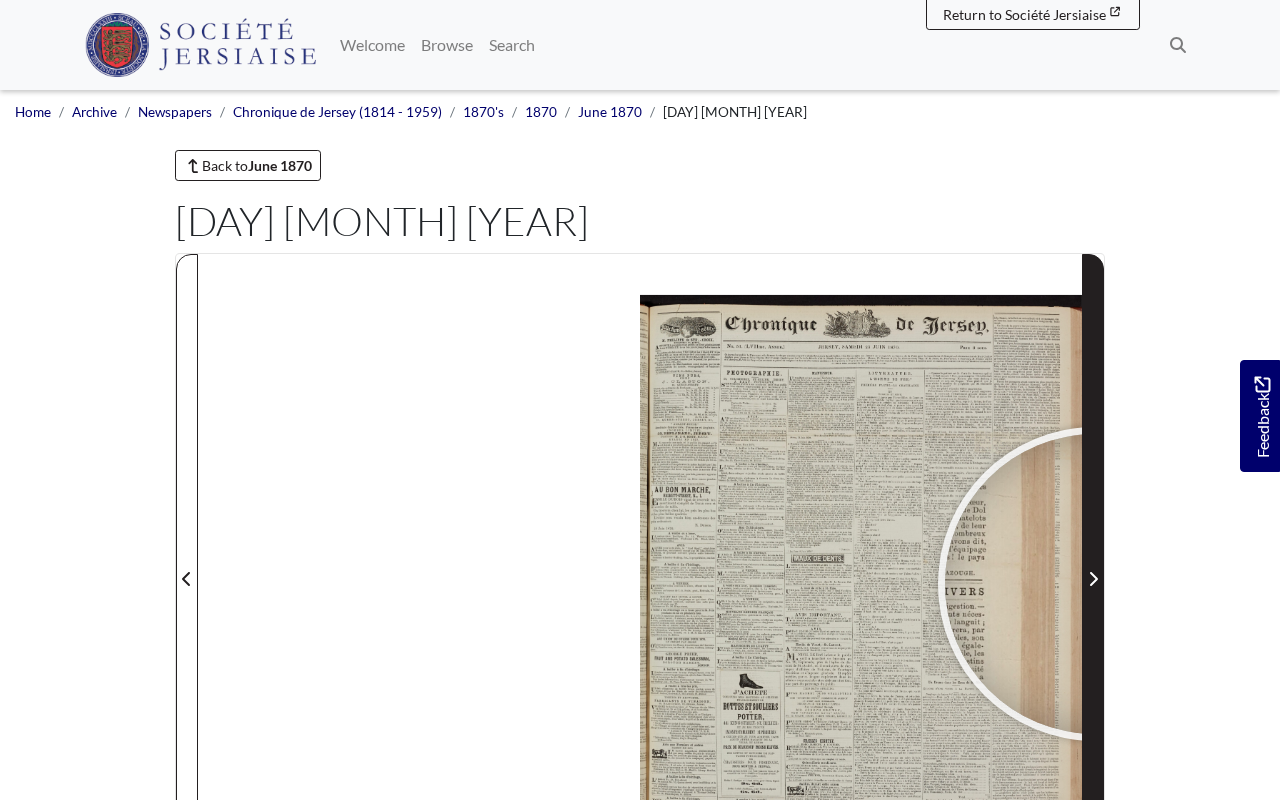 click at bounding box center (1093, 579) 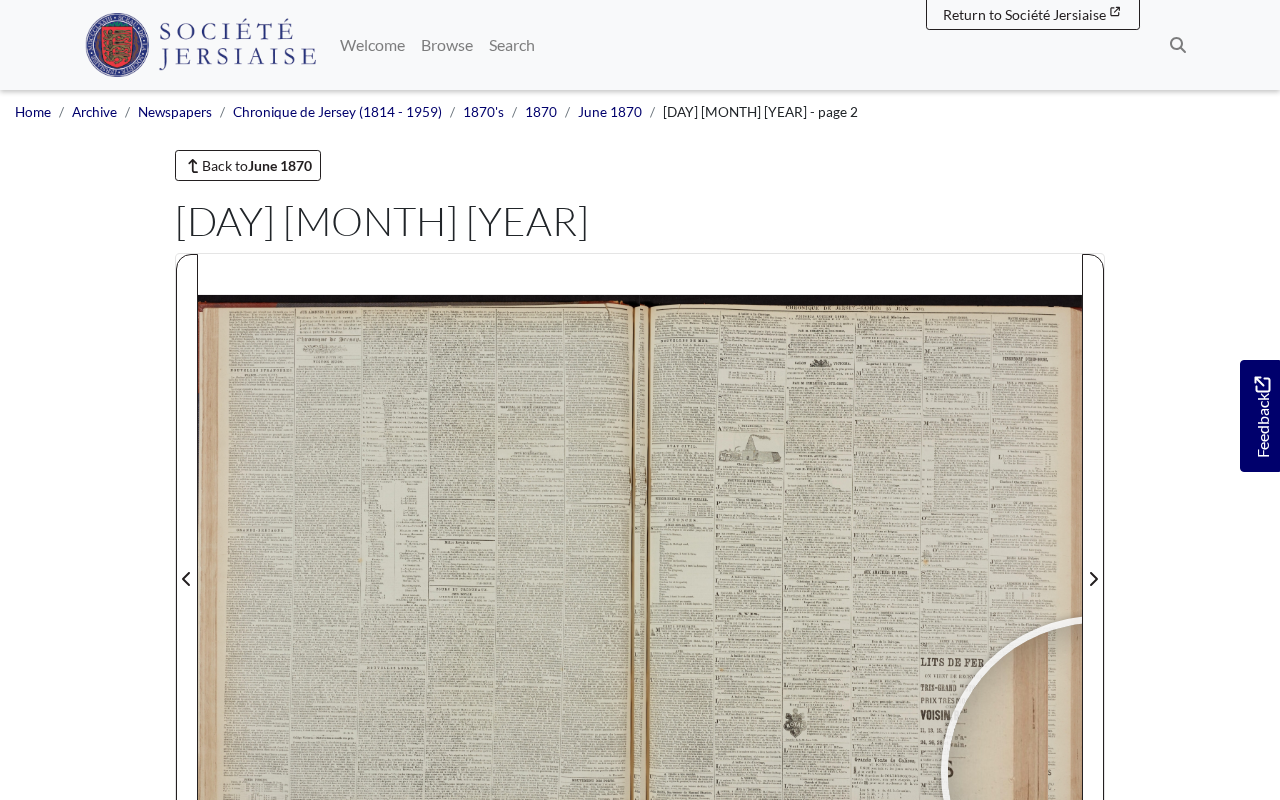 click on "Menu" at bounding box center (640, 653) 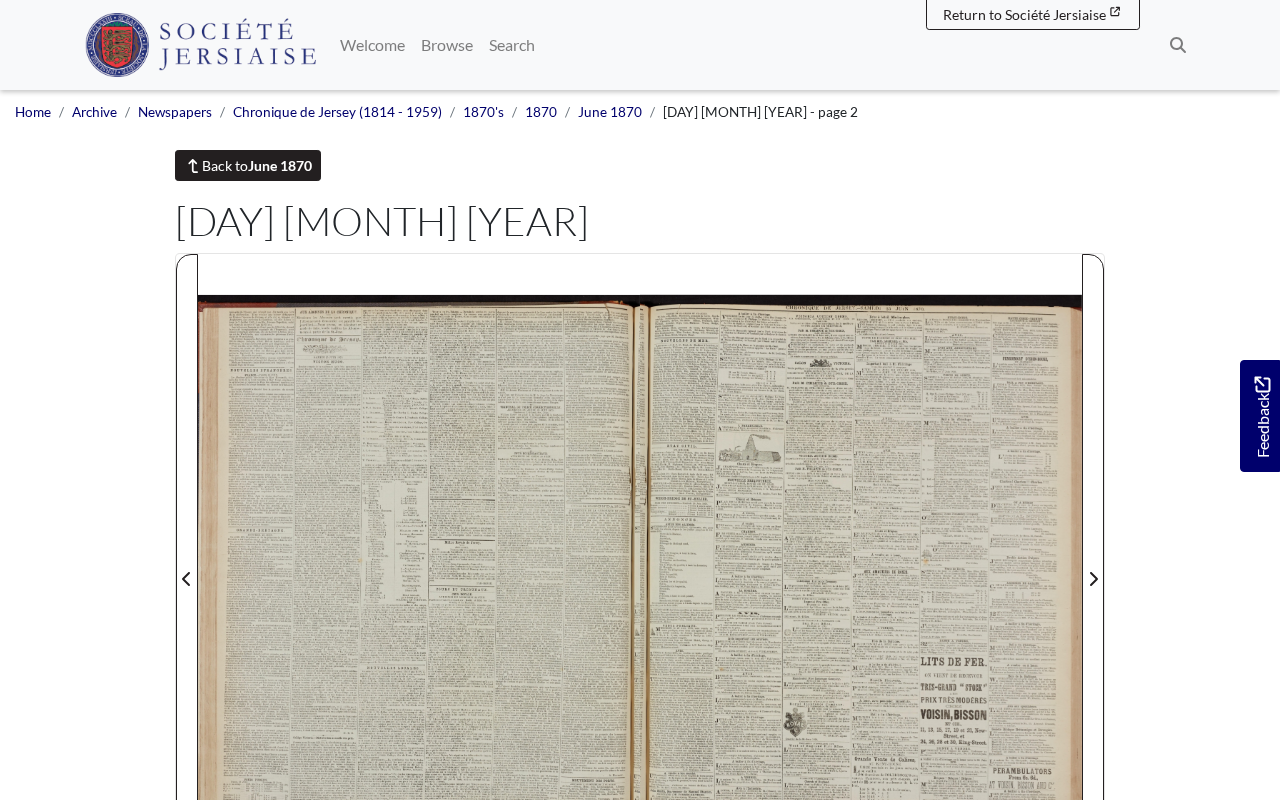 click on "June 1870" at bounding box center [302, 165] 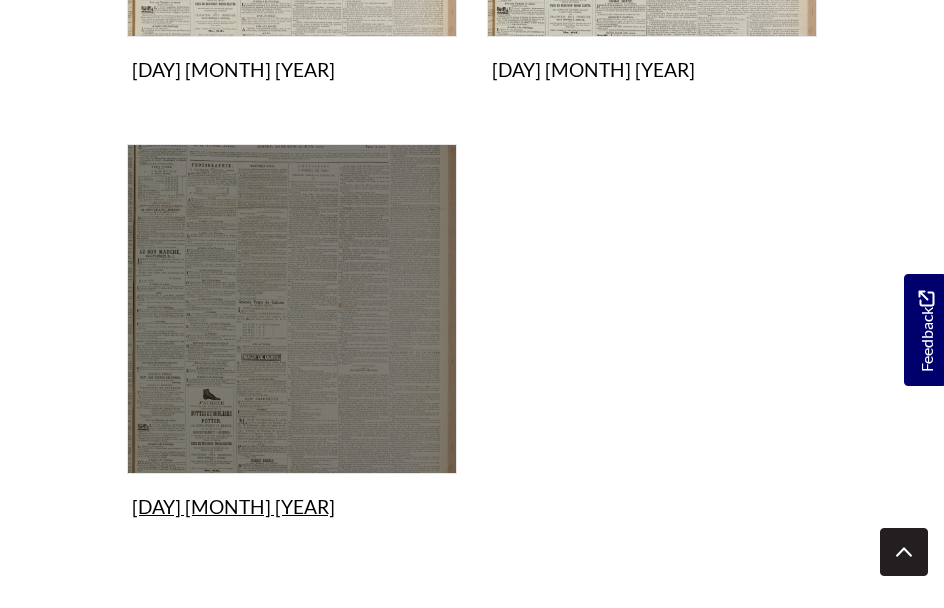 scroll, scrollTop: 2123, scrollLeft: 0, axis: vertical 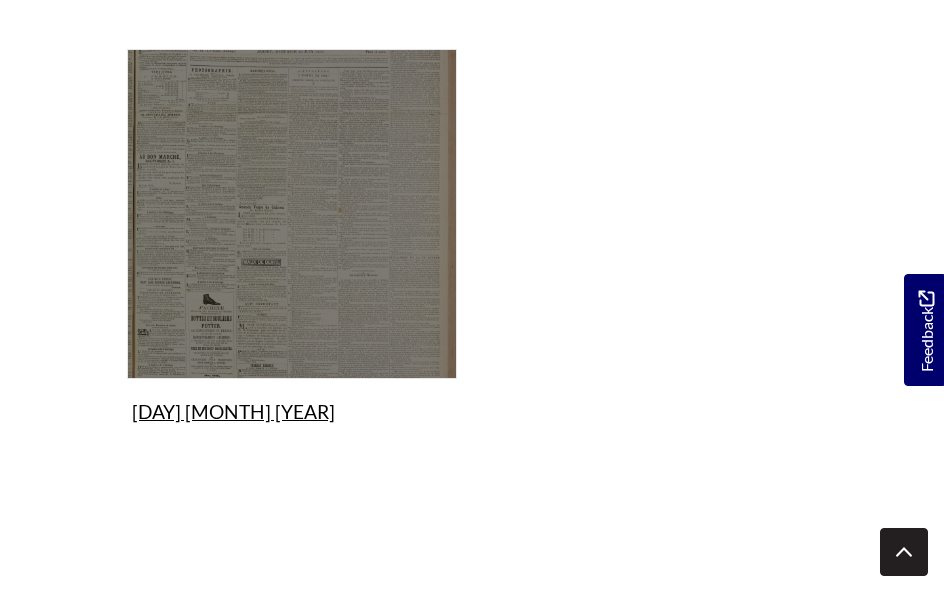 click on "29th June 1870
Collection" at bounding box center [292, 240] 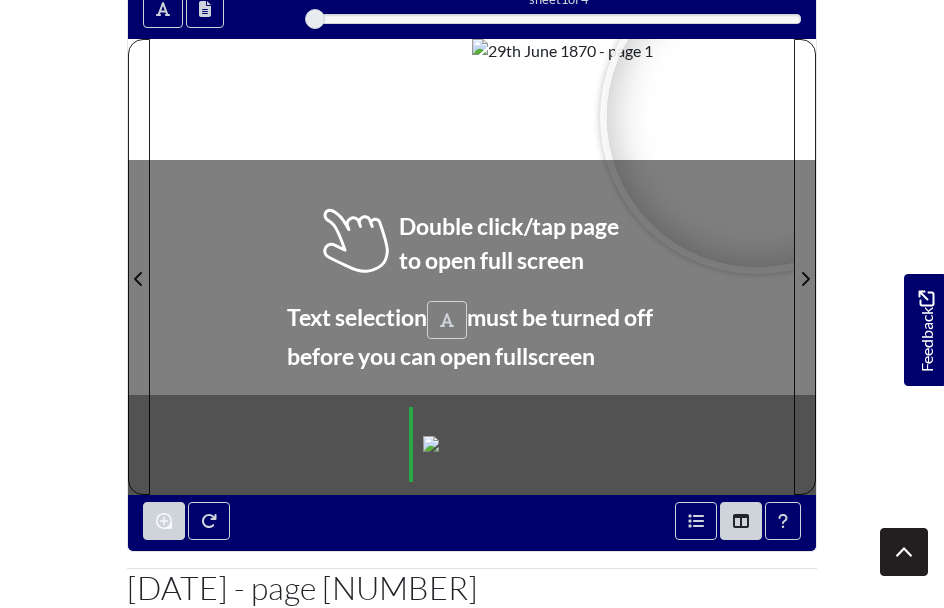 scroll, scrollTop: 310, scrollLeft: 0, axis: vertical 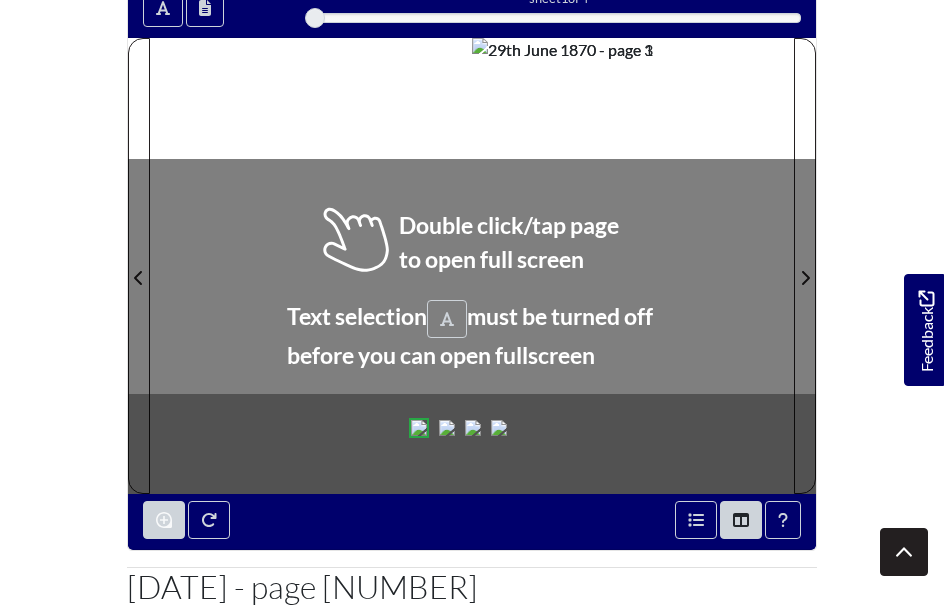 click at bounding box center (419, 428) 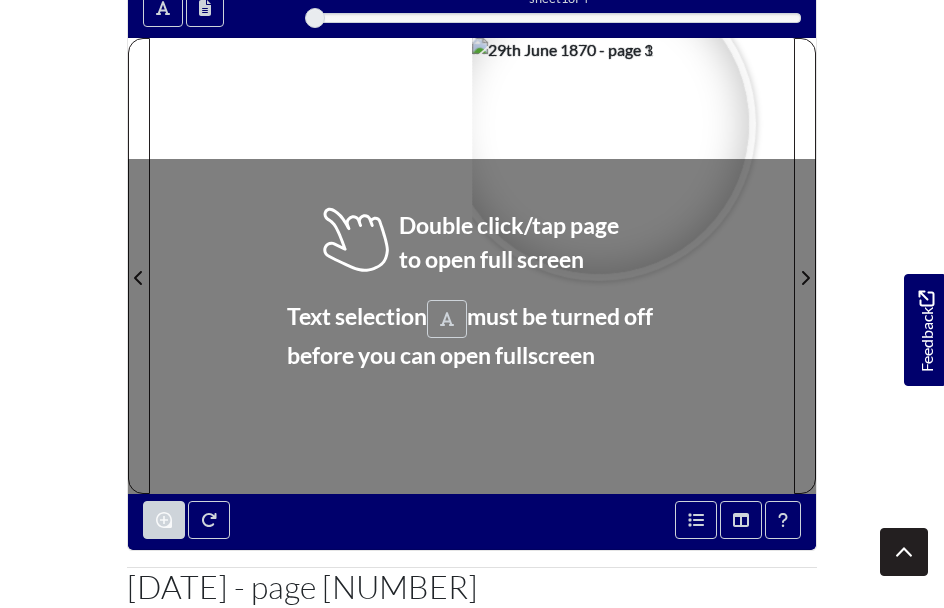 click at bounding box center [599, 124] 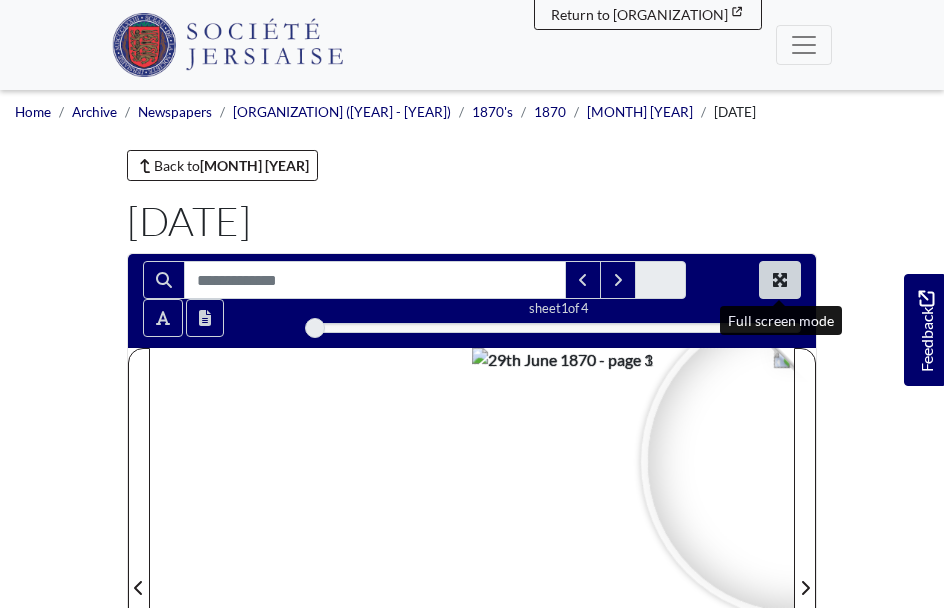scroll, scrollTop: 0, scrollLeft: 0, axis: both 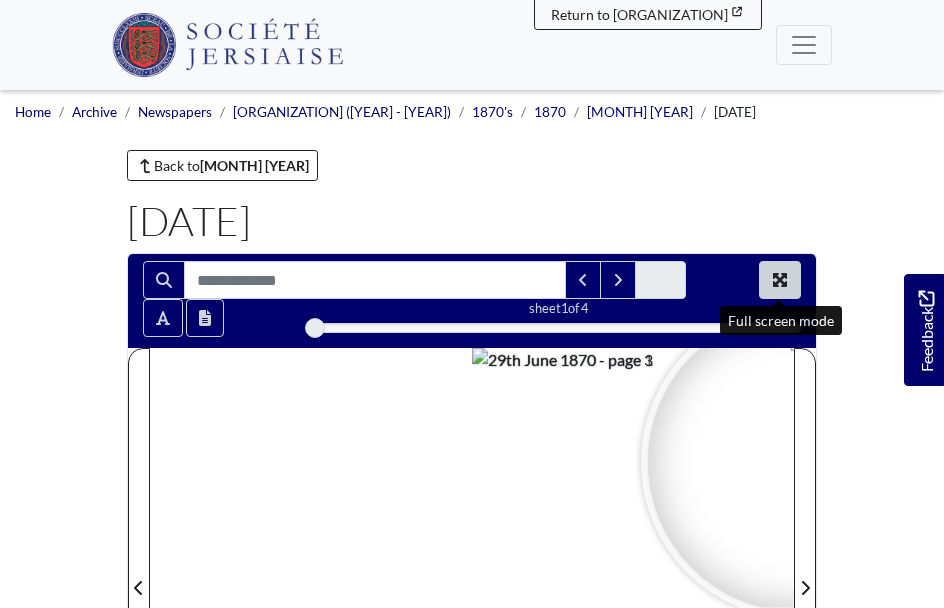 click at bounding box center (780, 280) 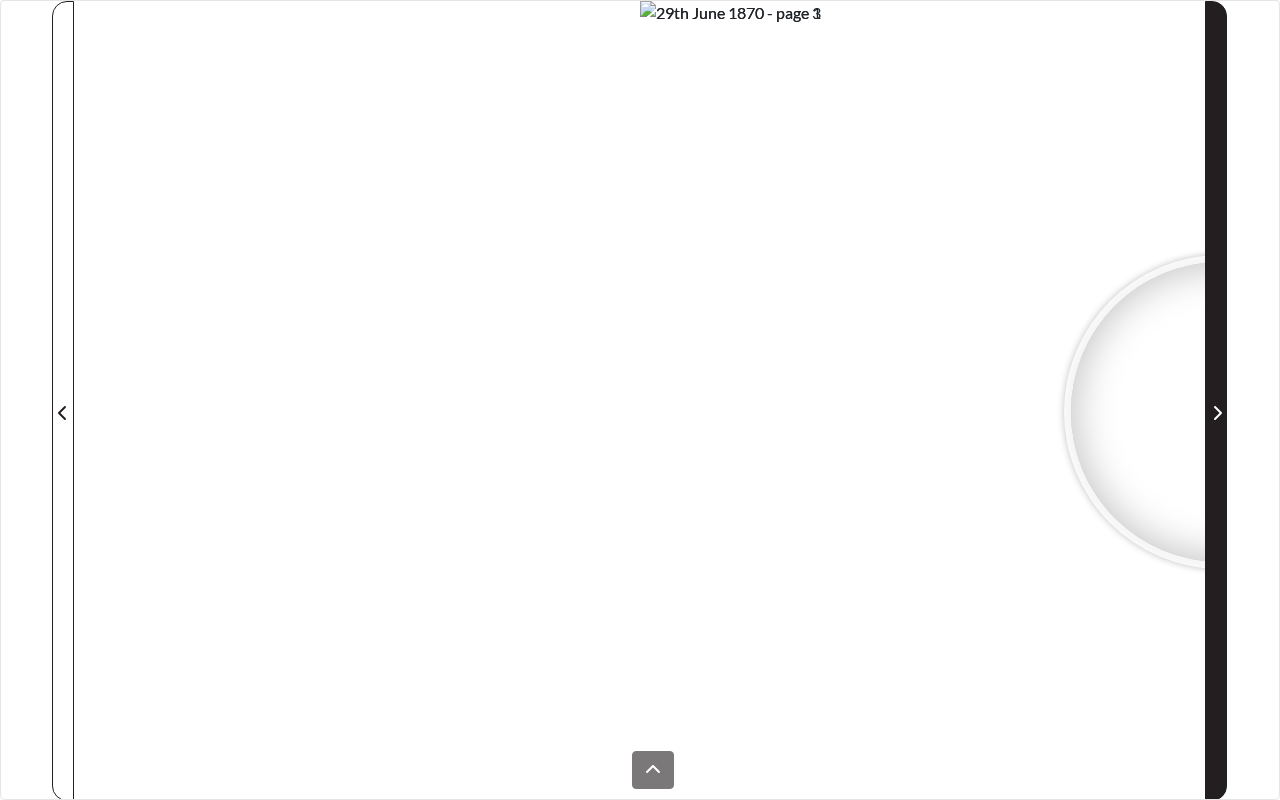 click at bounding box center (1218, 413) 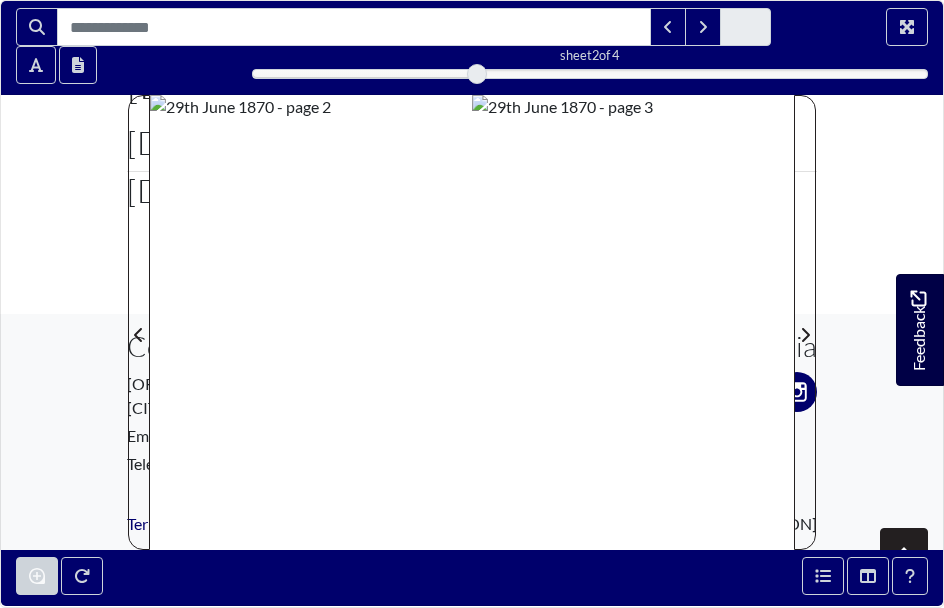 scroll, scrollTop: 309, scrollLeft: 0, axis: vertical 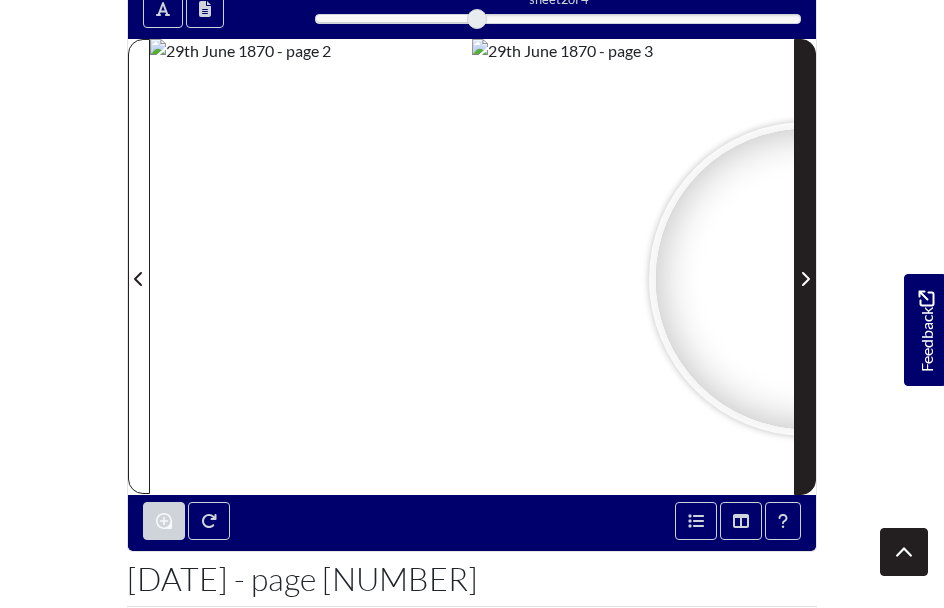 click at bounding box center (805, 279) 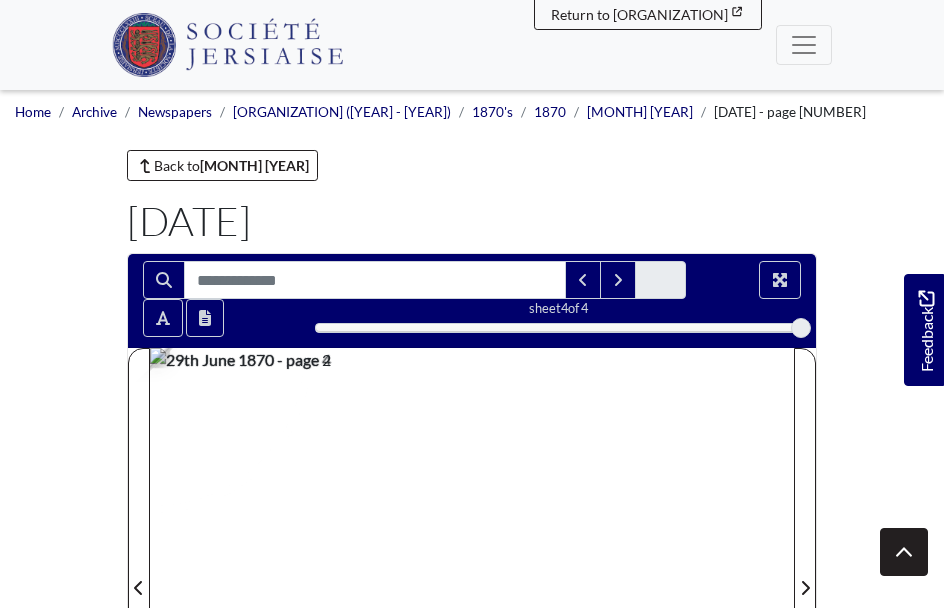 scroll, scrollTop: 0, scrollLeft: 0, axis: both 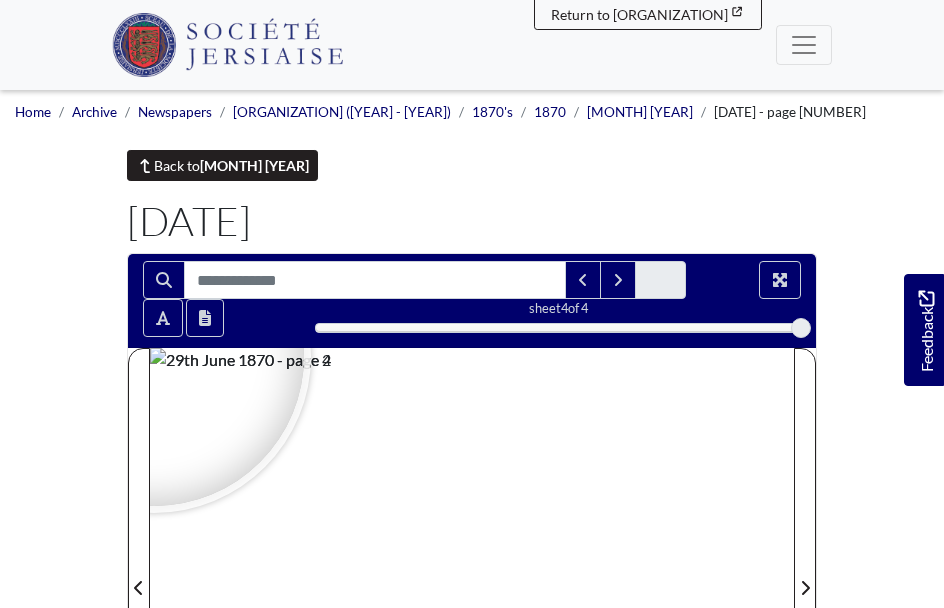 click on "Back to  June 1870" at bounding box center [189, 165] 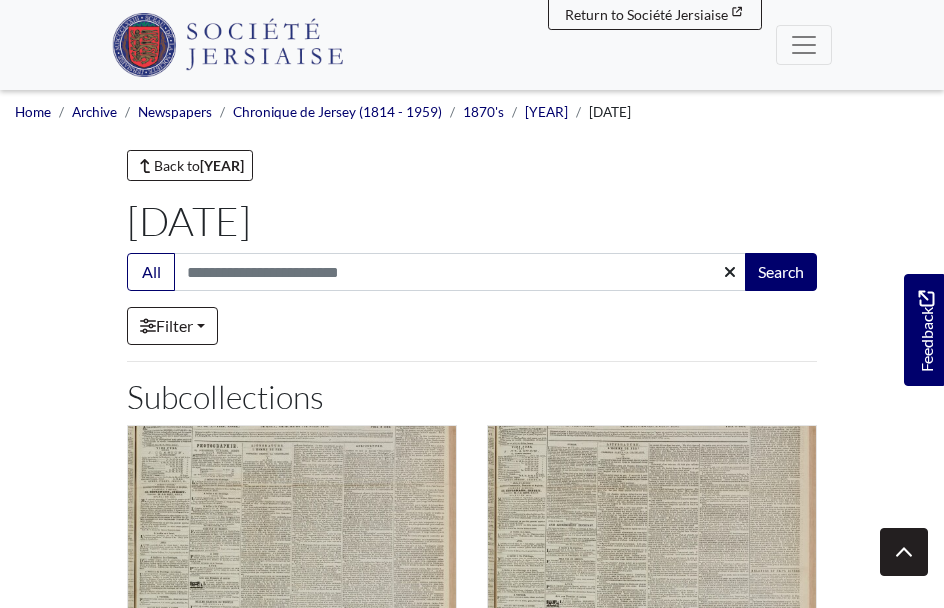 scroll, scrollTop: 0, scrollLeft: 0, axis: both 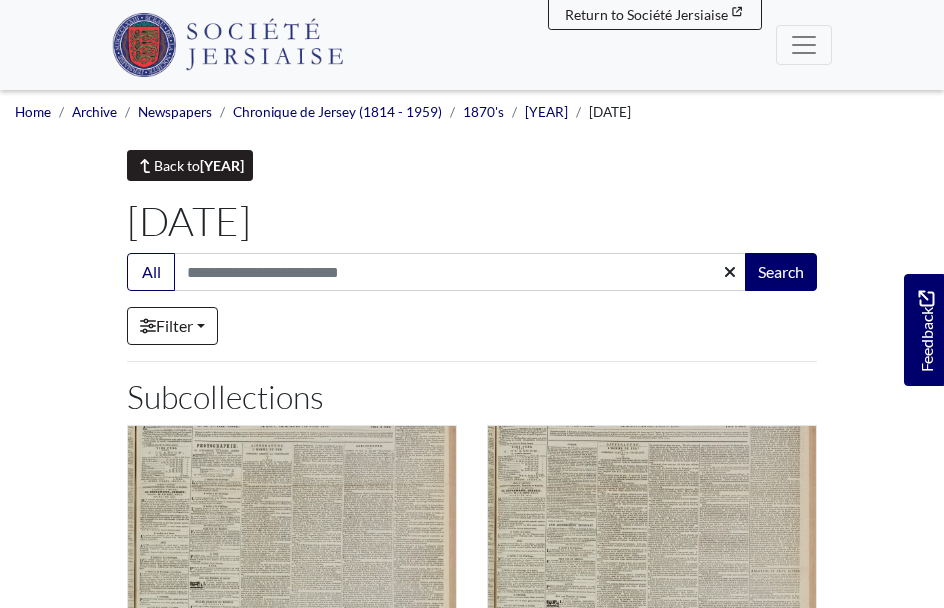 click on "Back to  1870" at bounding box center (184, 165) 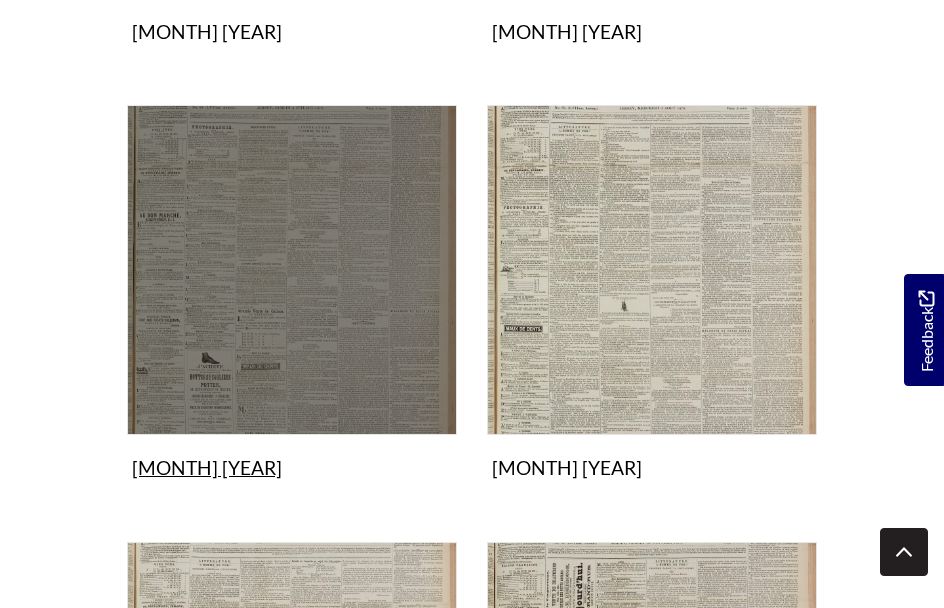 scroll, scrollTop: 1623, scrollLeft: 0, axis: vertical 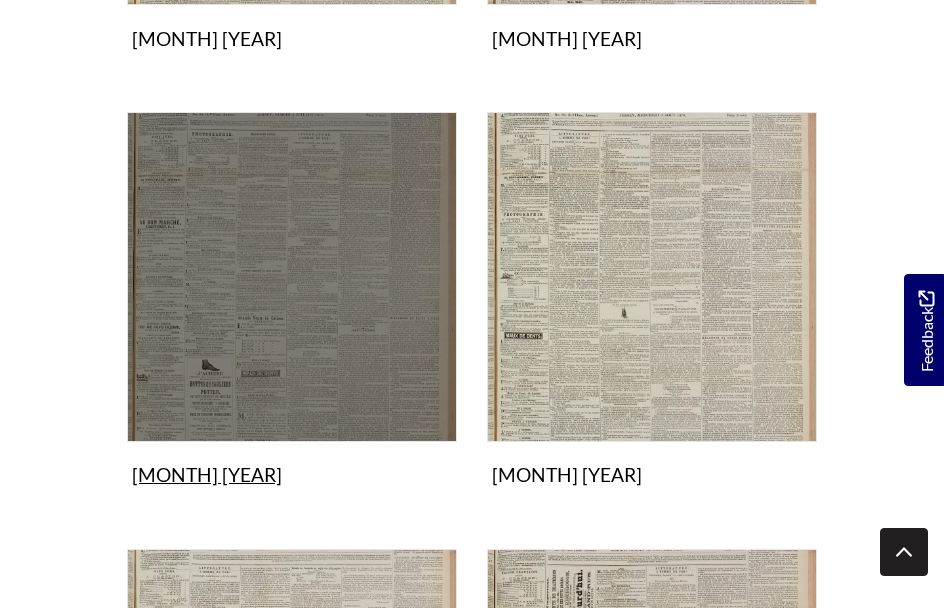 click at bounding box center [292, 277] 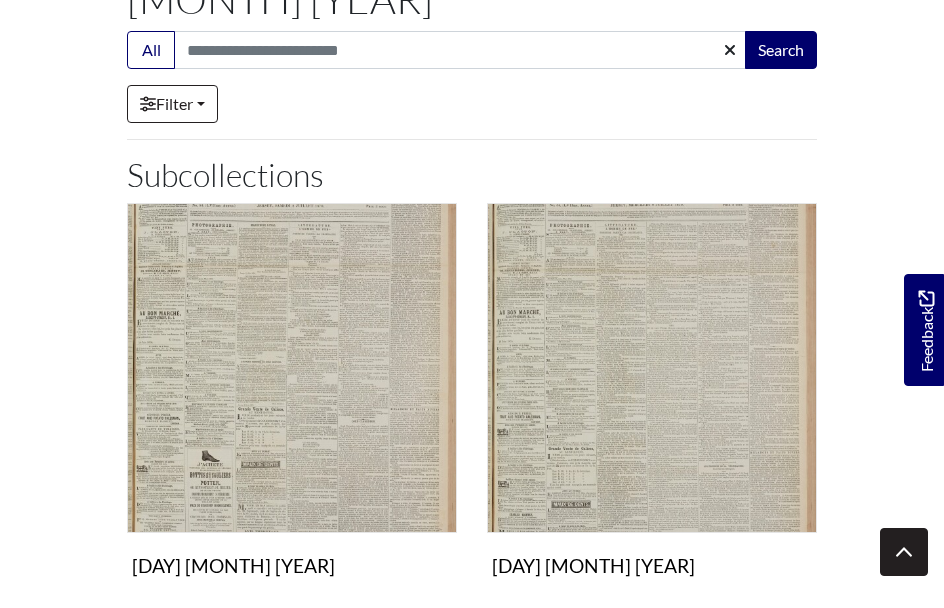 scroll, scrollTop: 246, scrollLeft: 0, axis: vertical 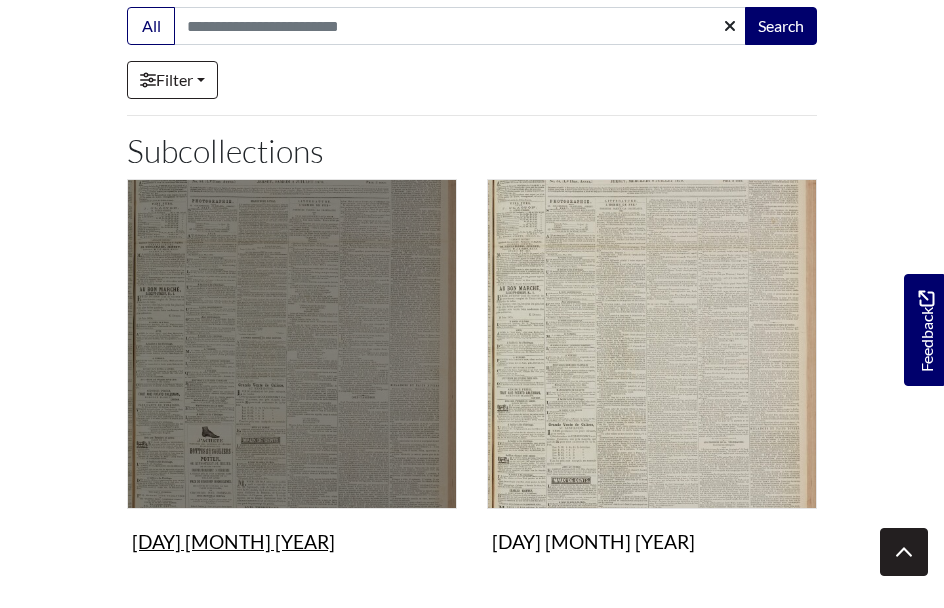 click at bounding box center [292, 344] 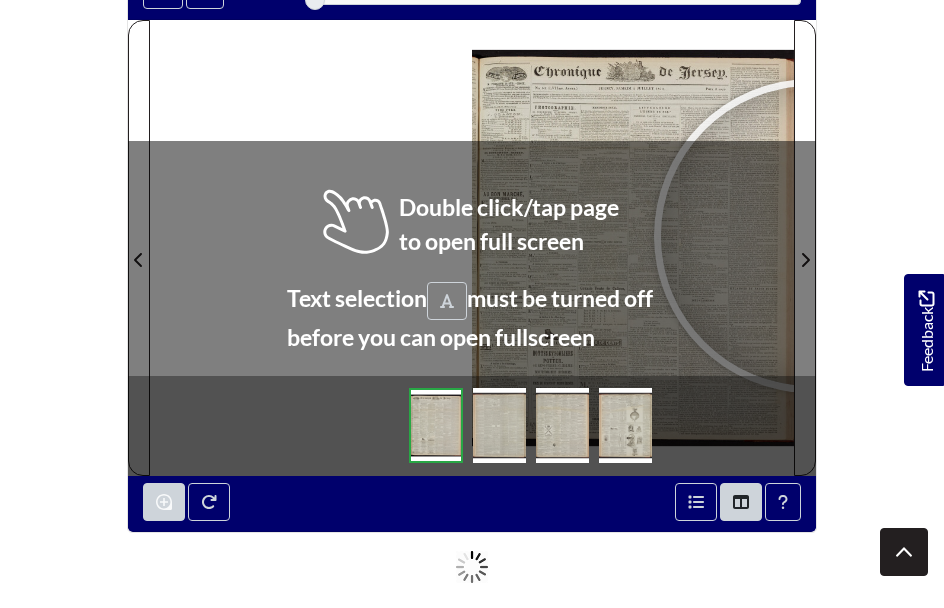 scroll, scrollTop: 335, scrollLeft: 0, axis: vertical 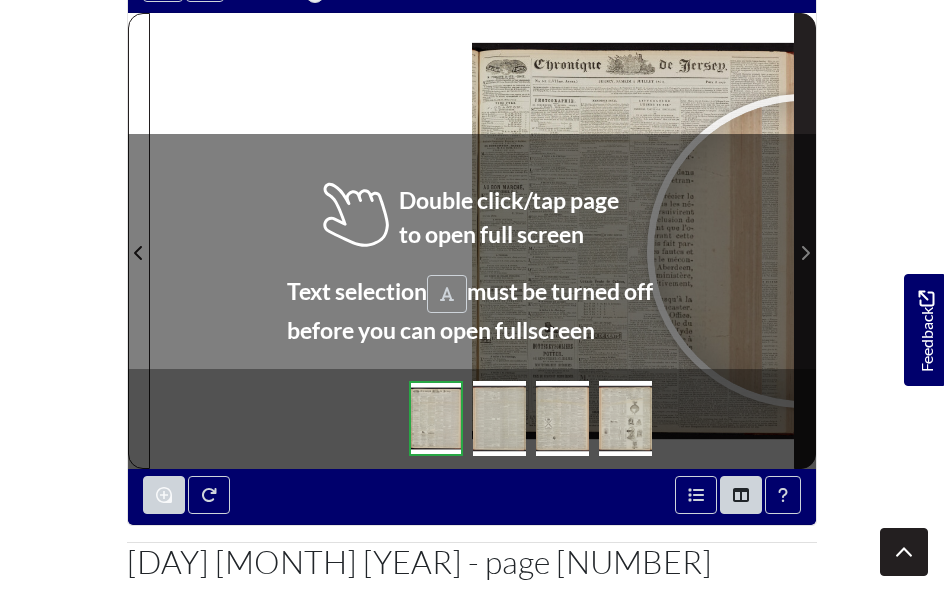 click at bounding box center [805, 253] 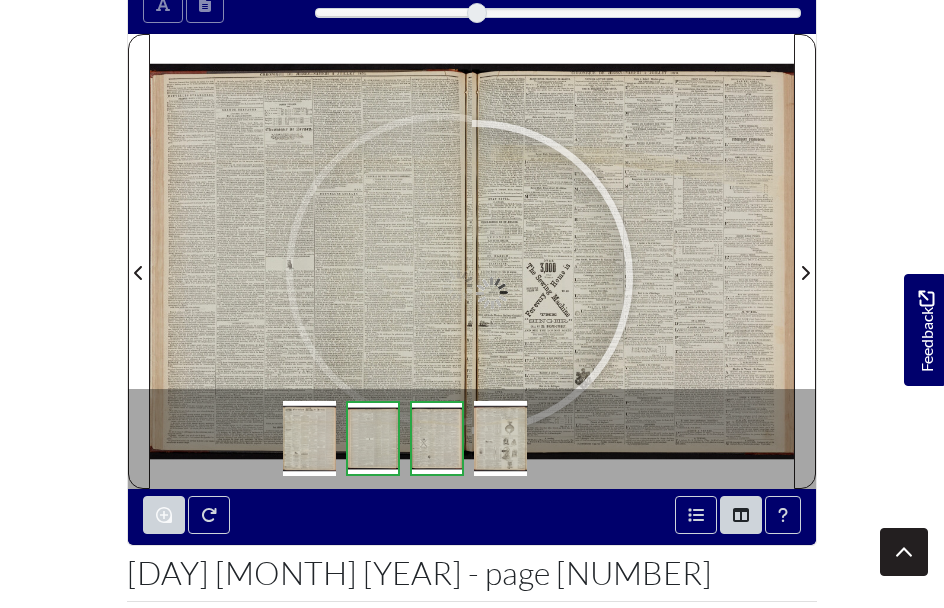 click at bounding box center [443, 249] 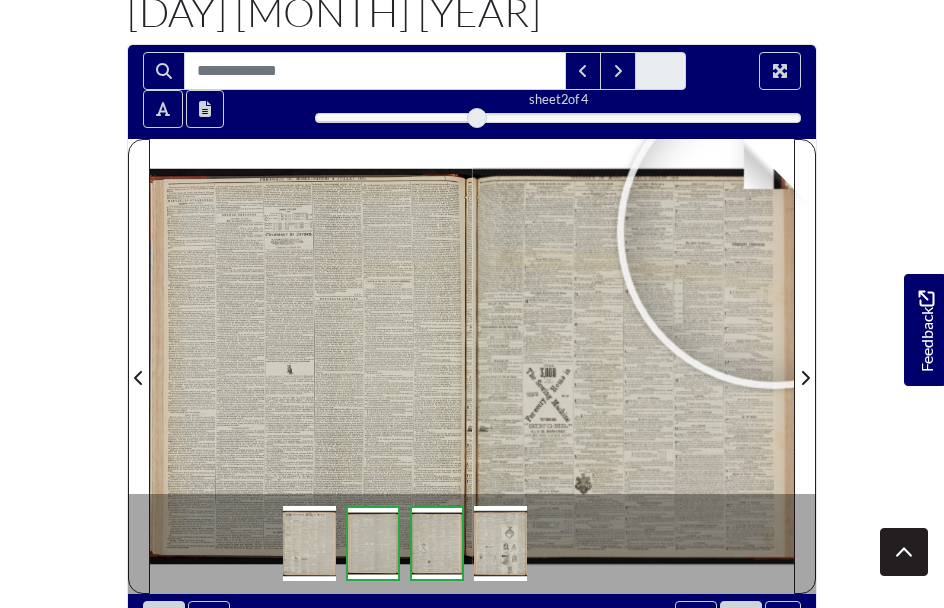 scroll, scrollTop: 228, scrollLeft: 0, axis: vertical 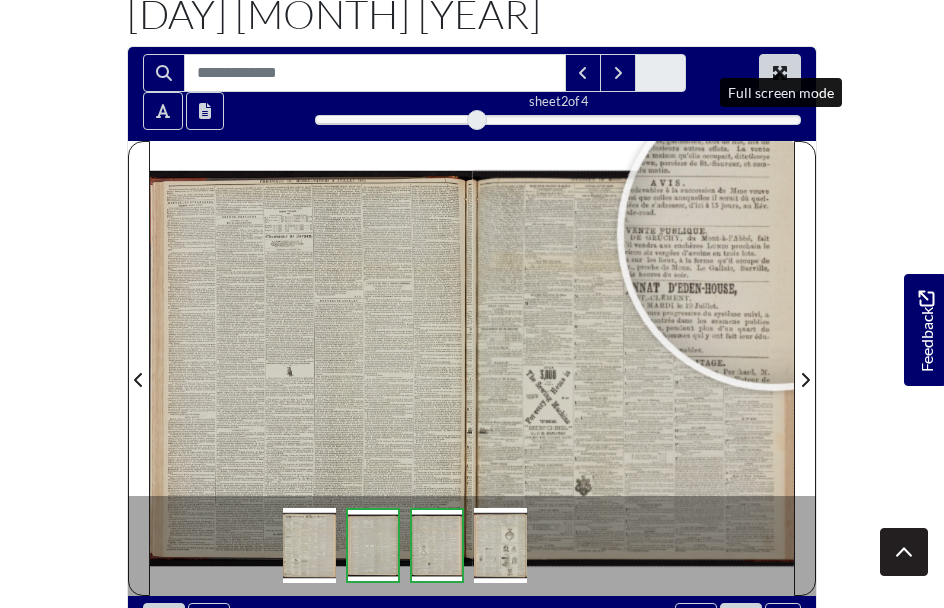 click at bounding box center [780, 52] 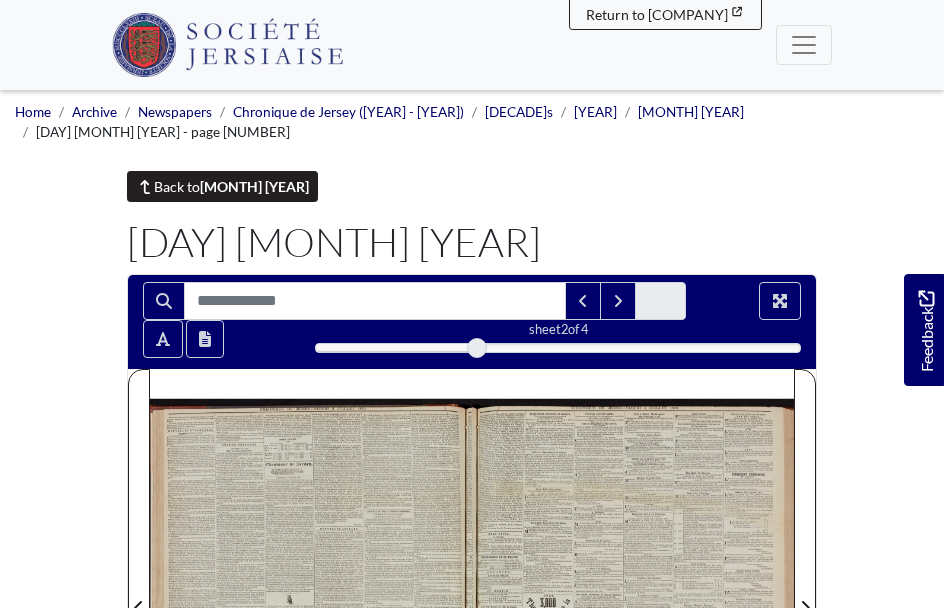 scroll, scrollTop: 0, scrollLeft: 0, axis: both 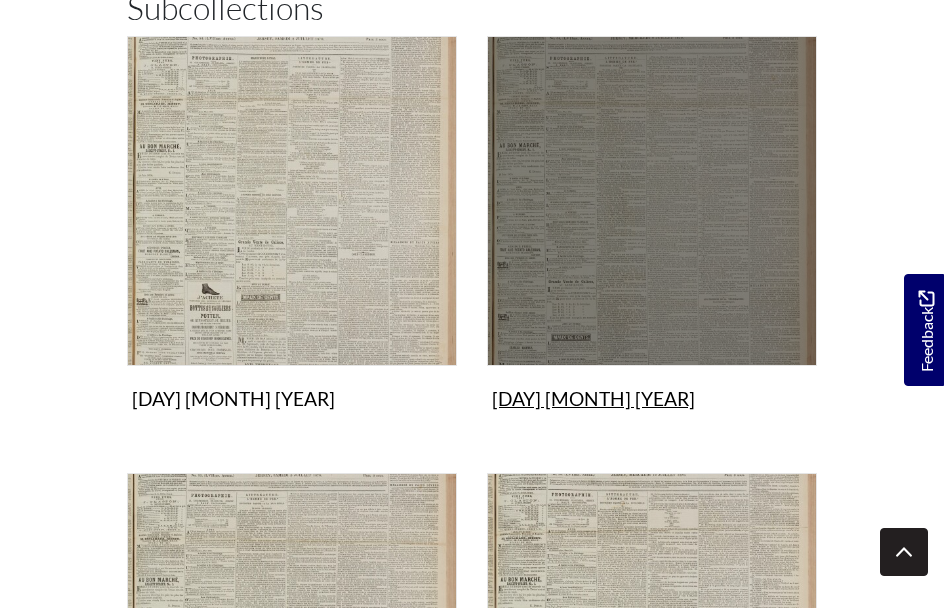 click on "6th July 1870
Collection" at bounding box center (652, 227) 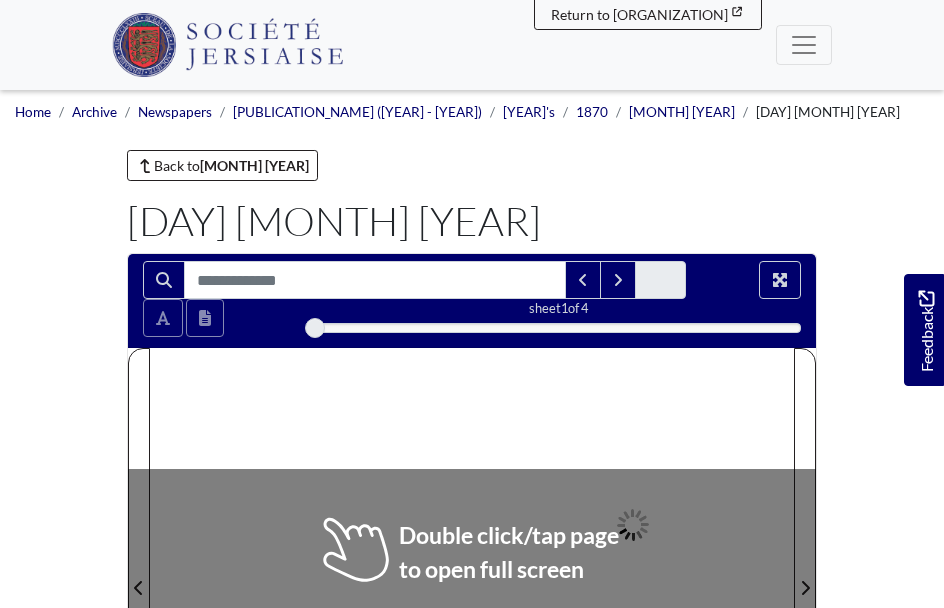 scroll, scrollTop: 0, scrollLeft: 0, axis: both 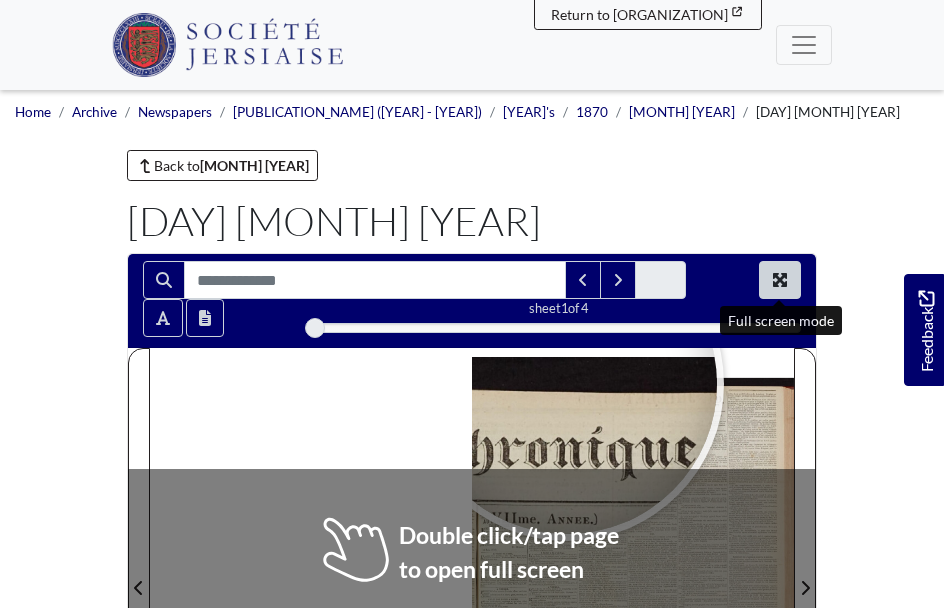 click at bounding box center (780, 280) 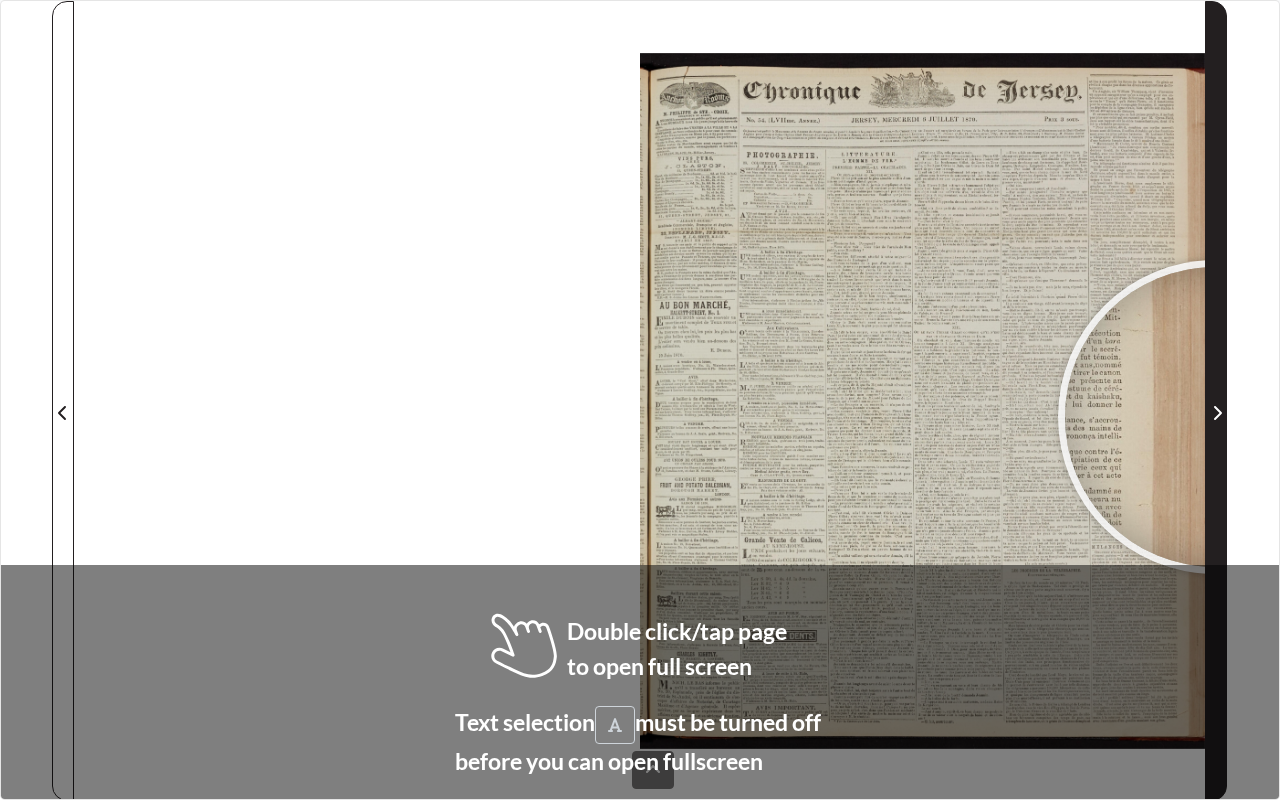 click at bounding box center (1217, 413) 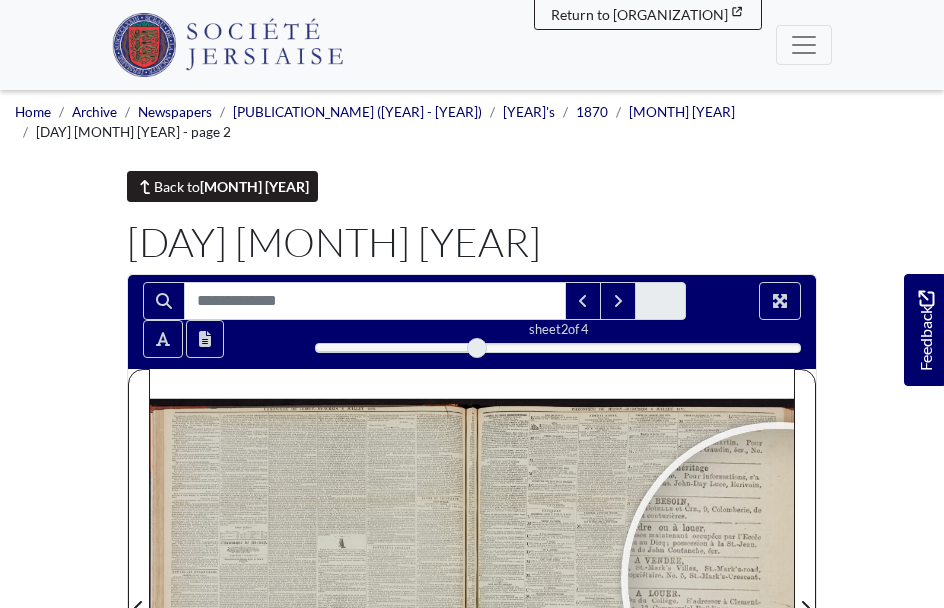click on "[MONTH] [YEAR]" at bounding box center (254, 186) 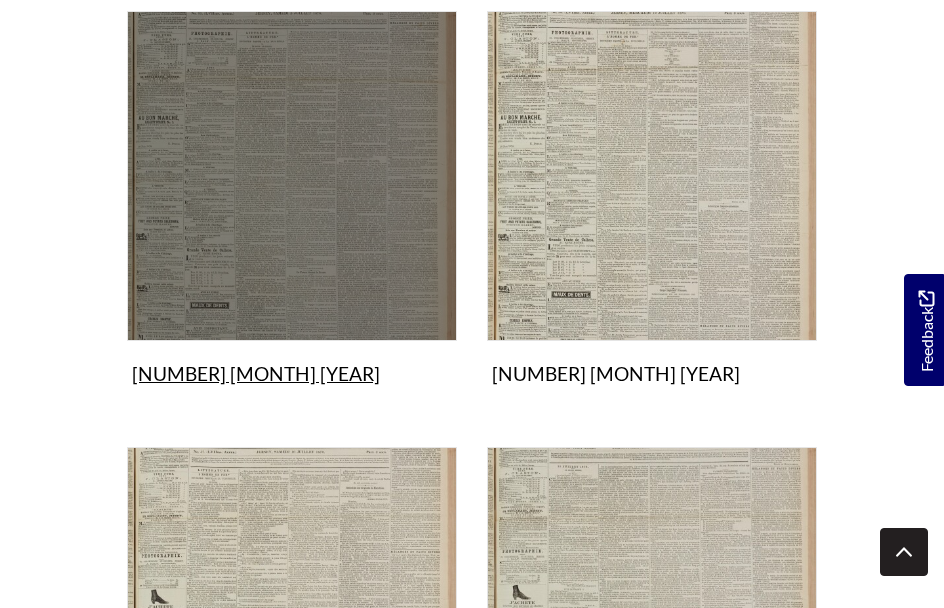 scroll, scrollTop: 890, scrollLeft: 0, axis: vertical 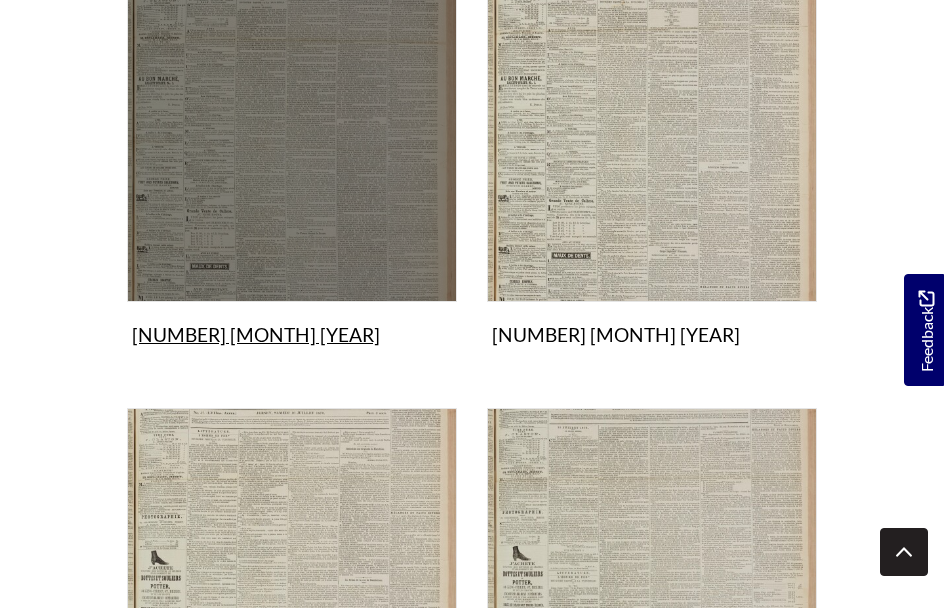 click on "9th July 1870
Collection" at bounding box center [292, 163] 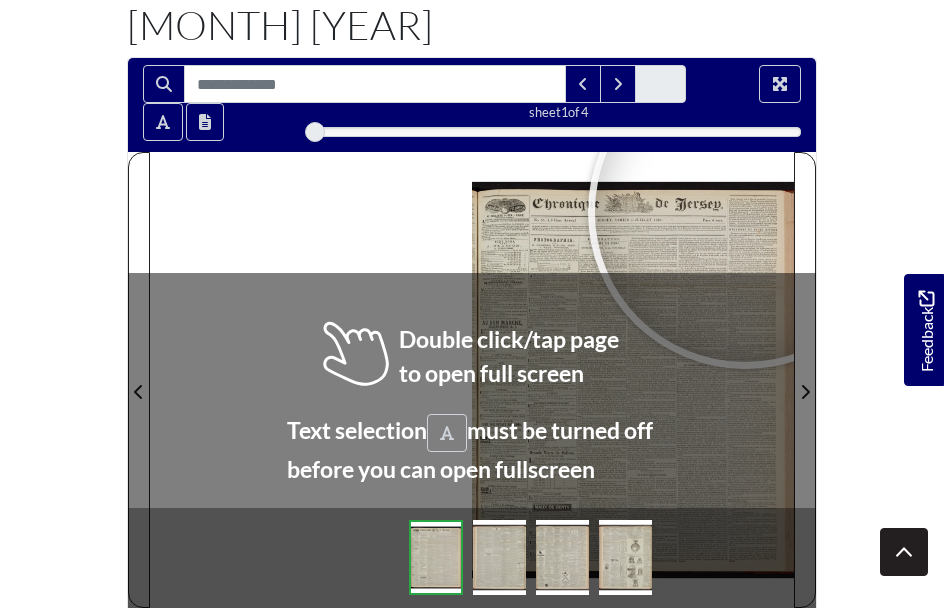 scroll, scrollTop: 201, scrollLeft: 0, axis: vertical 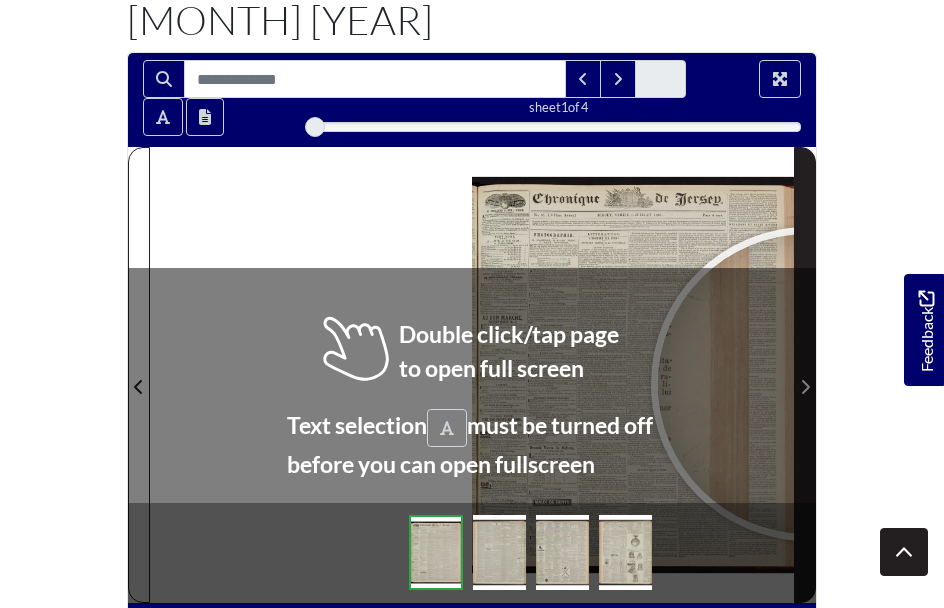 click at bounding box center (805, 387) 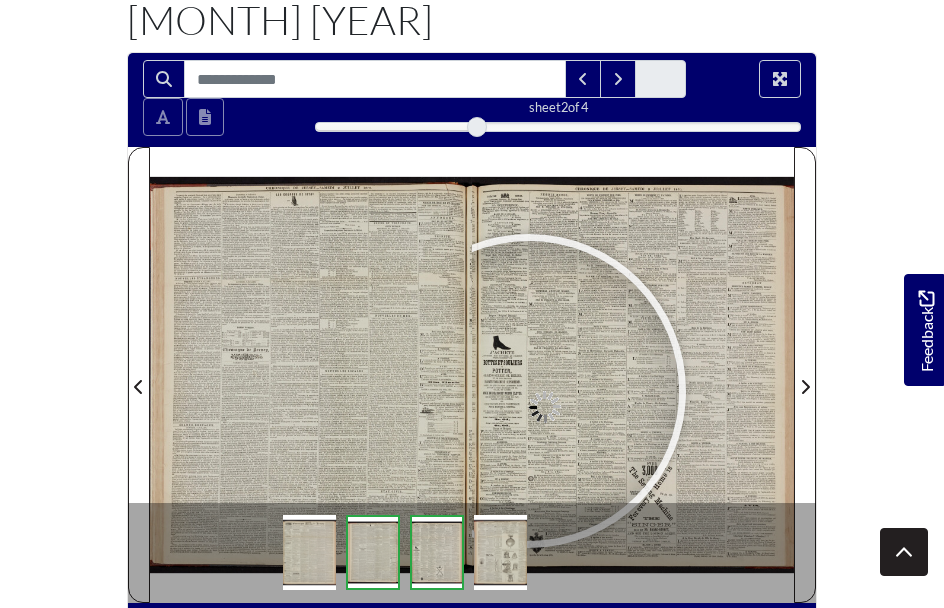 click at bounding box center [529, 391] 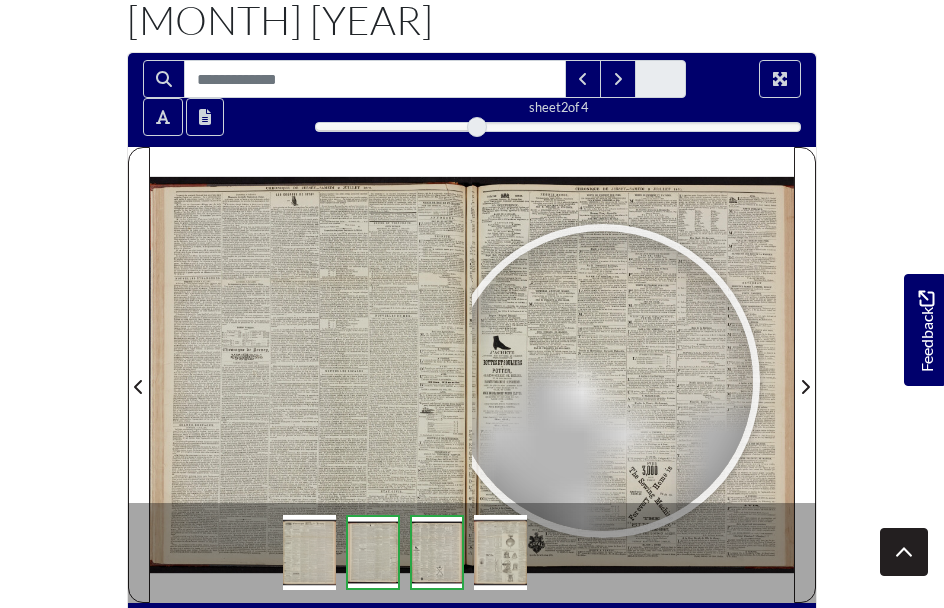 click at bounding box center (603, 381) 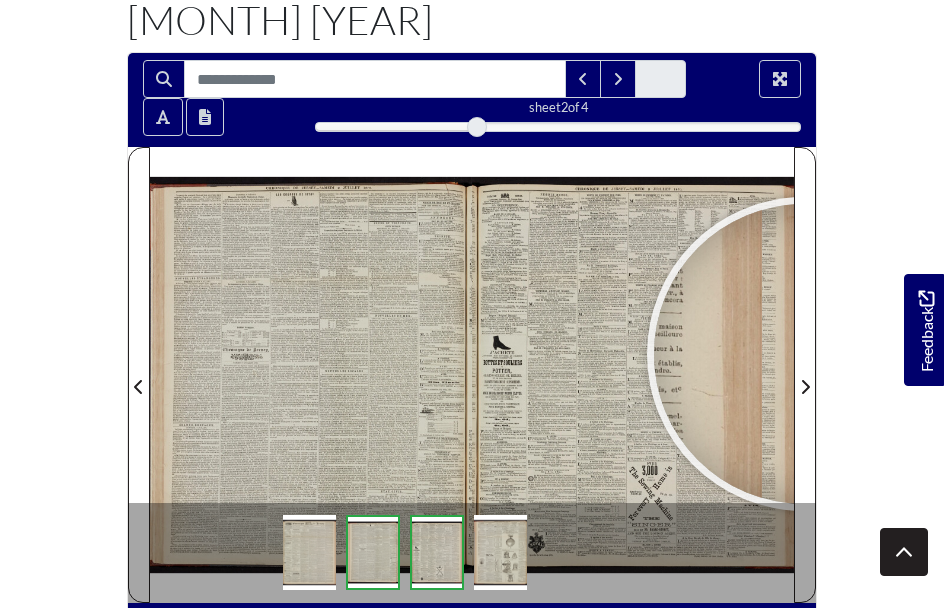 click on "Menu" at bounding box center (472, 475) 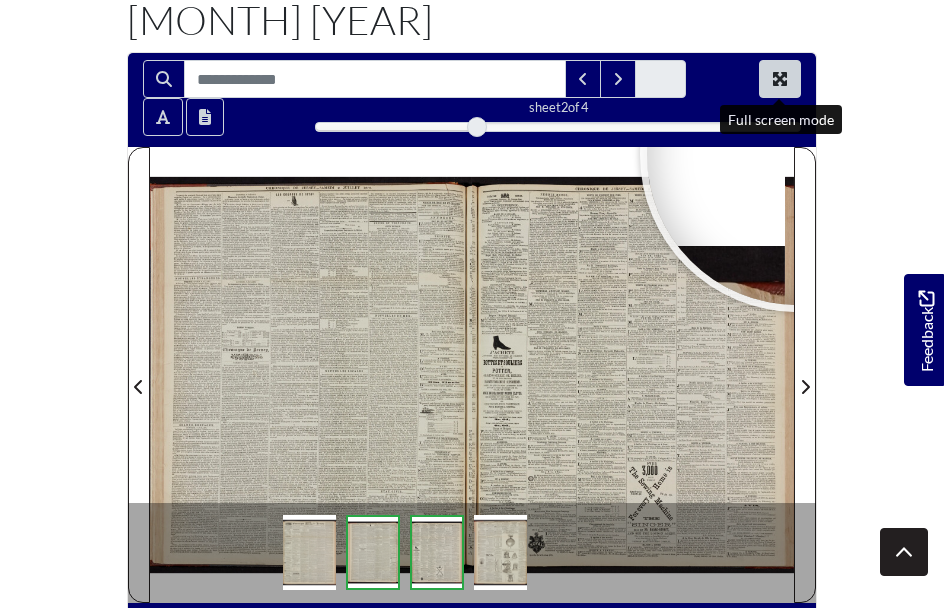 click at bounding box center [780, 79] 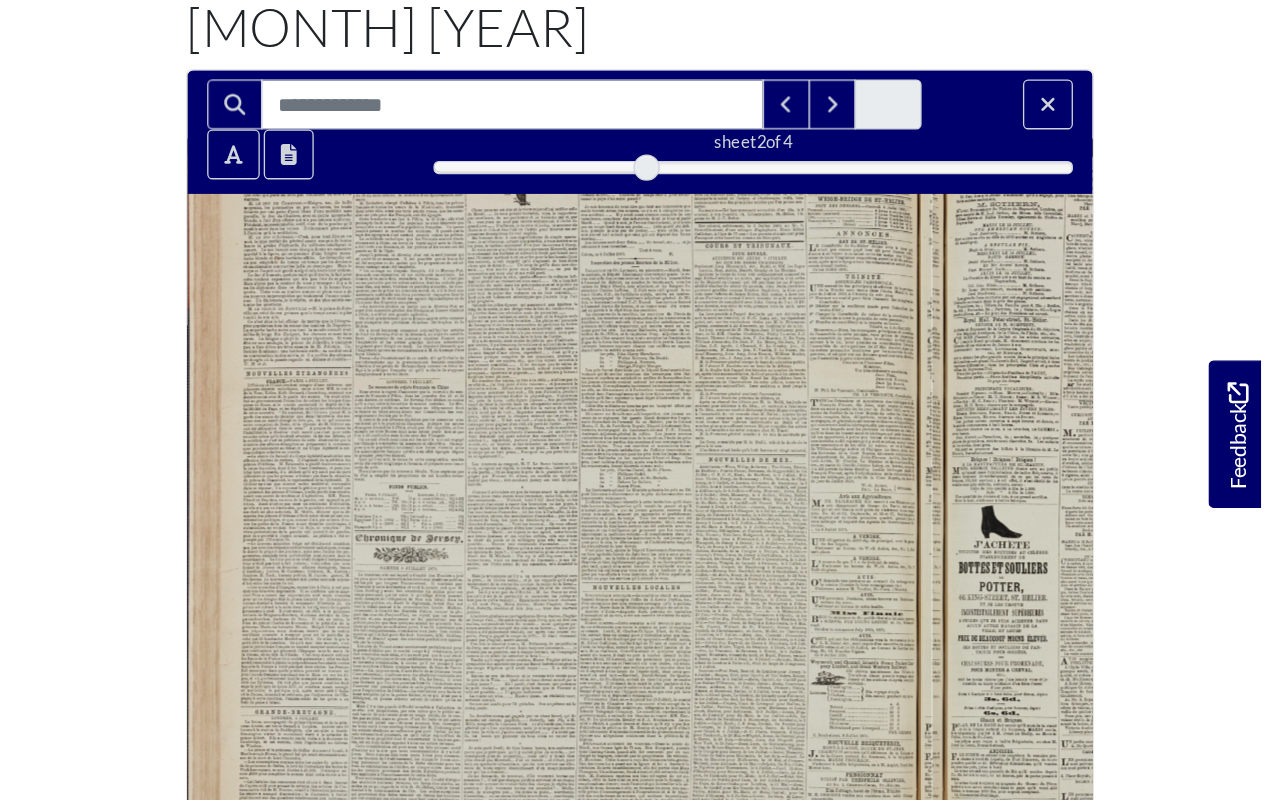 scroll, scrollTop: 0, scrollLeft: 0, axis: both 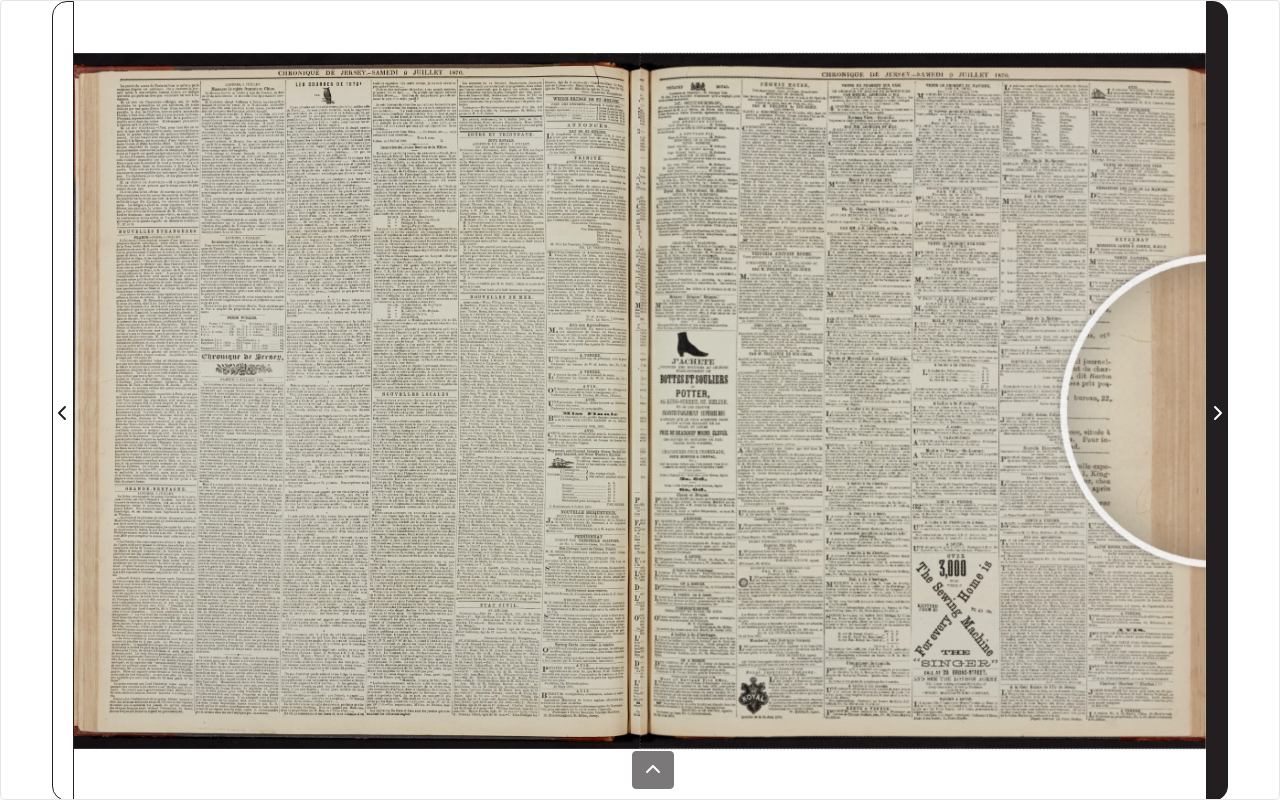 click at bounding box center [1217, 413] 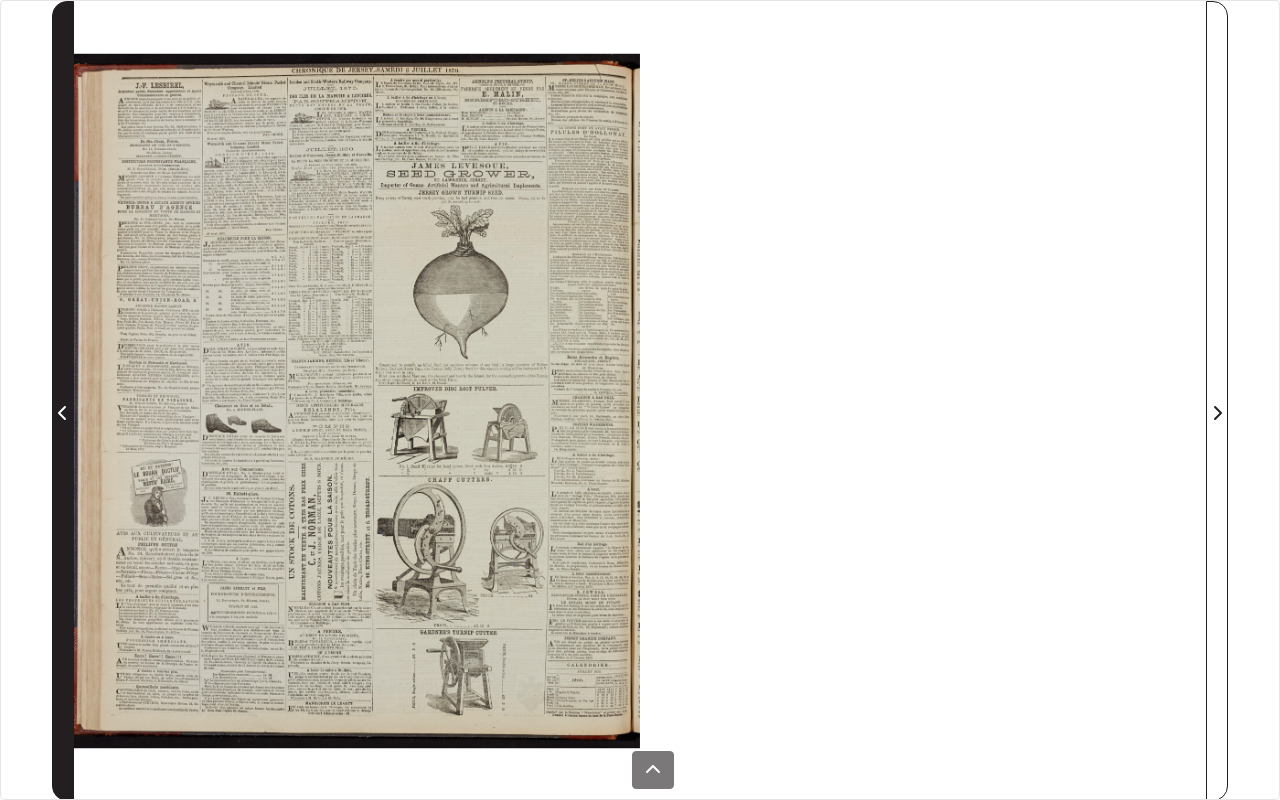 click at bounding box center (63, 413) 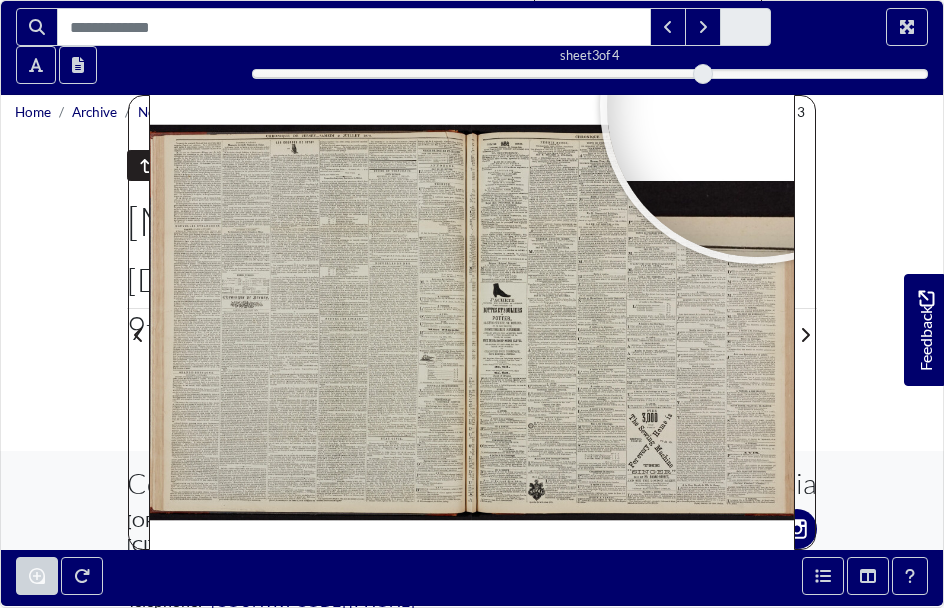 scroll, scrollTop: 0, scrollLeft: 0, axis: both 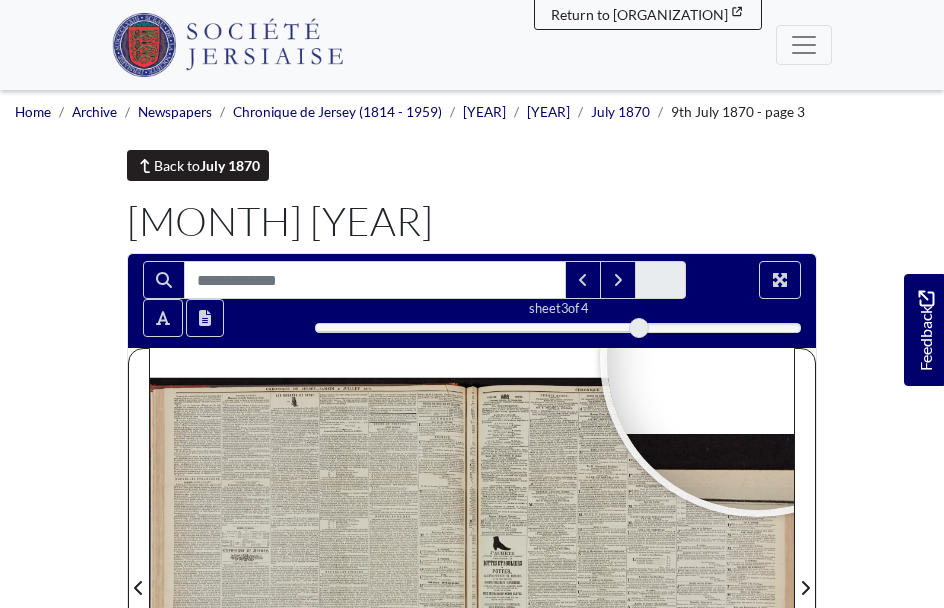 click on "[MONTH] [YEAR]" at bounding box center (254, 165) 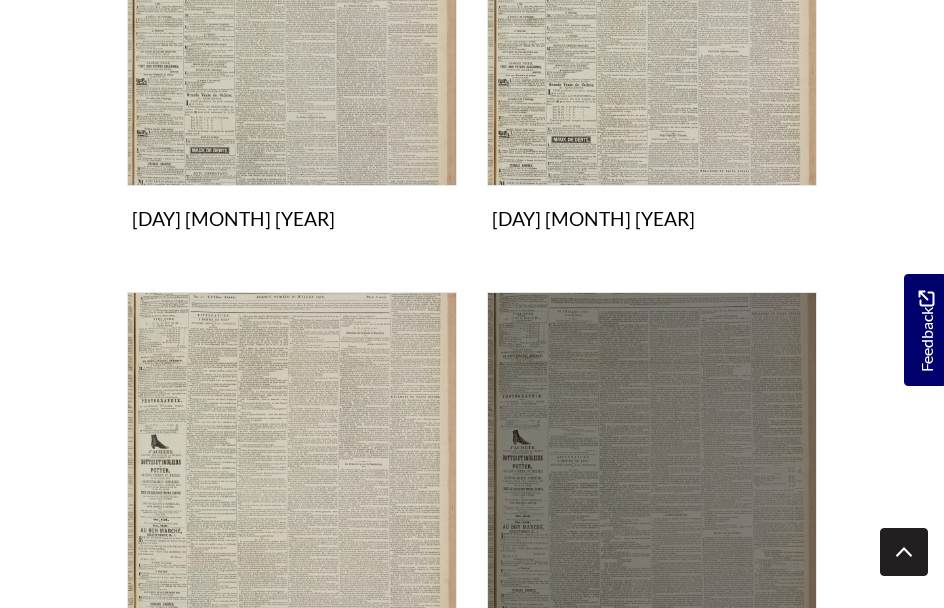 scroll, scrollTop: 1001, scrollLeft: 0, axis: vertical 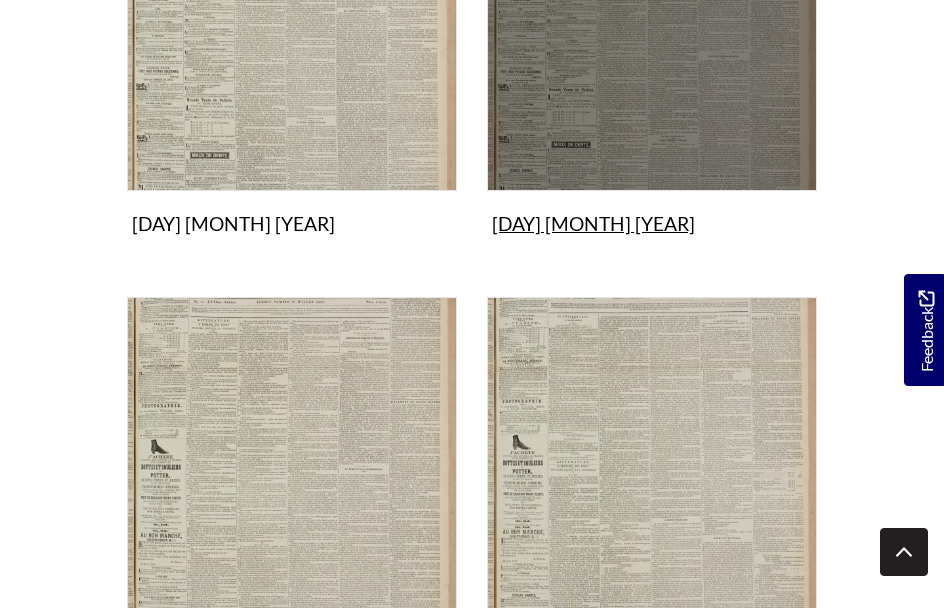 click on "13th July 1870
Collection" at bounding box center (652, 52) 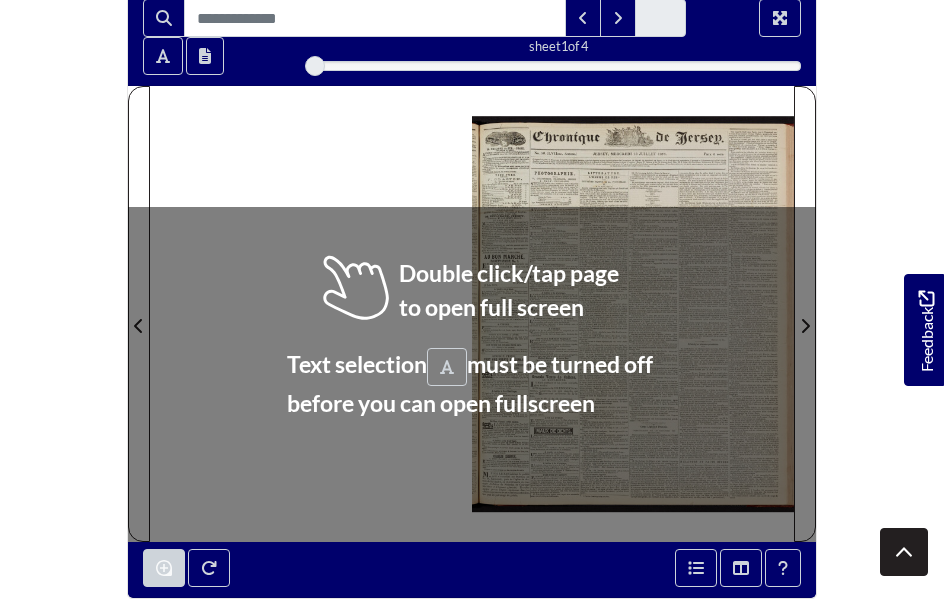 scroll, scrollTop: 272, scrollLeft: 0, axis: vertical 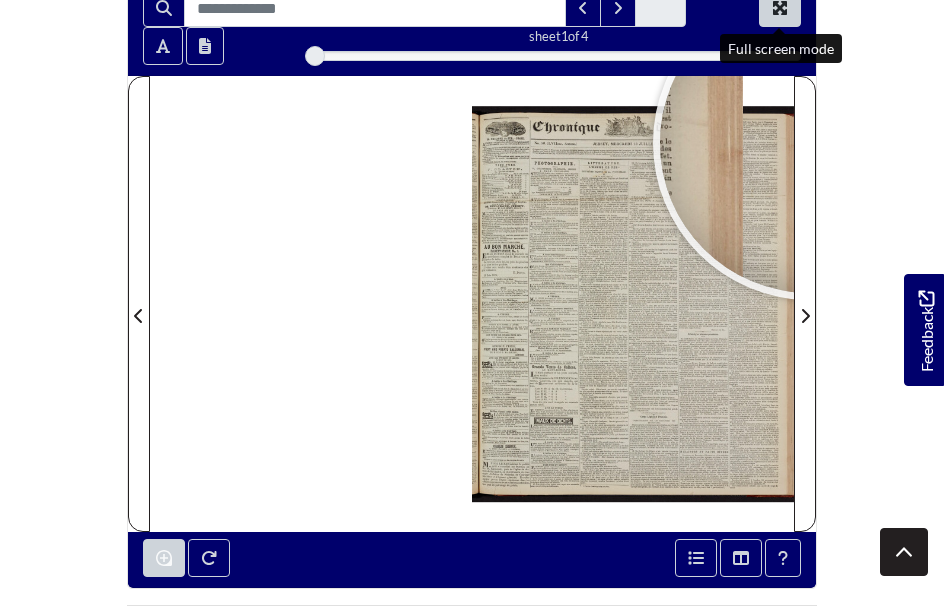 click at bounding box center (780, 8) 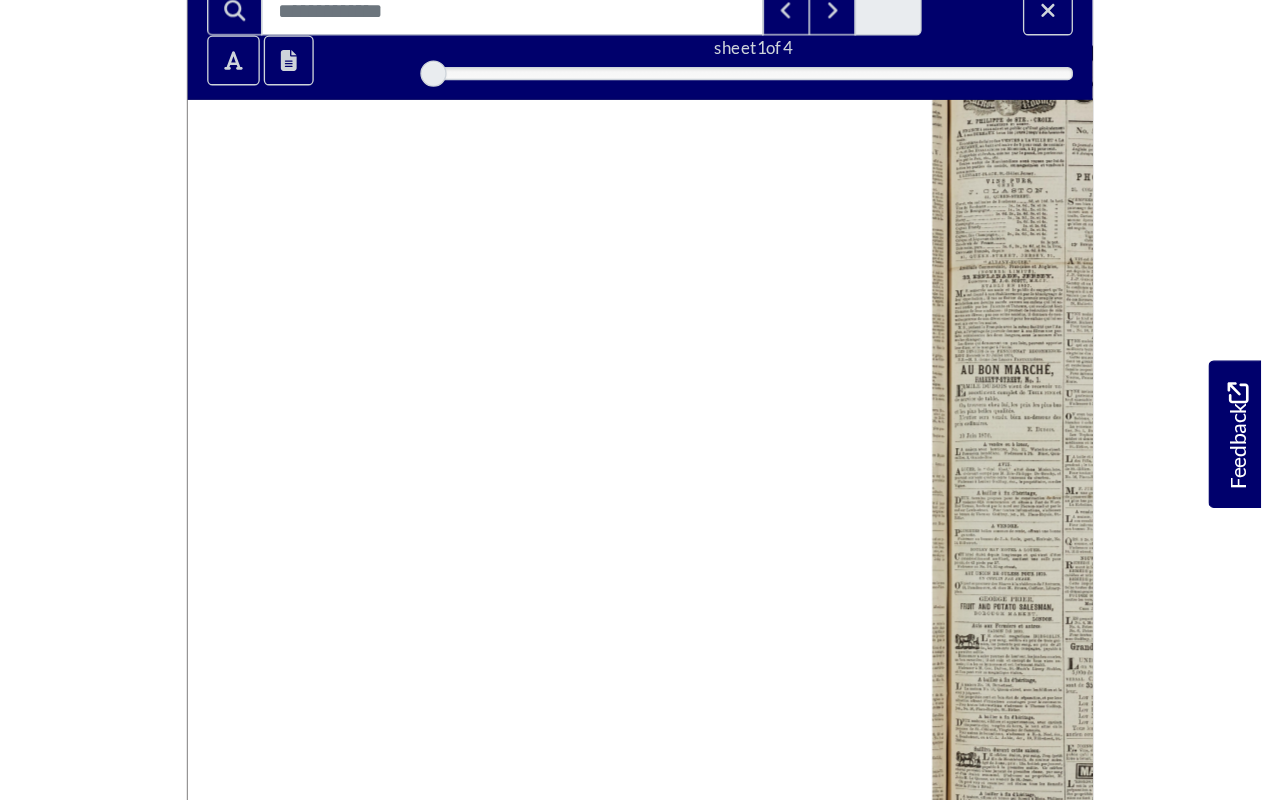 scroll, scrollTop: 0, scrollLeft: 0, axis: both 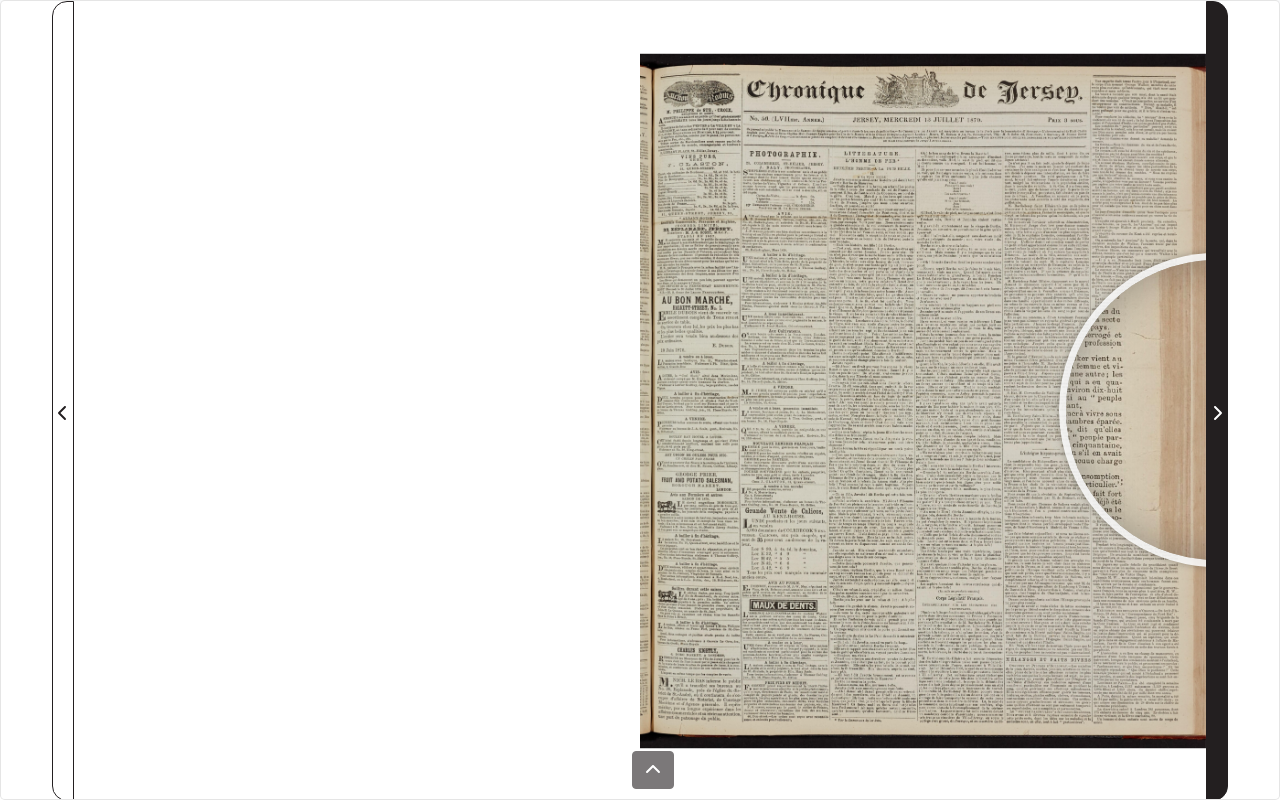 click at bounding box center (1217, 413) 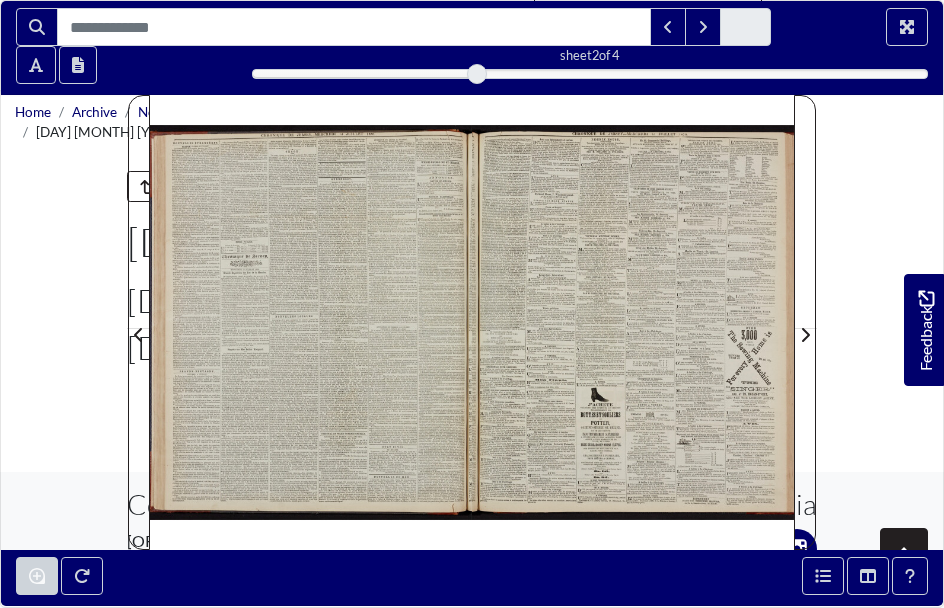 scroll, scrollTop: 0, scrollLeft: 0, axis: both 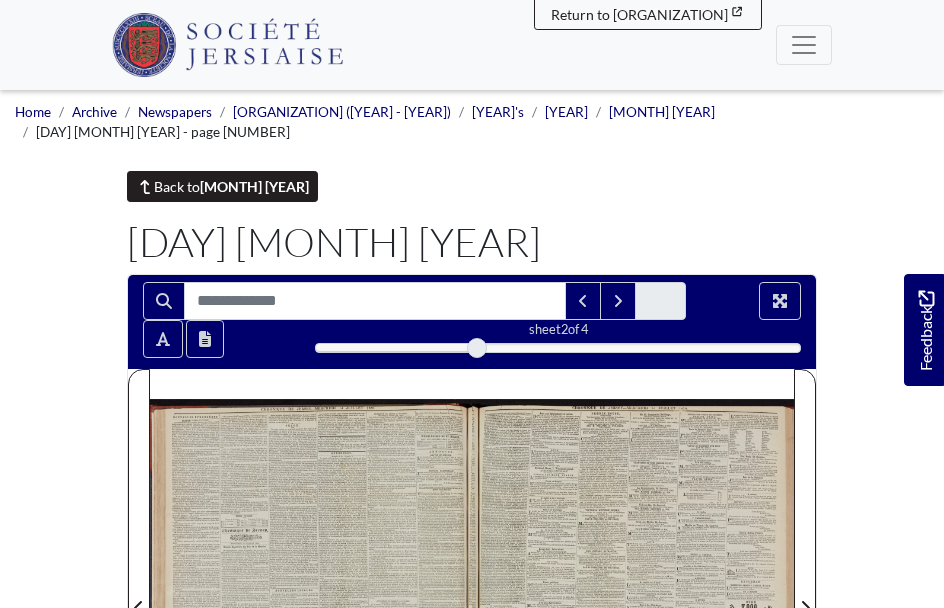 click on "Back to  July 1870" at bounding box center (222, 165) 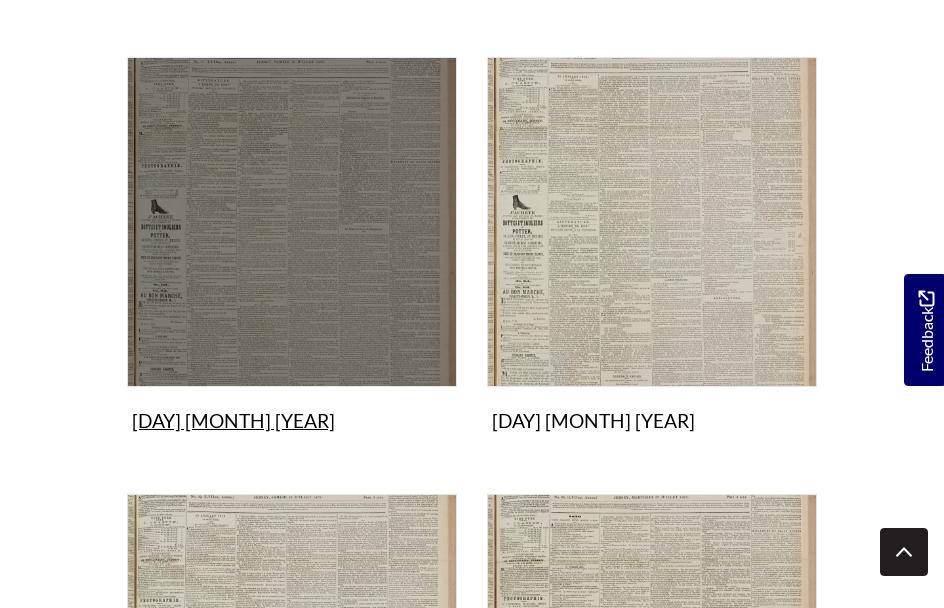 scroll, scrollTop: 1264, scrollLeft: 0, axis: vertical 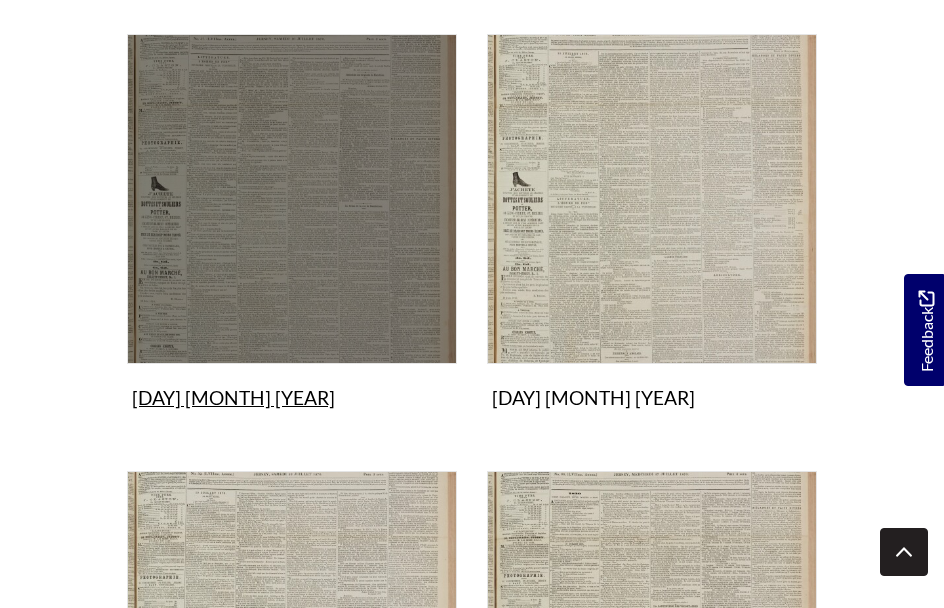 click on "[DAY] [MONTH] [YEAR]
Collection" at bounding box center [292, 225] 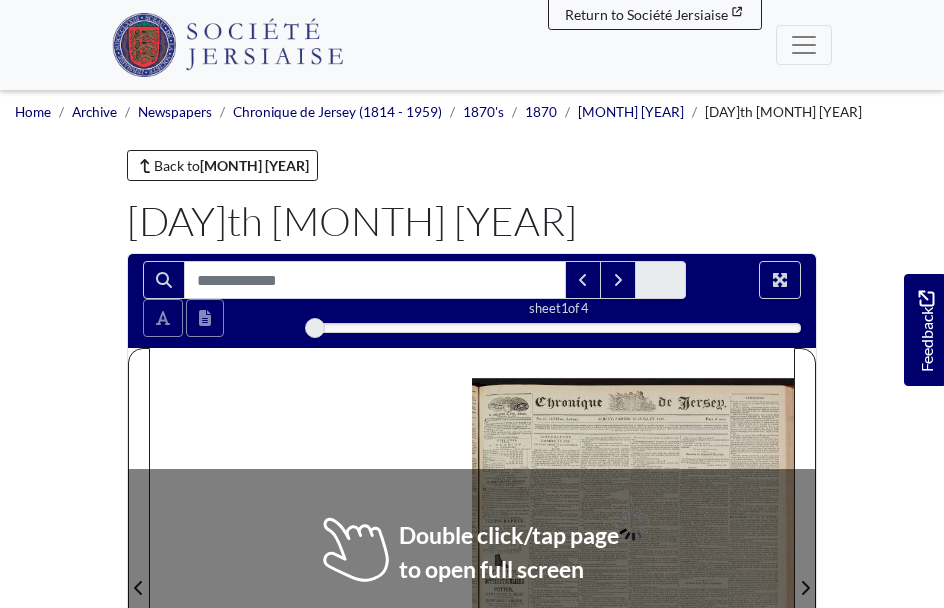 scroll, scrollTop: 0, scrollLeft: 0, axis: both 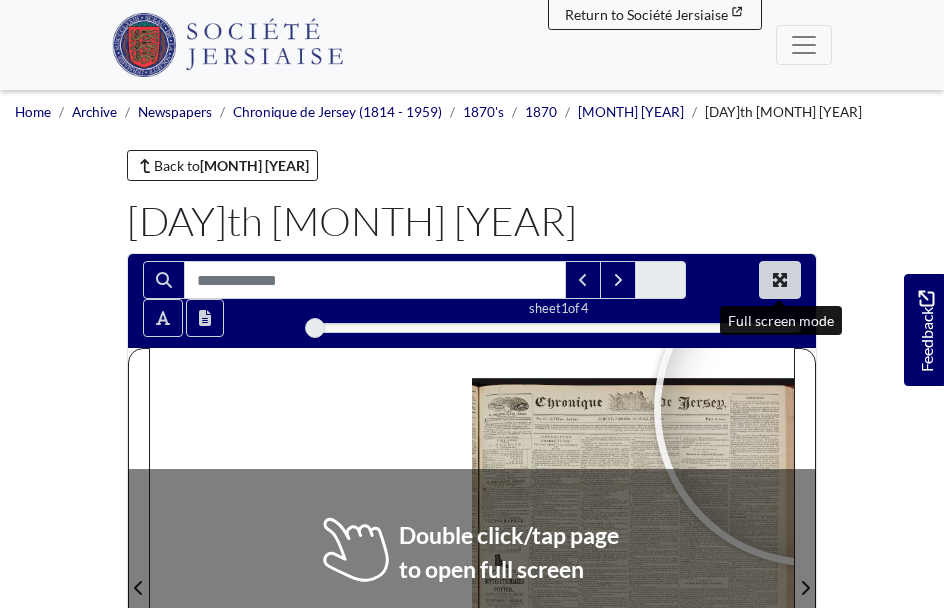click at bounding box center [780, 280] 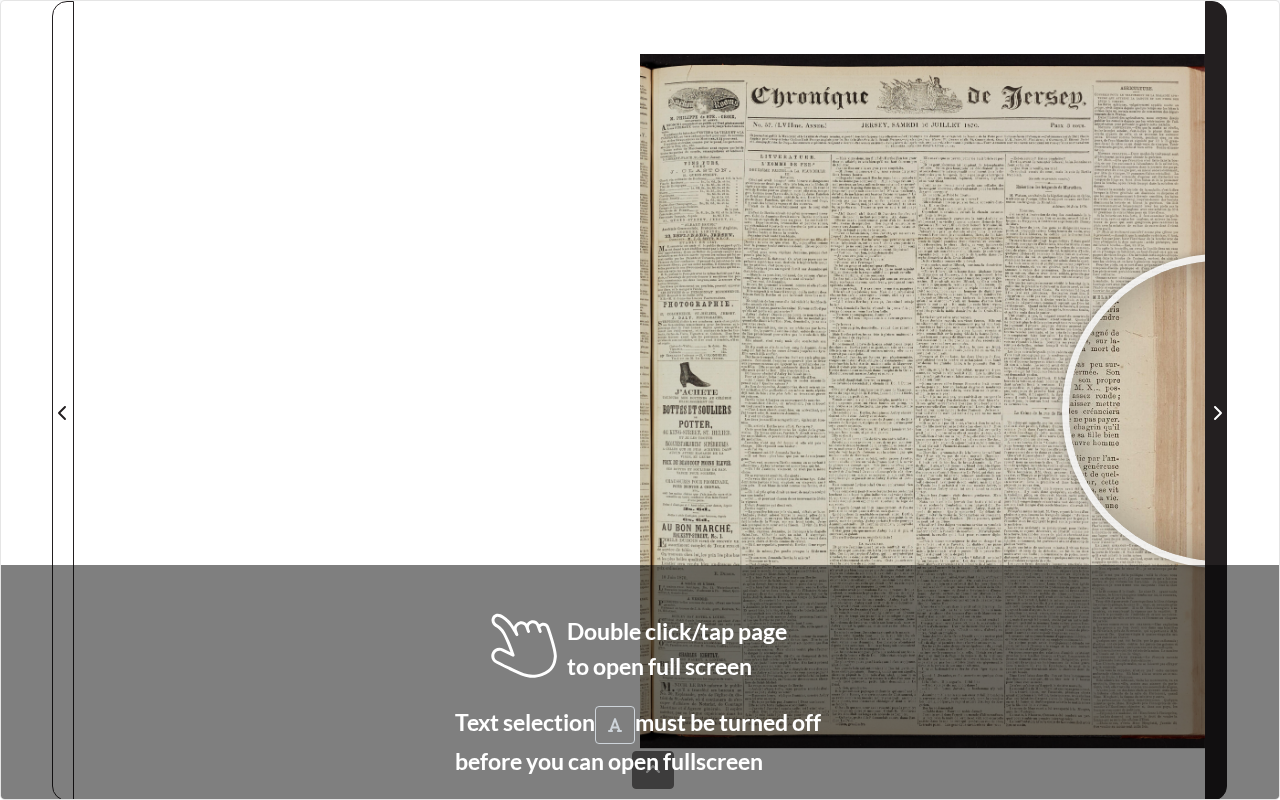 click at bounding box center [1218, 413] 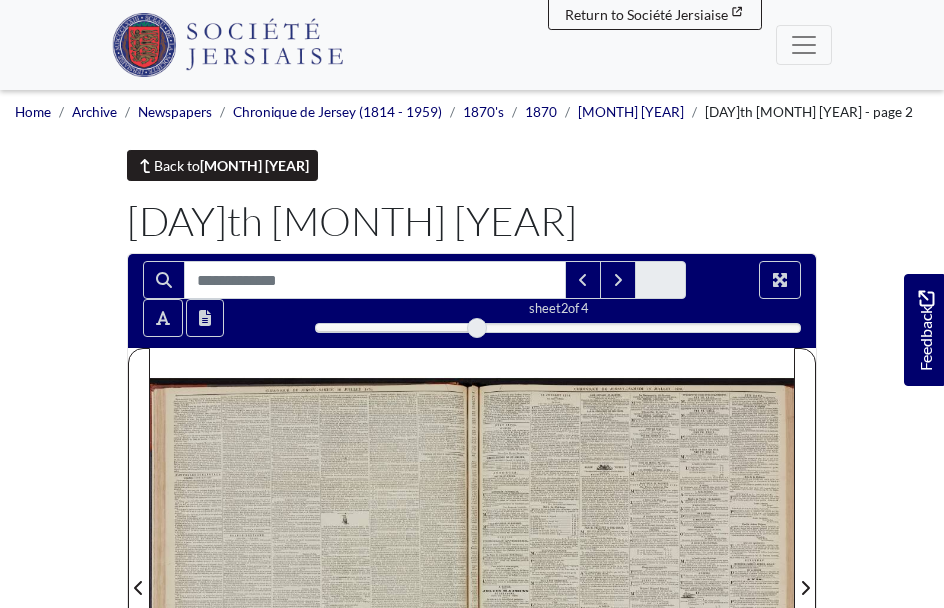 click on "Back to  July 1870" at bounding box center (222, 186) 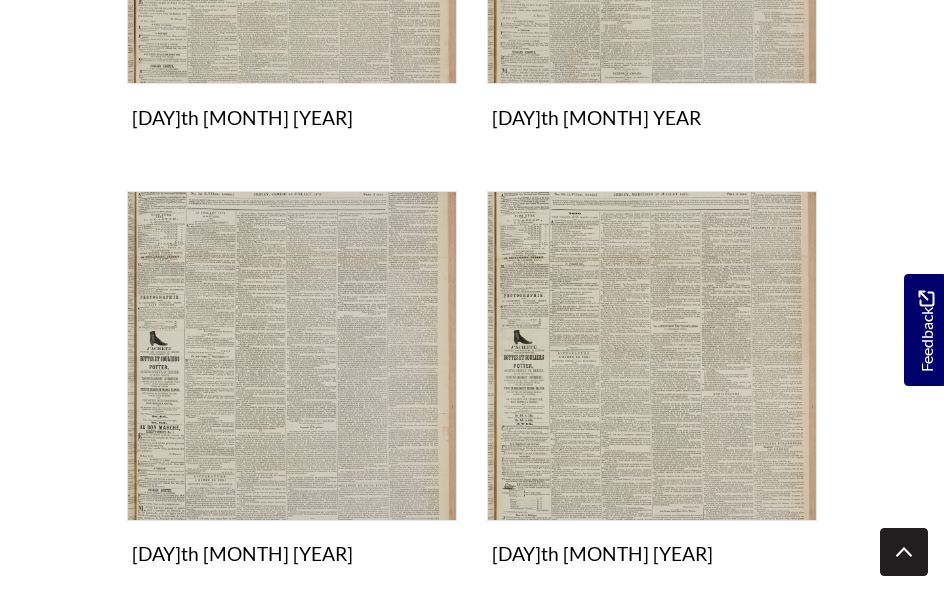 scroll, scrollTop: 1557, scrollLeft: 0, axis: vertical 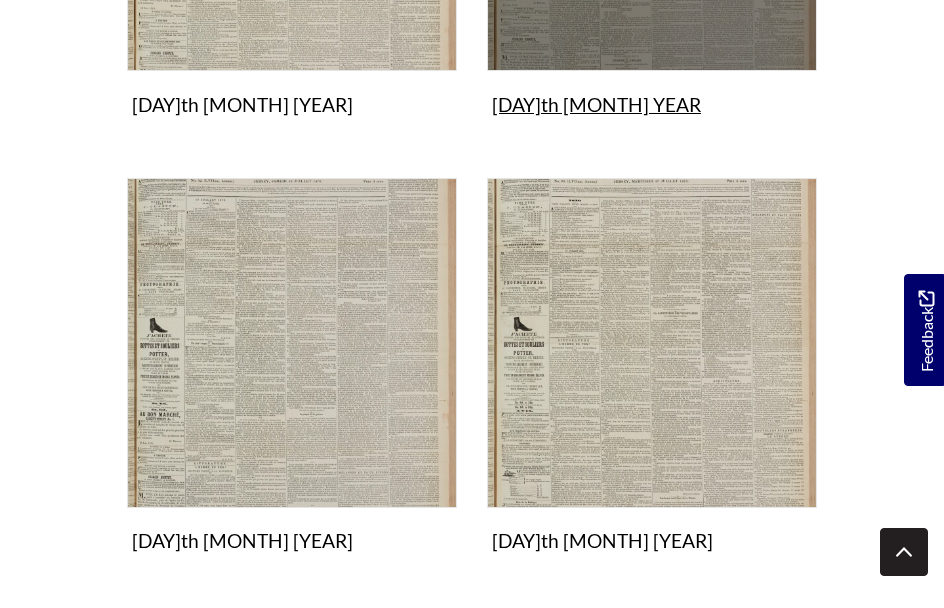 click on "[DAY] [MONTH] [YEAR]
[COLLECTION]" at bounding box center [652, -68] 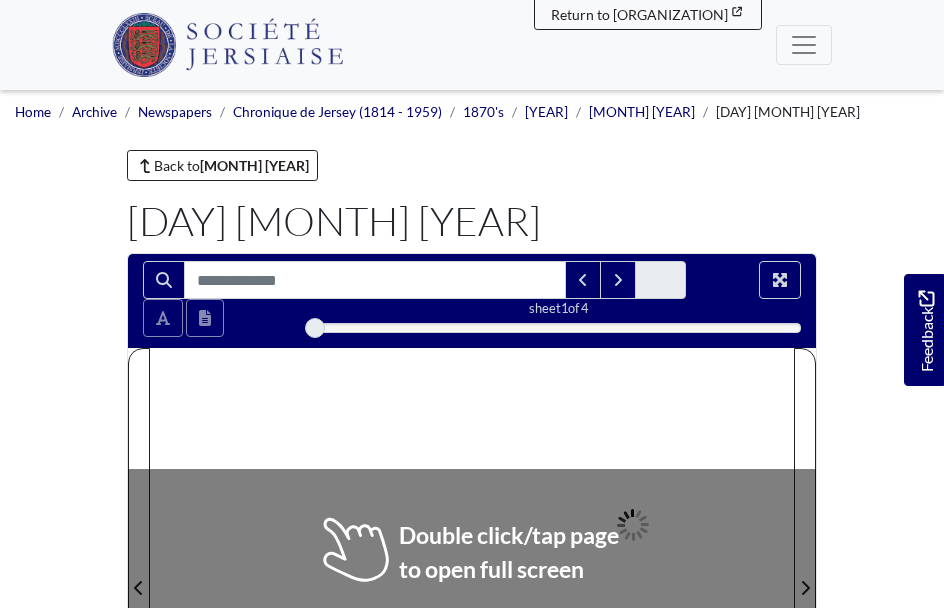 scroll, scrollTop: 0, scrollLeft: 0, axis: both 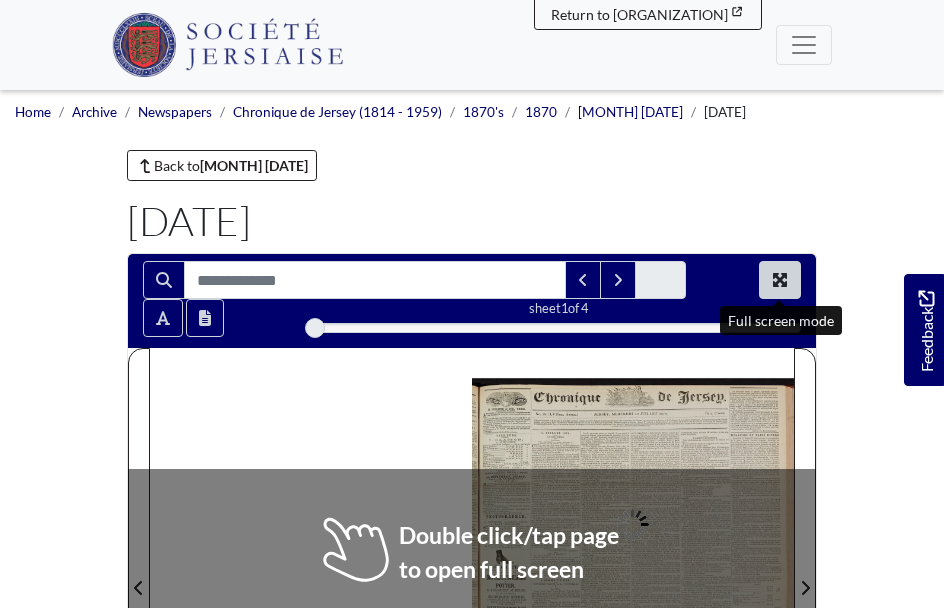 click at bounding box center [780, 280] 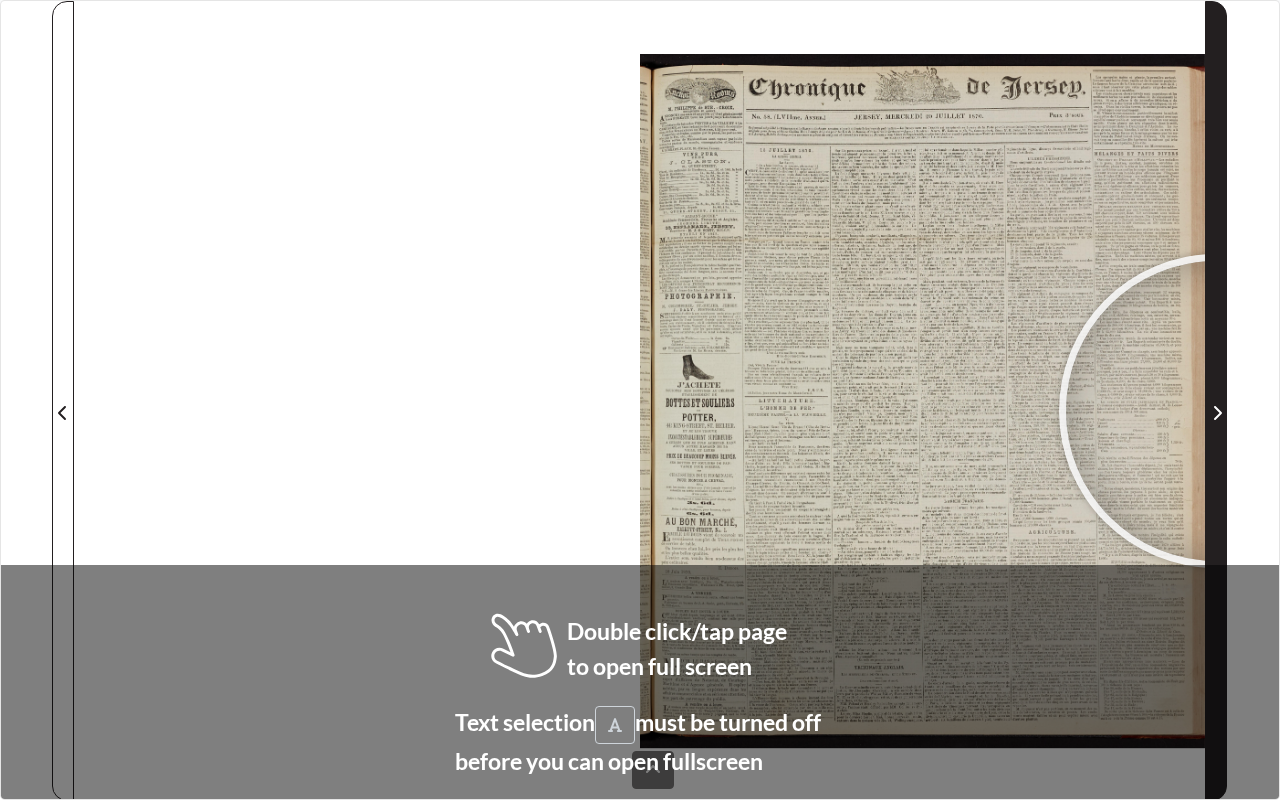 click at bounding box center (1217, 413) 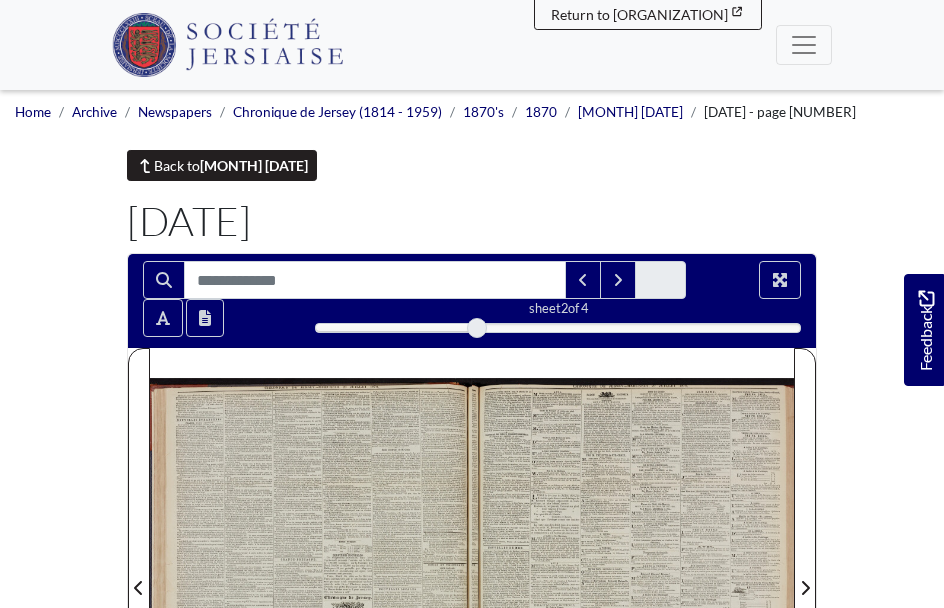 click on "[MONTH] [YEAR]" at bounding box center (254, 165) 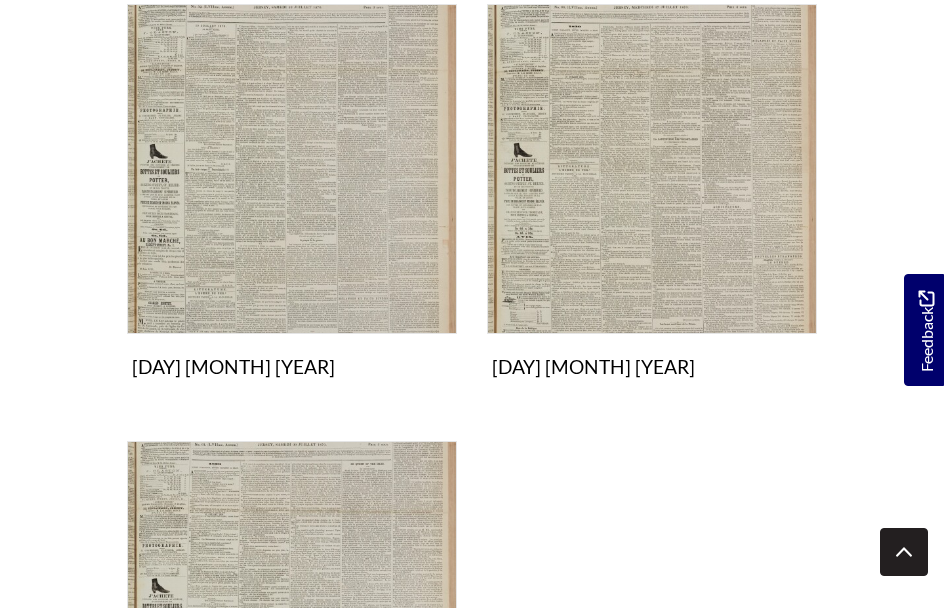 scroll, scrollTop: 1814, scrollLeft: 0, axis: vertical 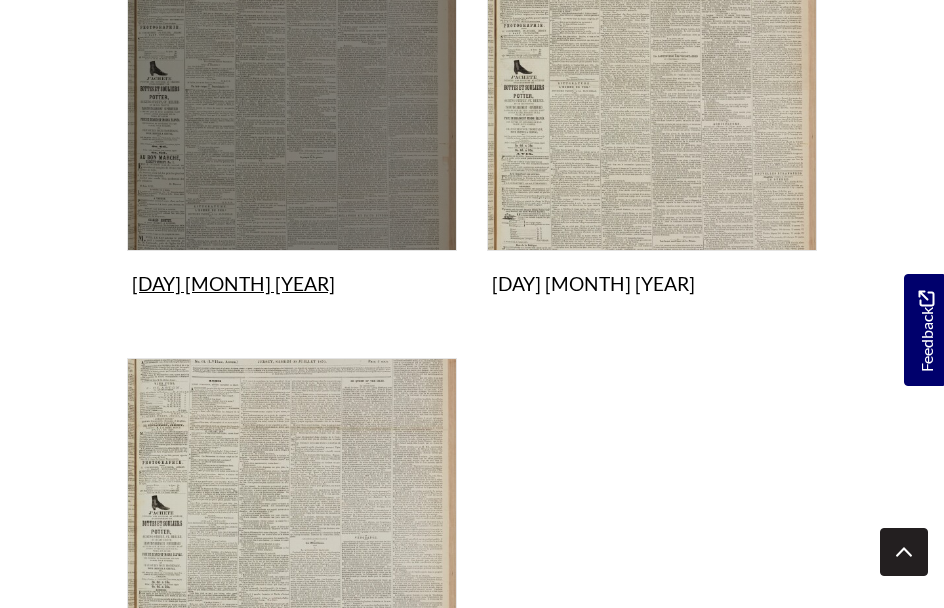 click on "[DAY] [MONTH] [YEAR]
Collection" at bounding box center [292, 112] 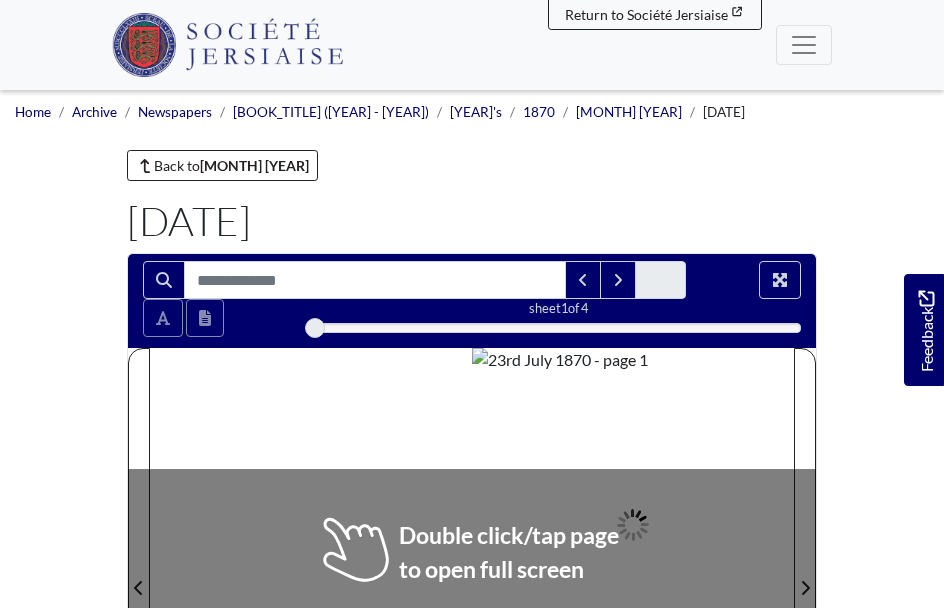 scroll, scrollTop: 0, scrollLeft: 0, axis: both 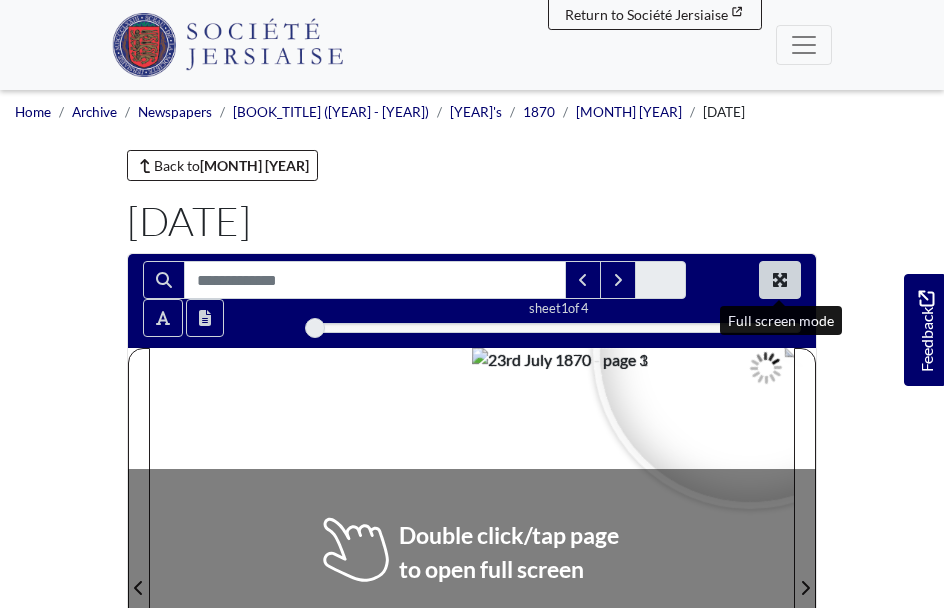 click at bounding box center [780, 280] 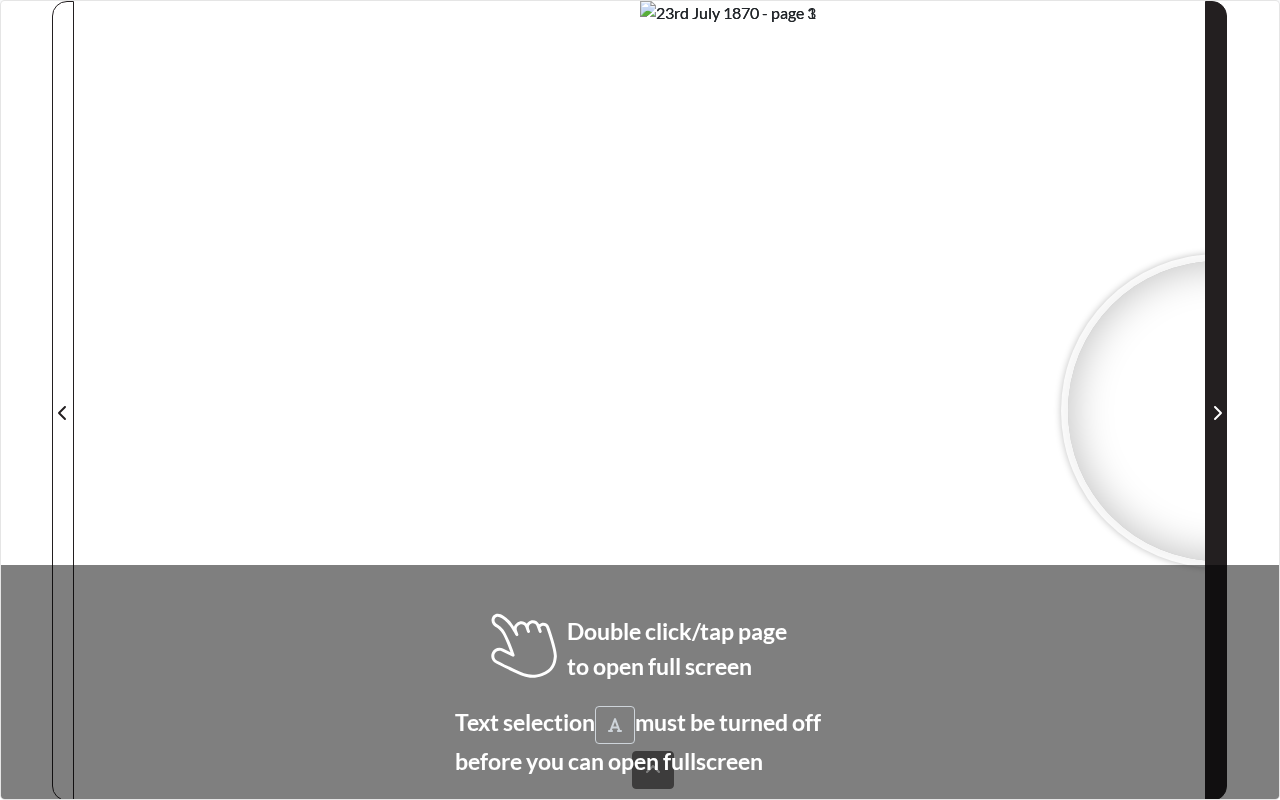 click at bounding box center (1218, 413) 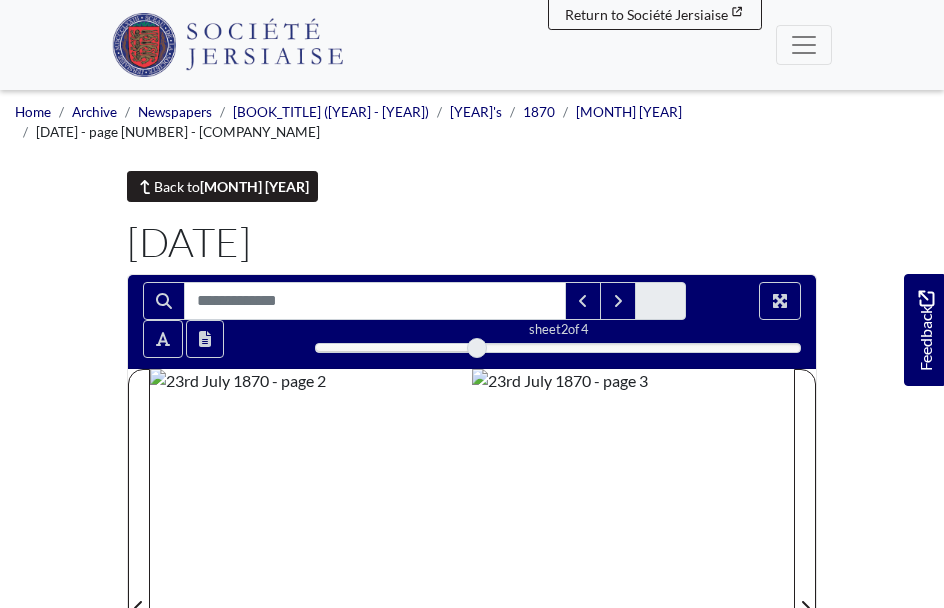 click on "Back to  July 1870" at bounding box center [222, 165] 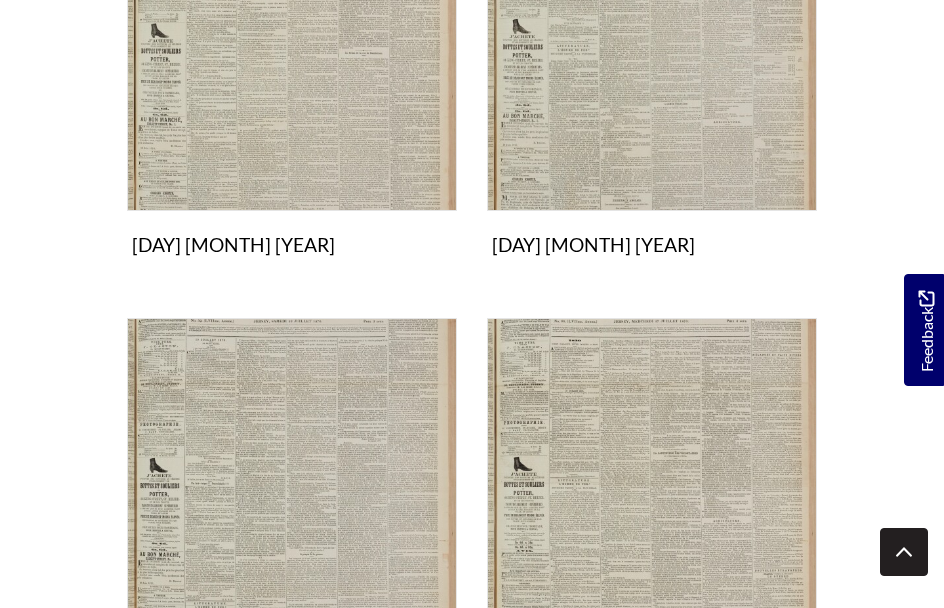 scroll, scrollTop: 1421, scrollLeft: 0, axis: vertical 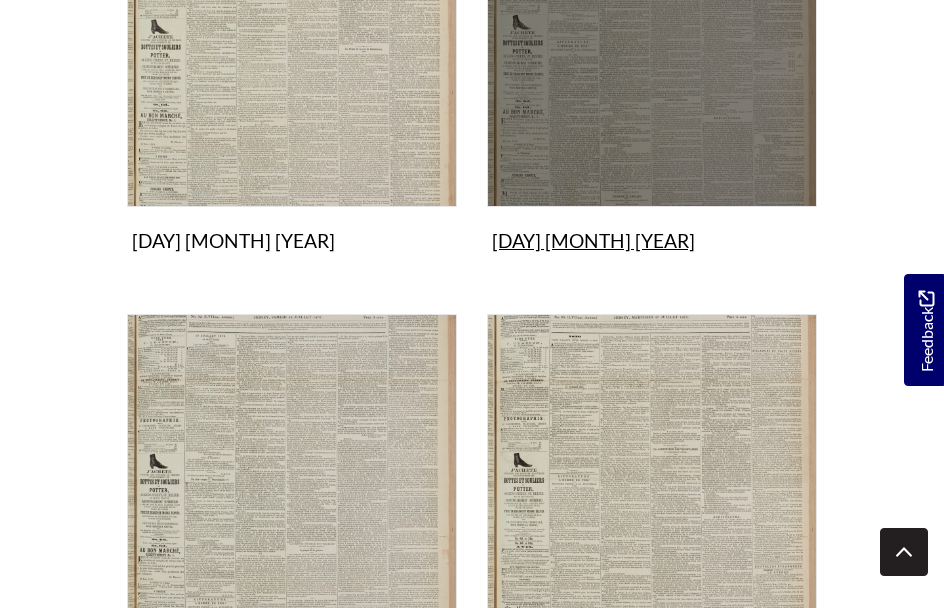 click on "20th July 1870
Collection" at bounding box center (652, 68) 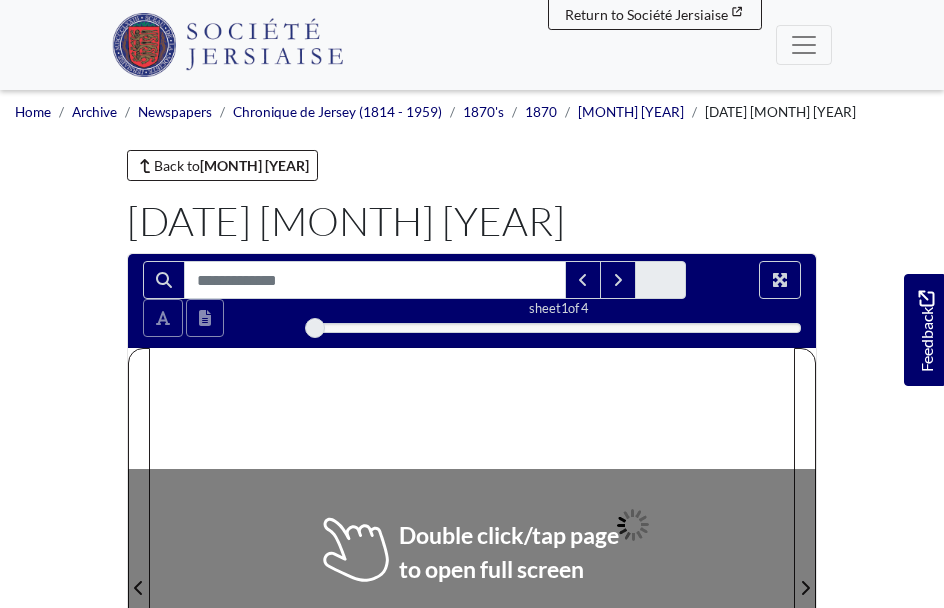 scroll, scrollTop: 0, scrollLeft: 0, axis: both 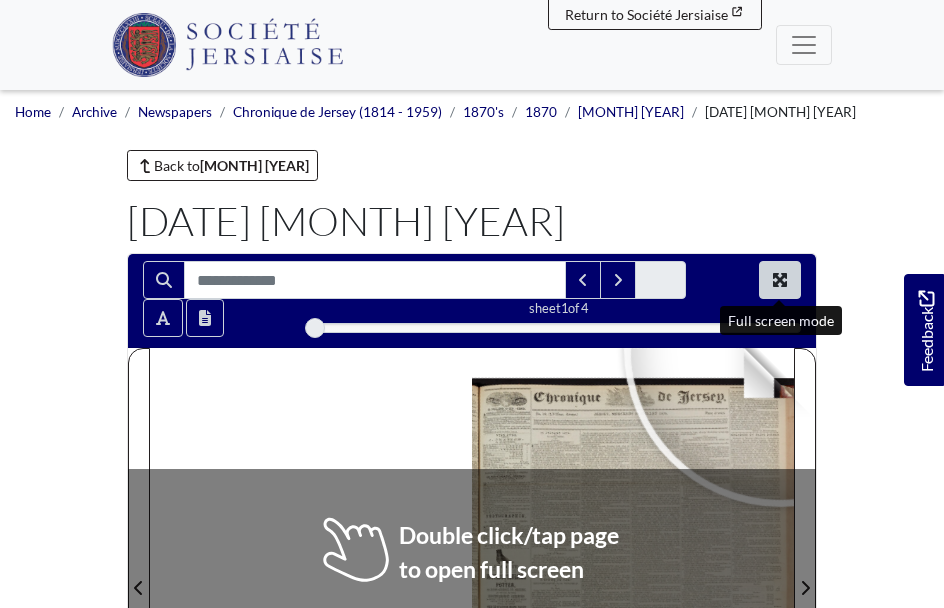 click at bounding box center (780, 280) 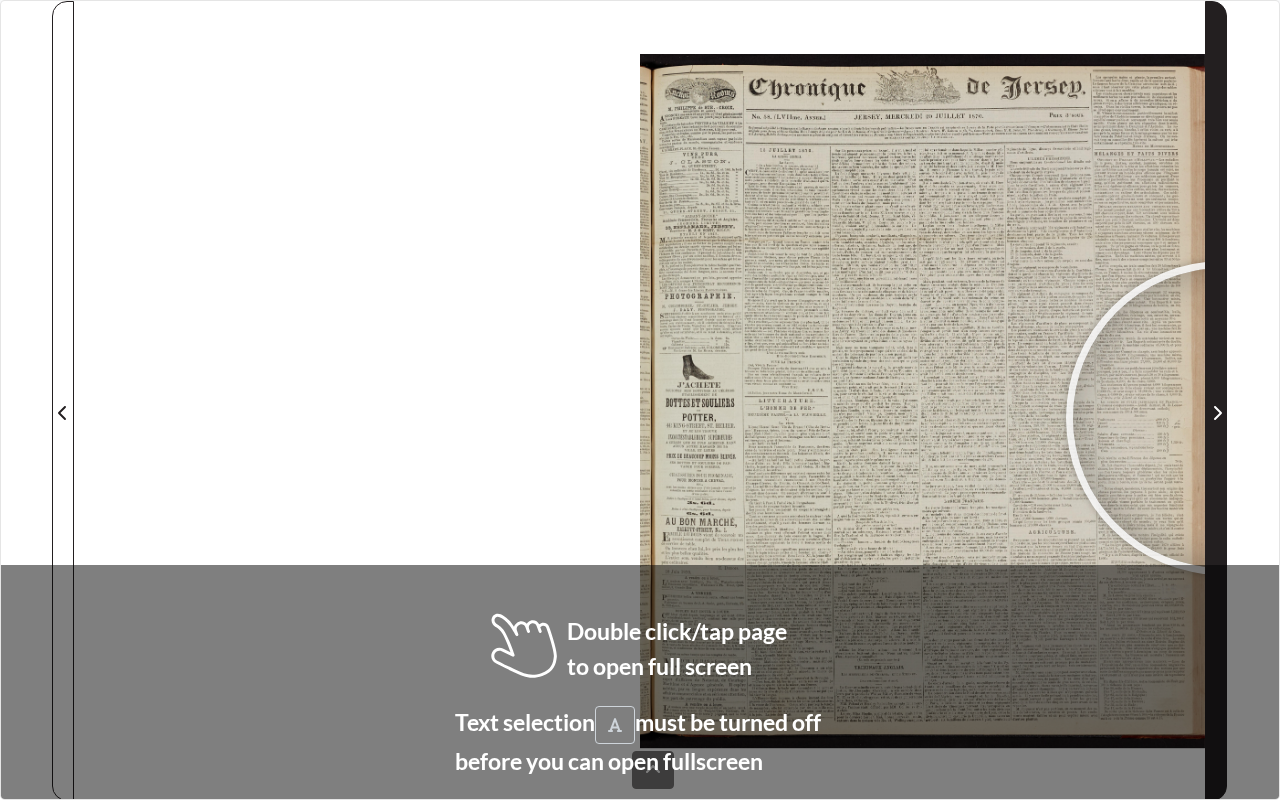 click at bounding box center (1217, 413) 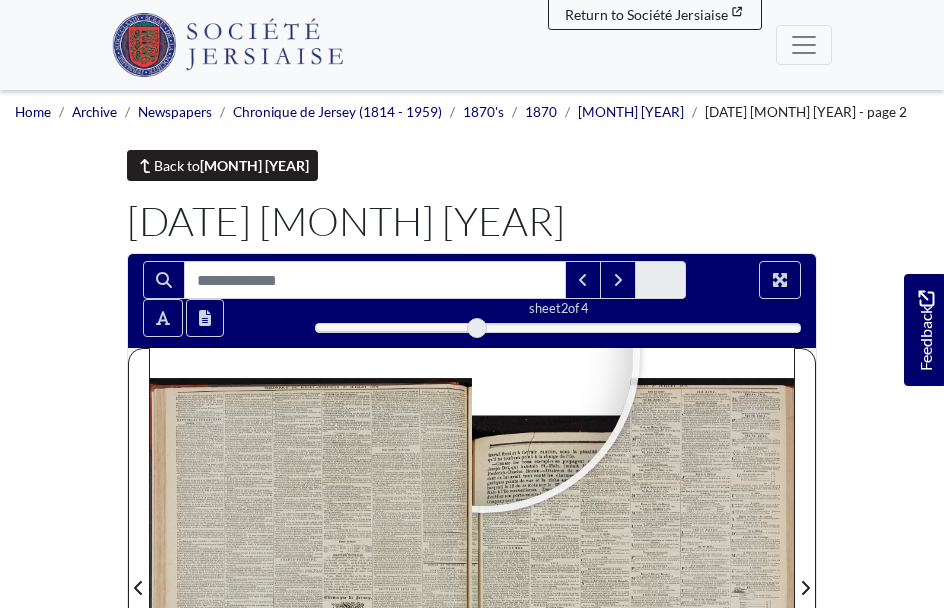 click on "[MONTH] [YEAR]" at bounding box center [274, 186] 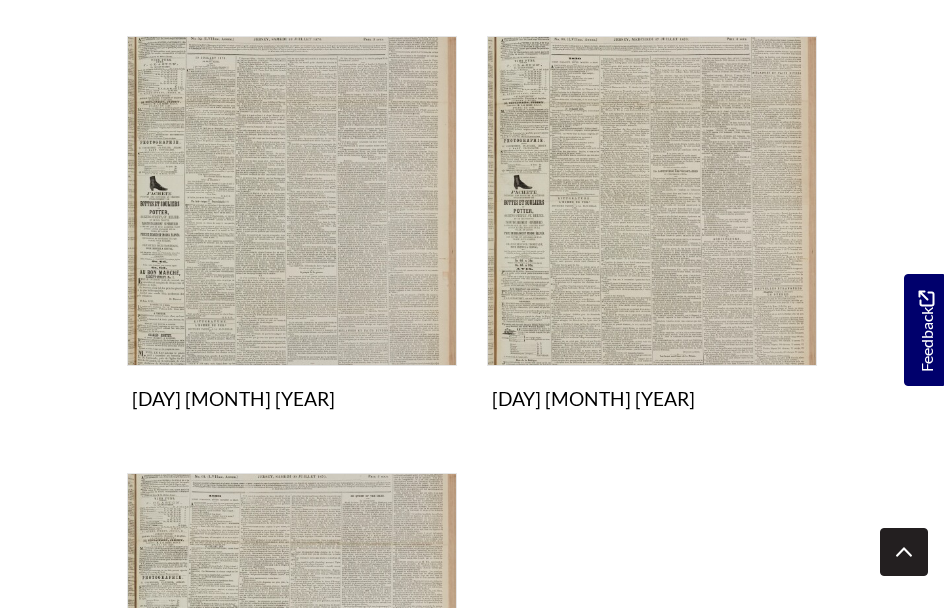 scroll, scrollTop: 1801, scrollLeft: 0, axis: vertical 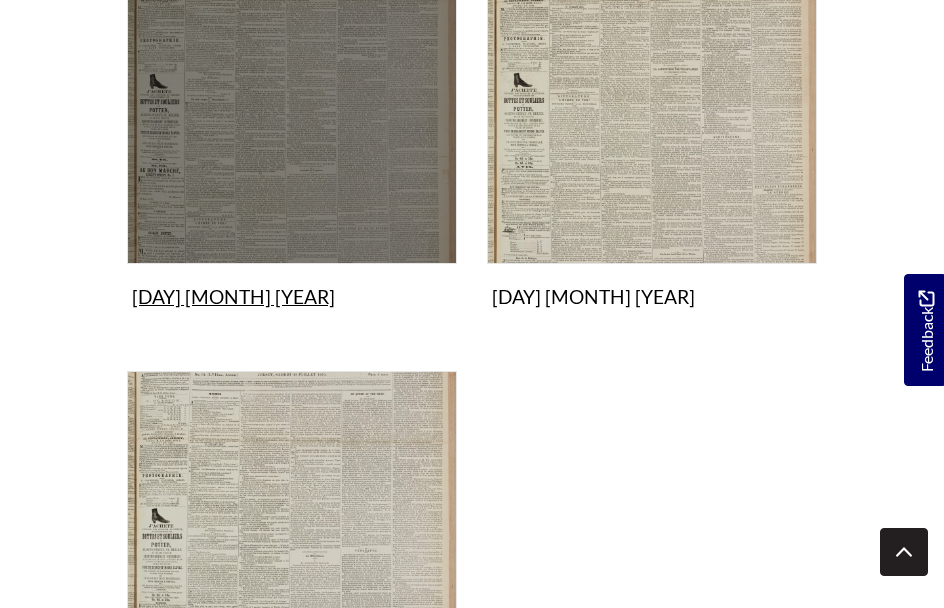 click on "[DAY] [MONTH] [YEAR]
Collection" at bounding box center (292, 125) 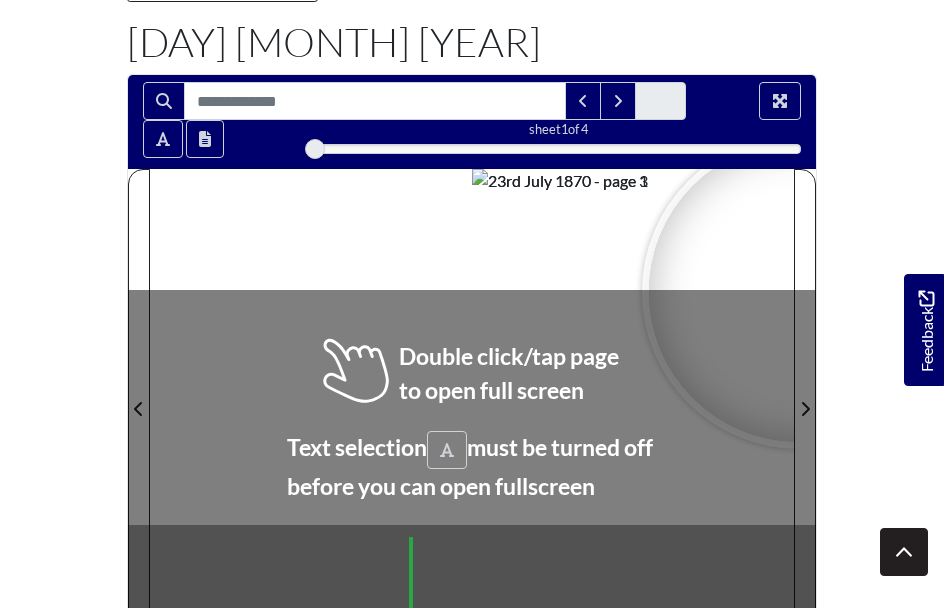 scroll, scrollTop: 175, scrollLeft: 0, axis: vertical 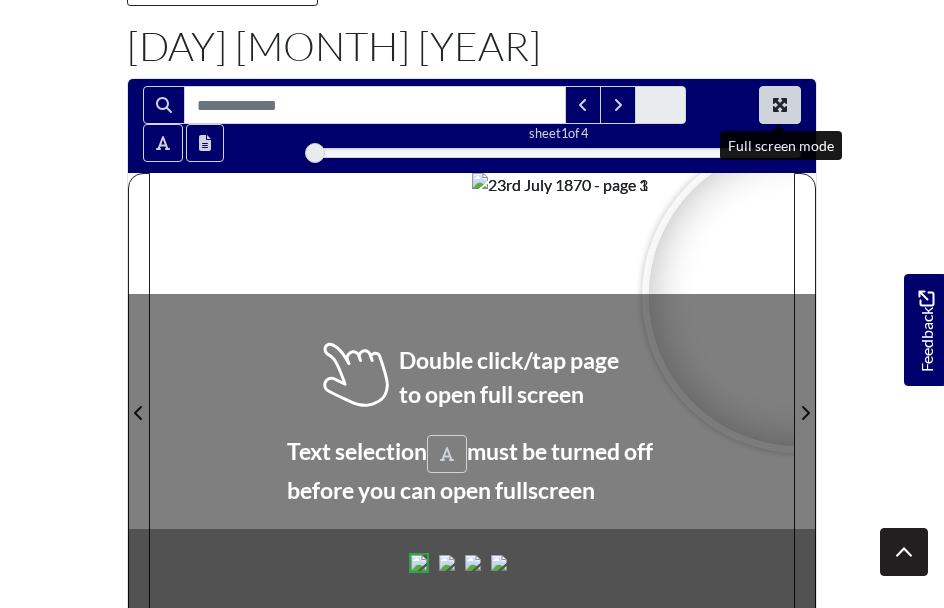click at bounding box center [780, 105] 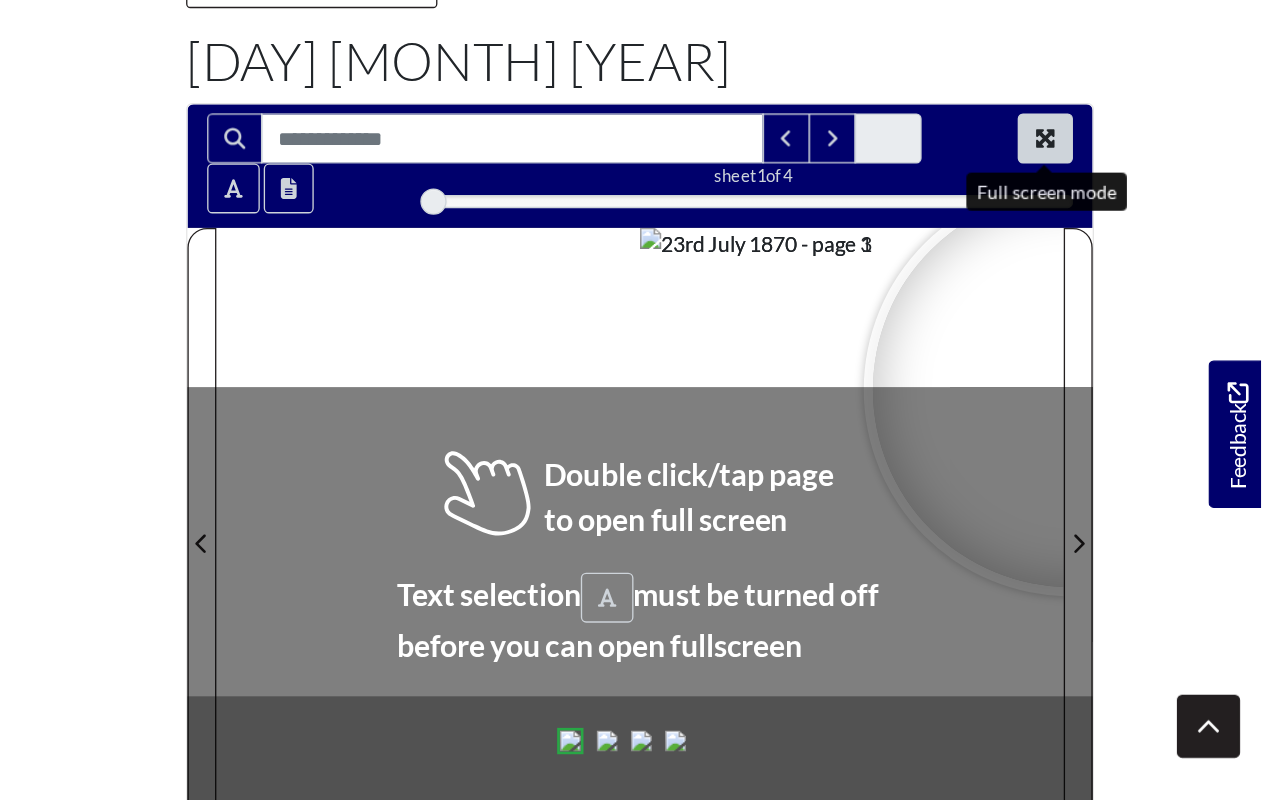 scroll, scrollTop: 0, scrollLeft: 0, axis: both 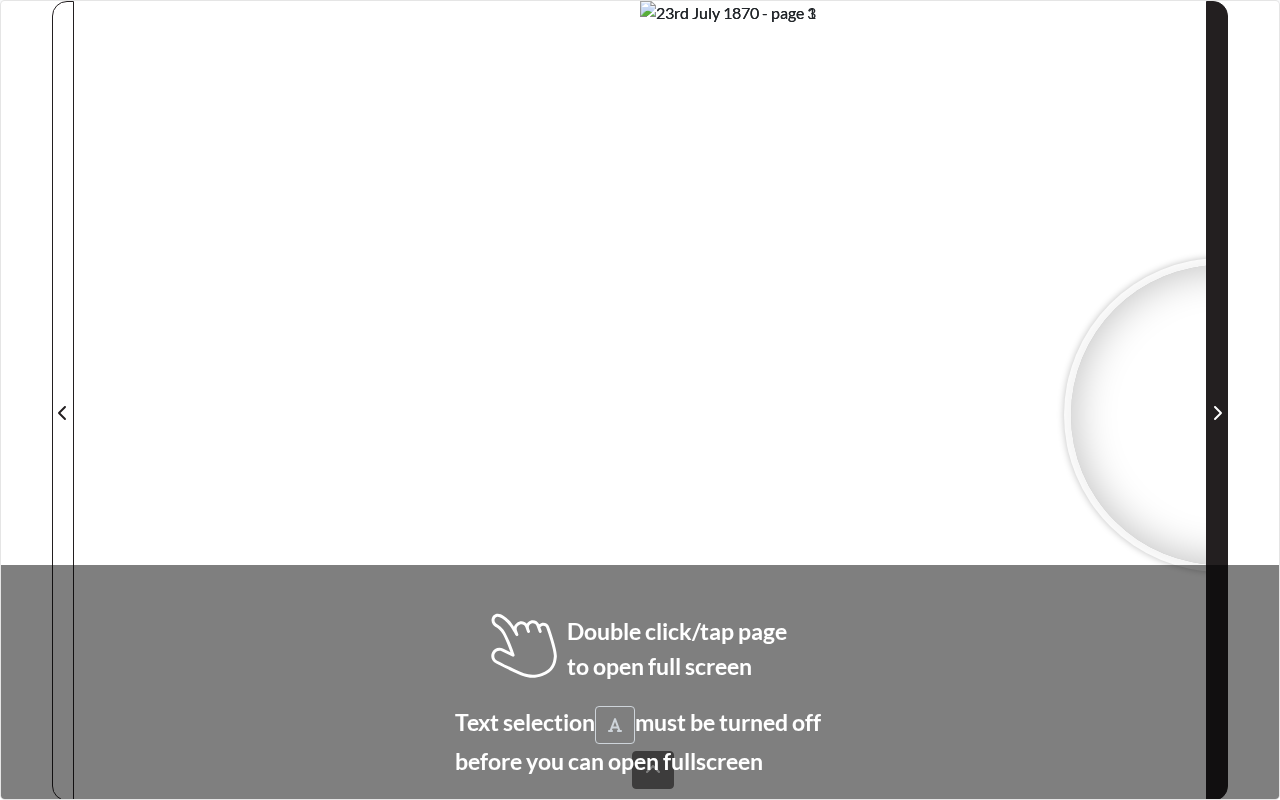 click at bounding box center (1218, 413) 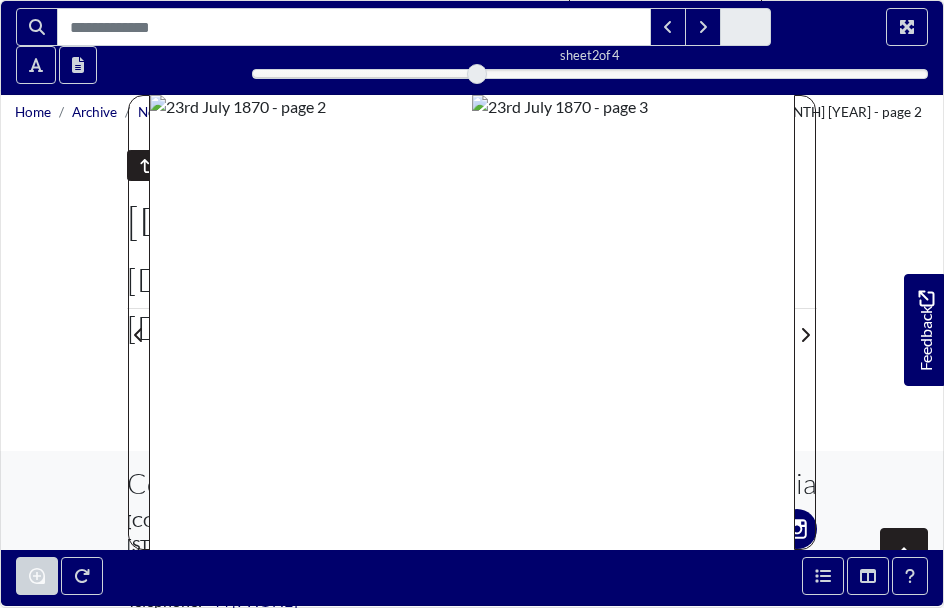 scroll, scrollTop: 0, scrollLeft: 0, axis: both 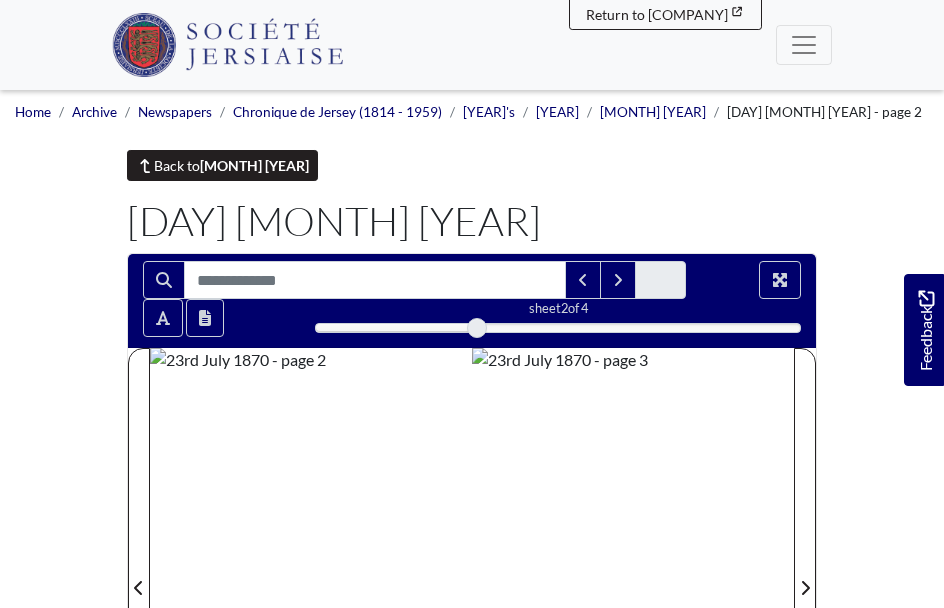 click on "July 1870" at bounding box center (254, 165) 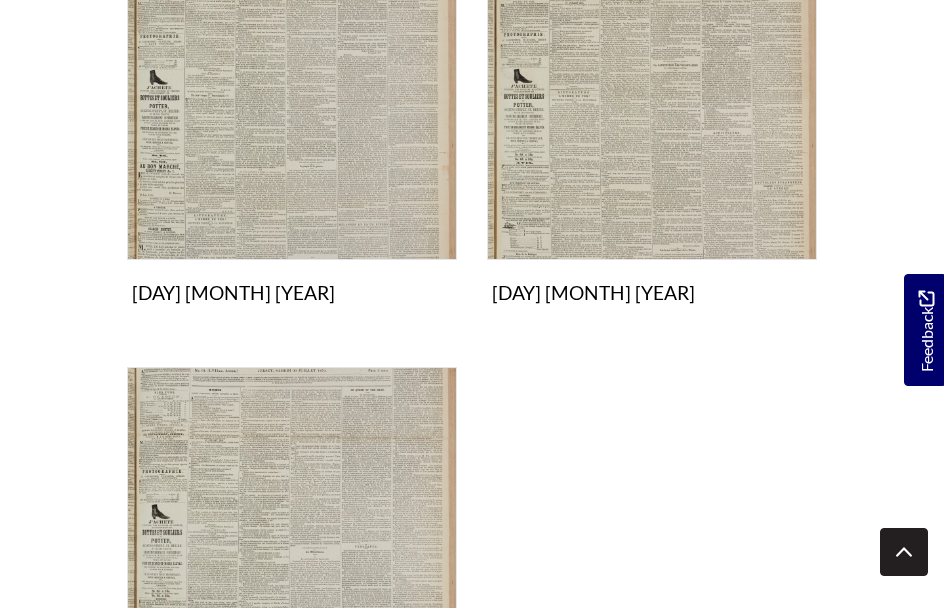 scroll, scrollTop: 1868, scrollLeft: 0, axis: vertical 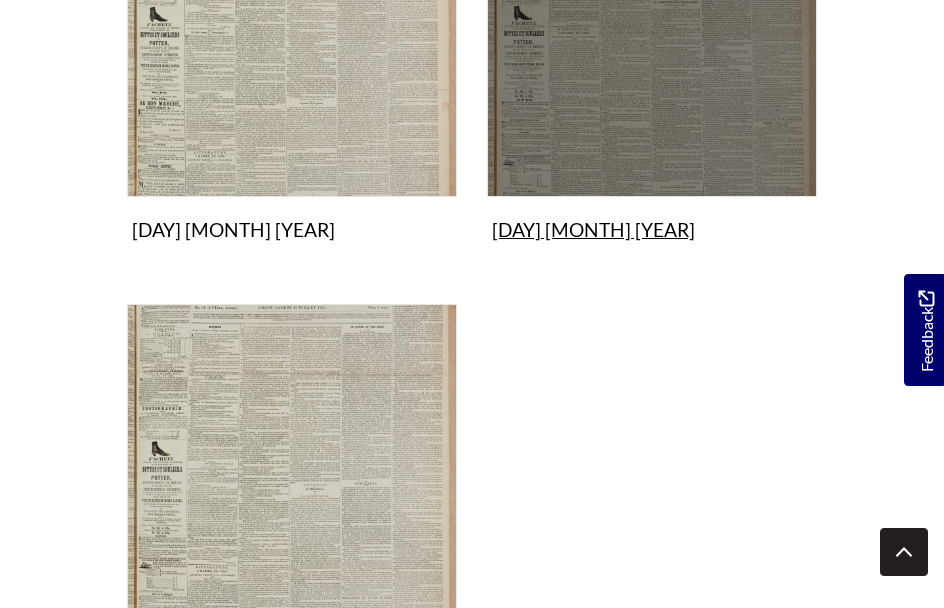 click on "27th July 1870
Collection" at bounding box center (652, 58) 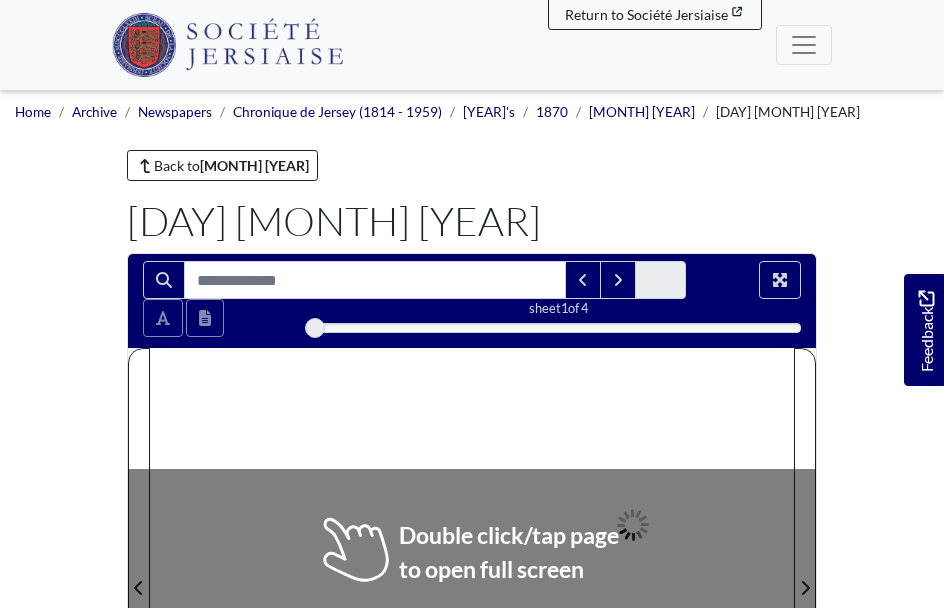 scroll, scrollTop: 0, scrollLeft: 0, axis: both 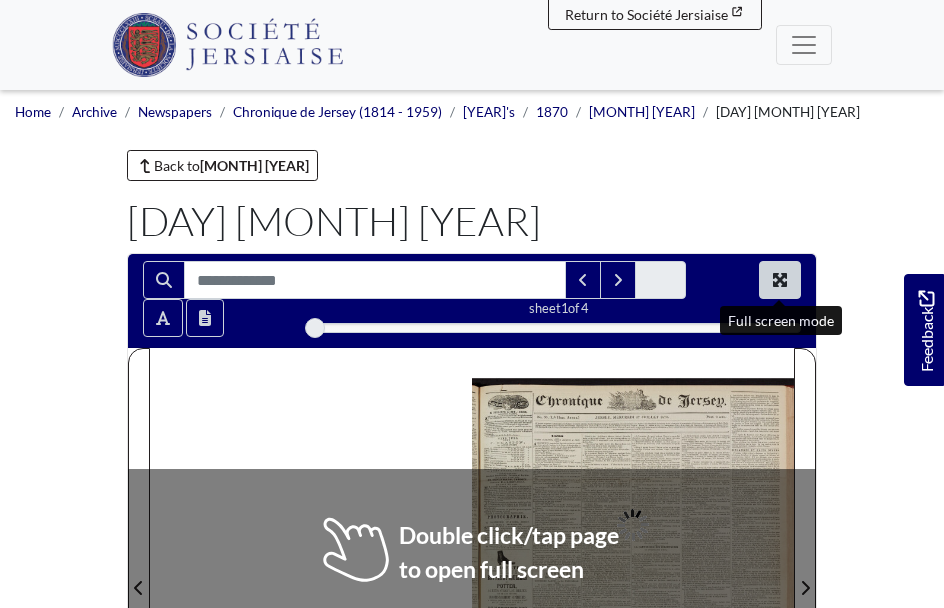 click at bounding box center (780, 280) 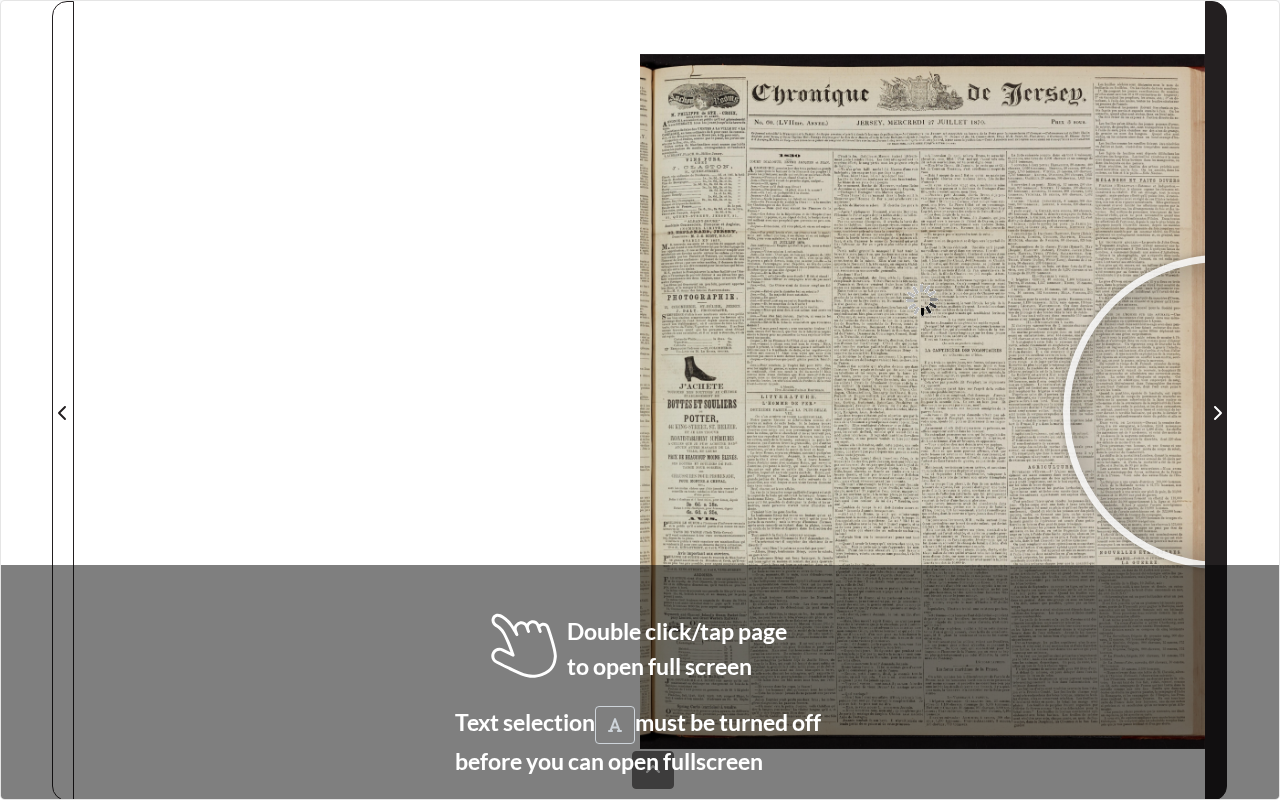 click at bounding box center (1218, 413) 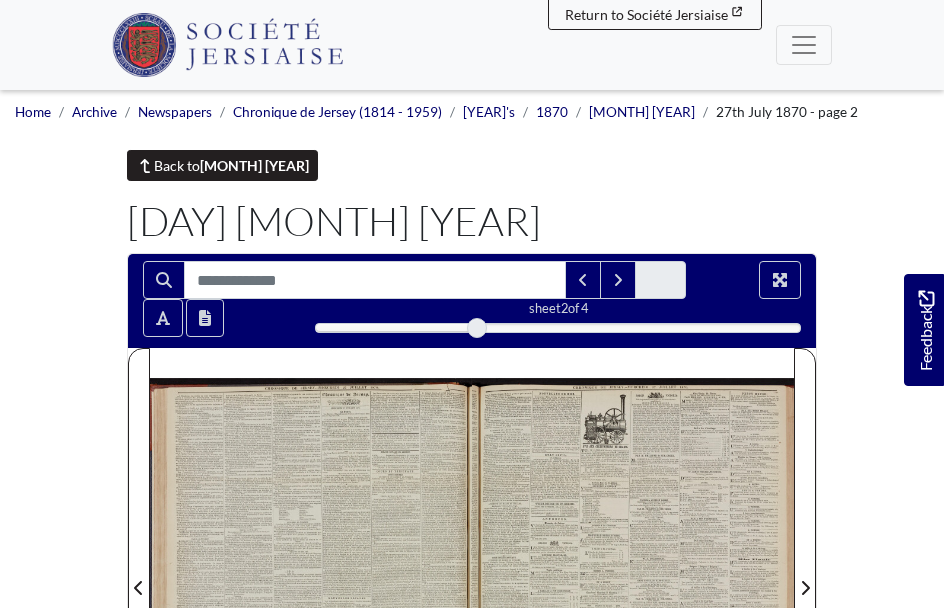 click on "Back to  July 1870" at bounding box center (222, 165) 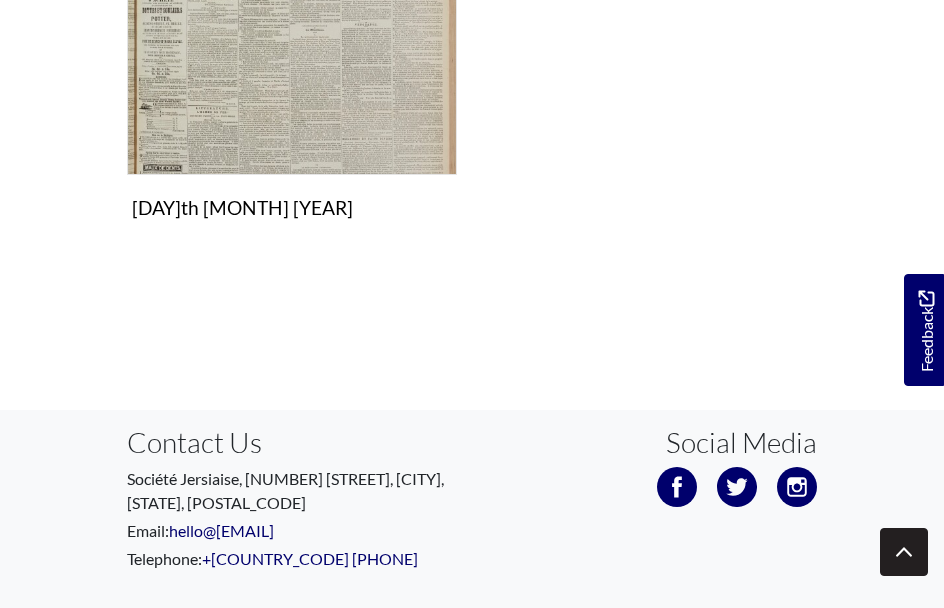 scroll, scrollTop: 2350, scrollLeft: 0, axis: vertical 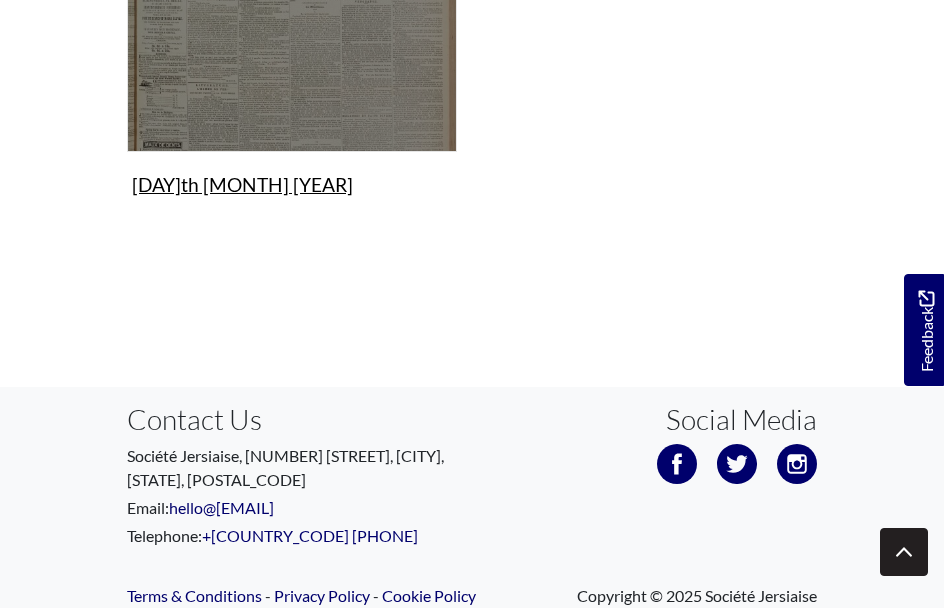 click on "30th July 1870
Collection" at bounding box center [292, 13] 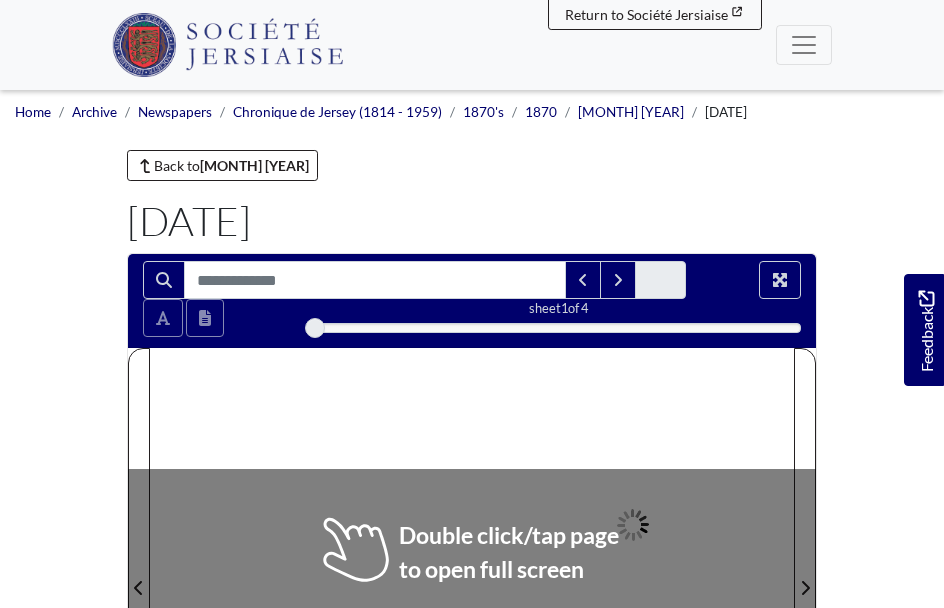 scroll, scrollTop: 0, scrollLeft: 0, axis: both 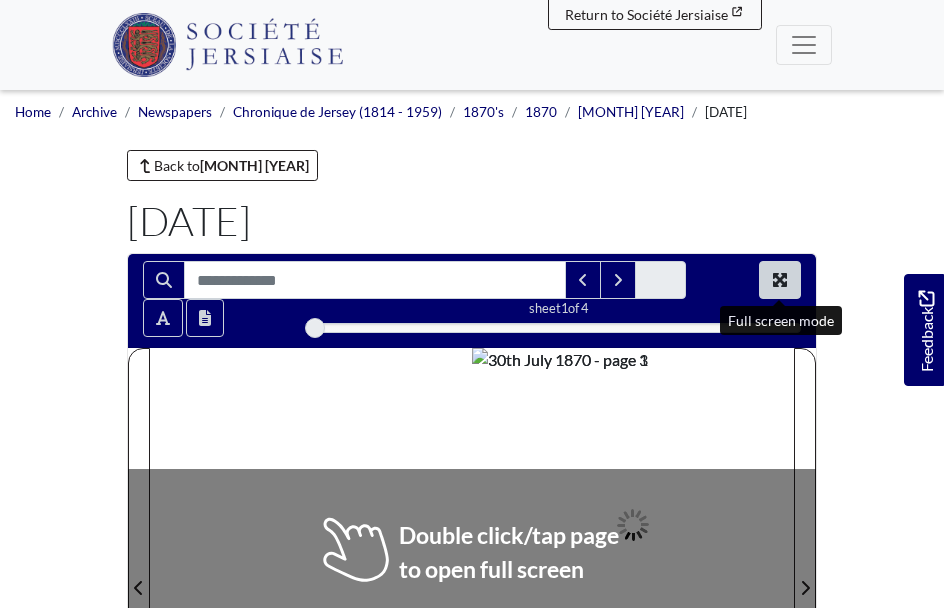 click at bounding box center (780, 280) 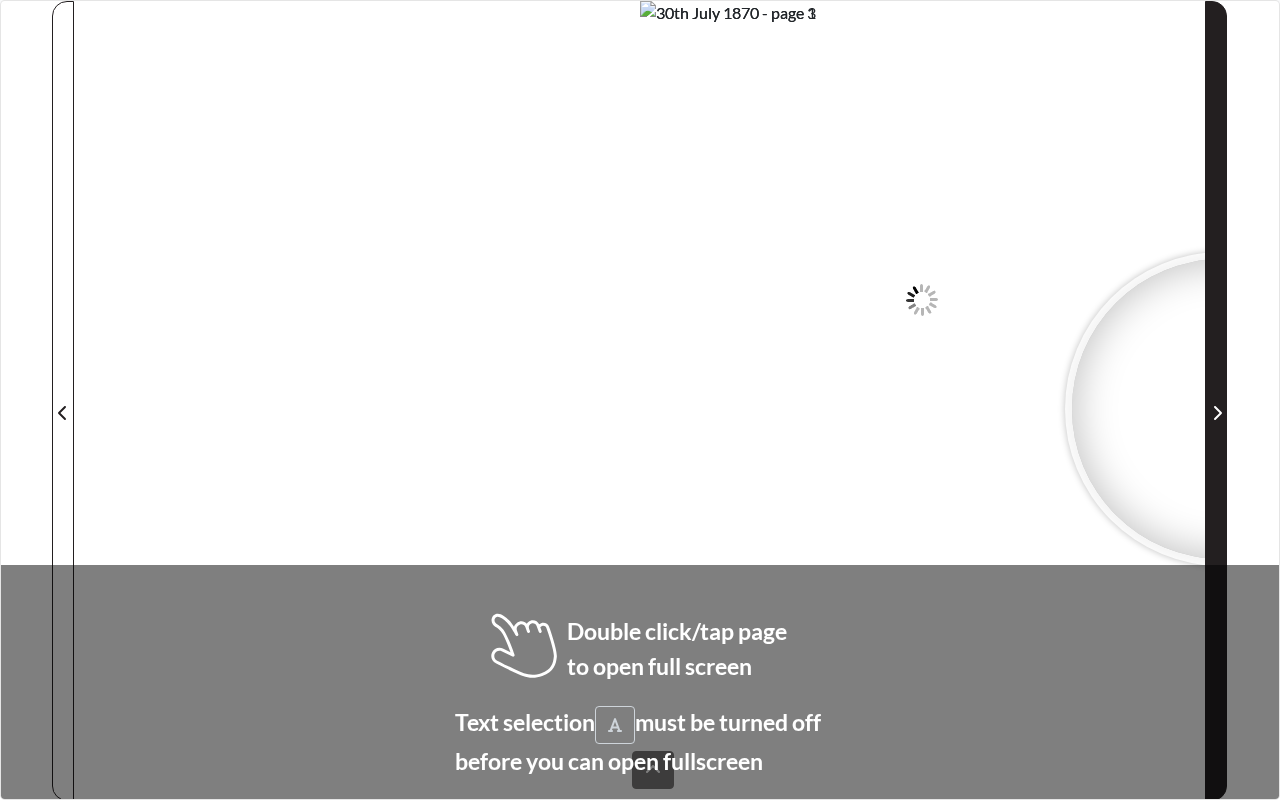 click at bounding box center (1217, 413) 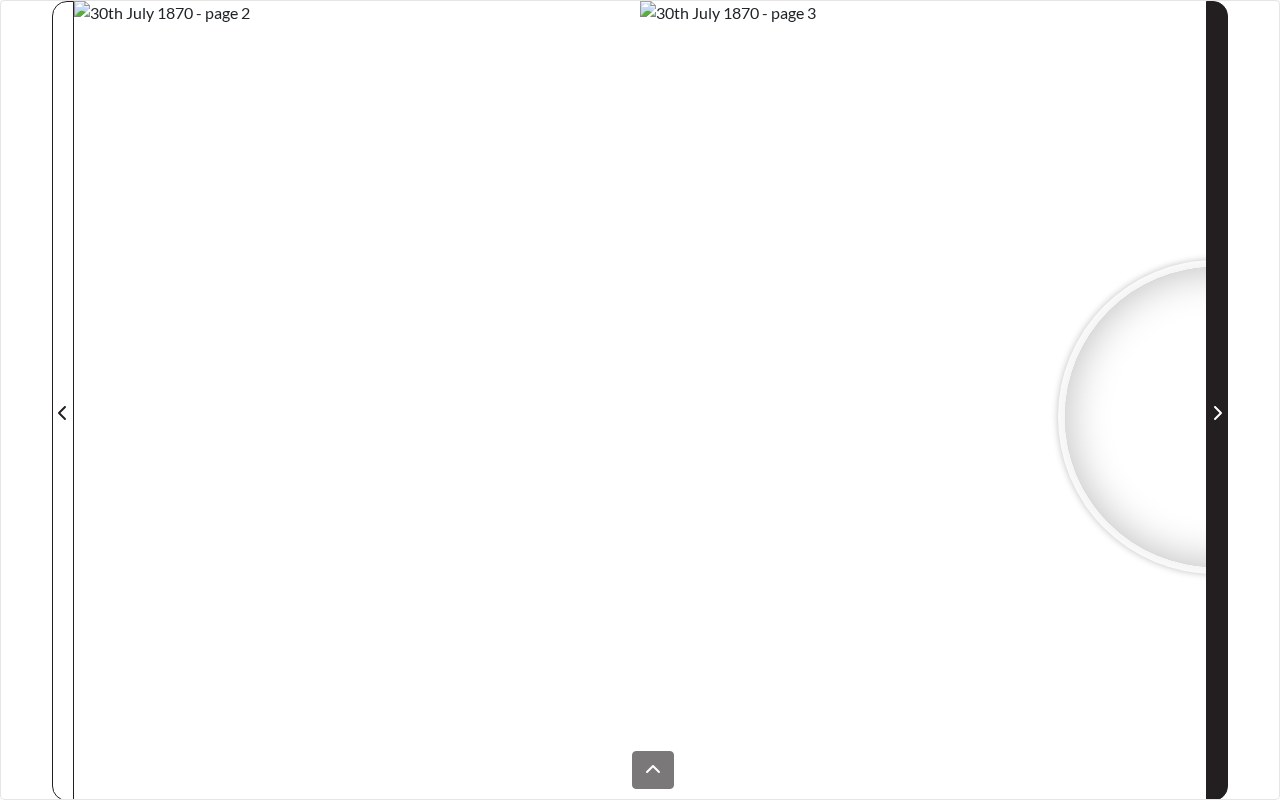 click at bounding box center (1217, 413) 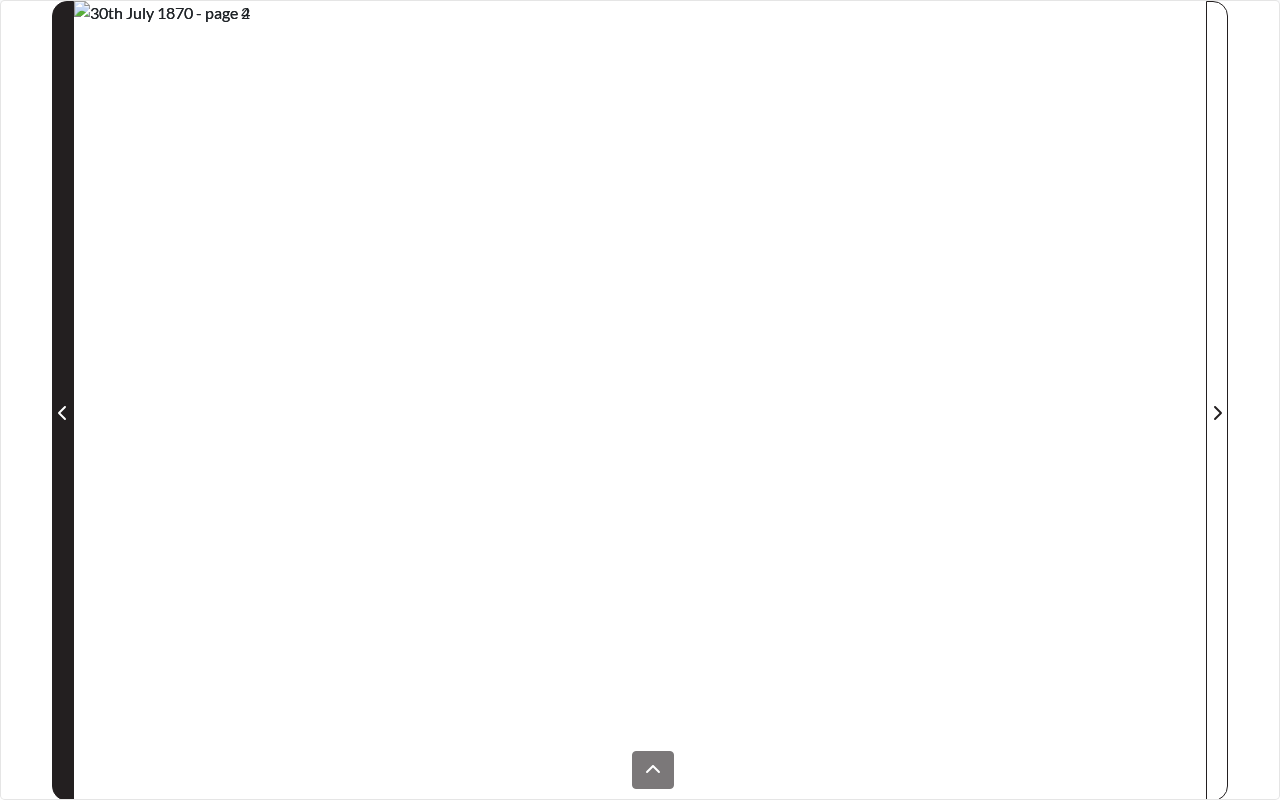 click at bounding box center (62, 413) 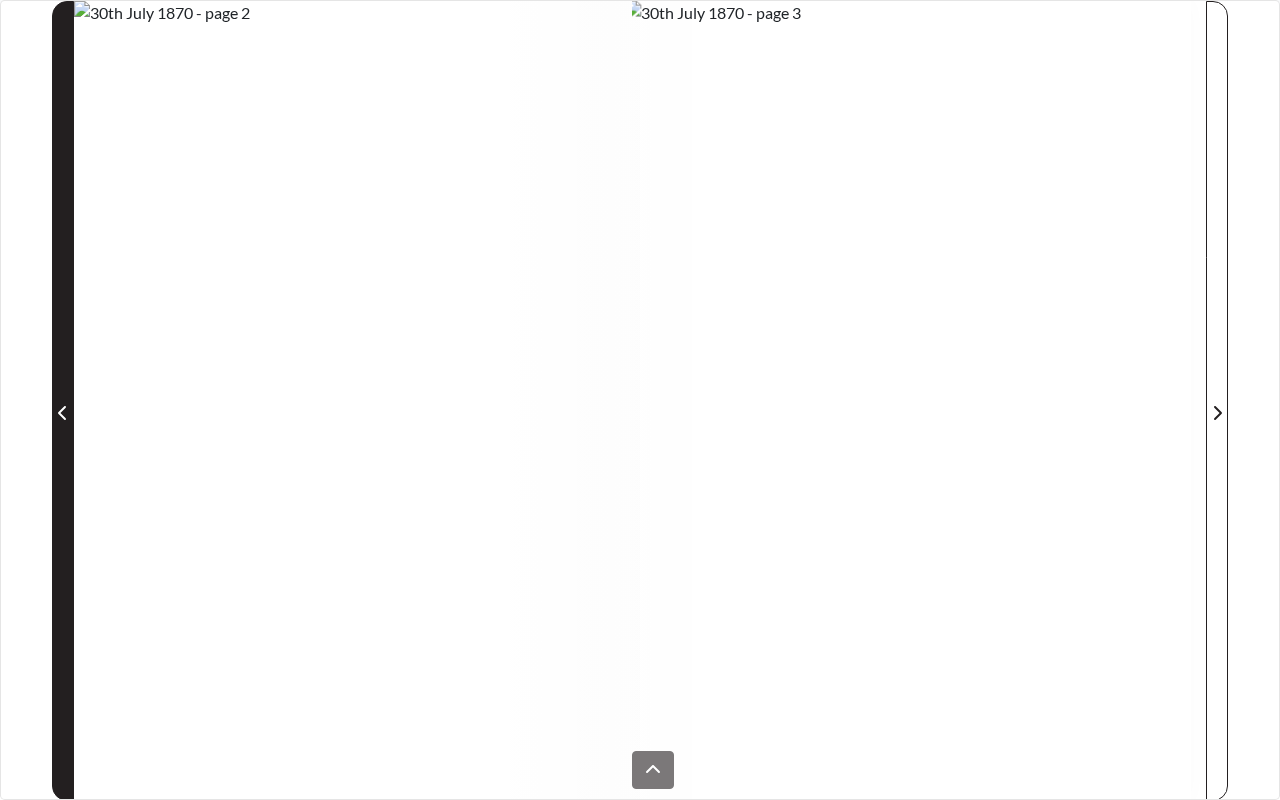 click at bounding box center [62, 413] 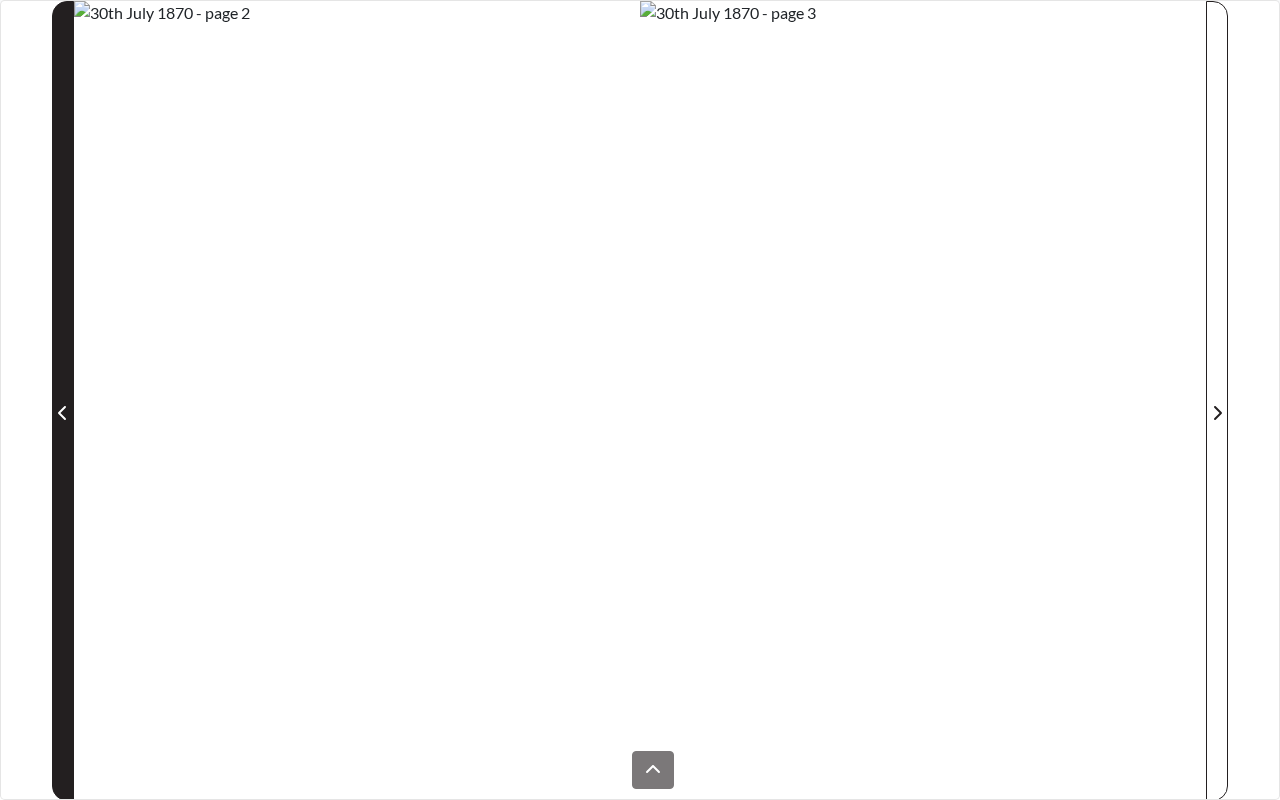 click at bounding box center [62, 413] 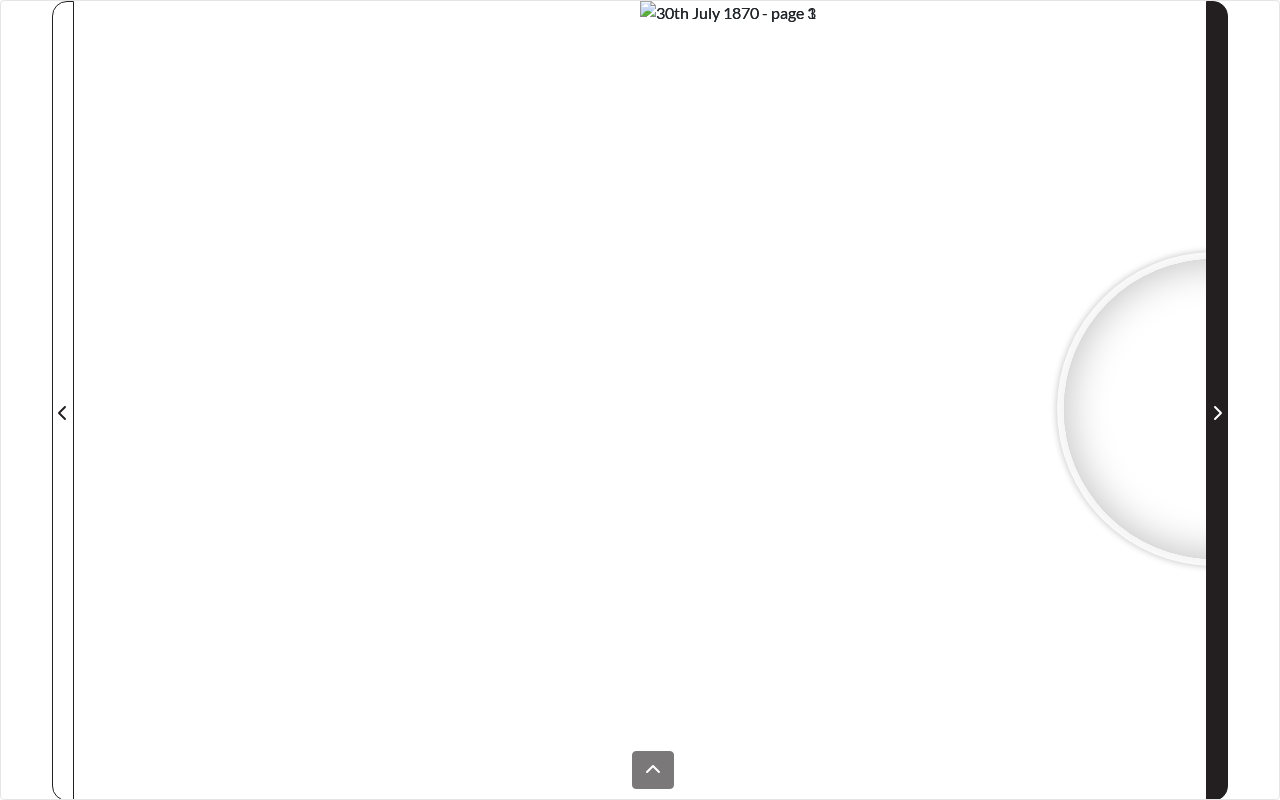 click at bounding box center (1217, 413) 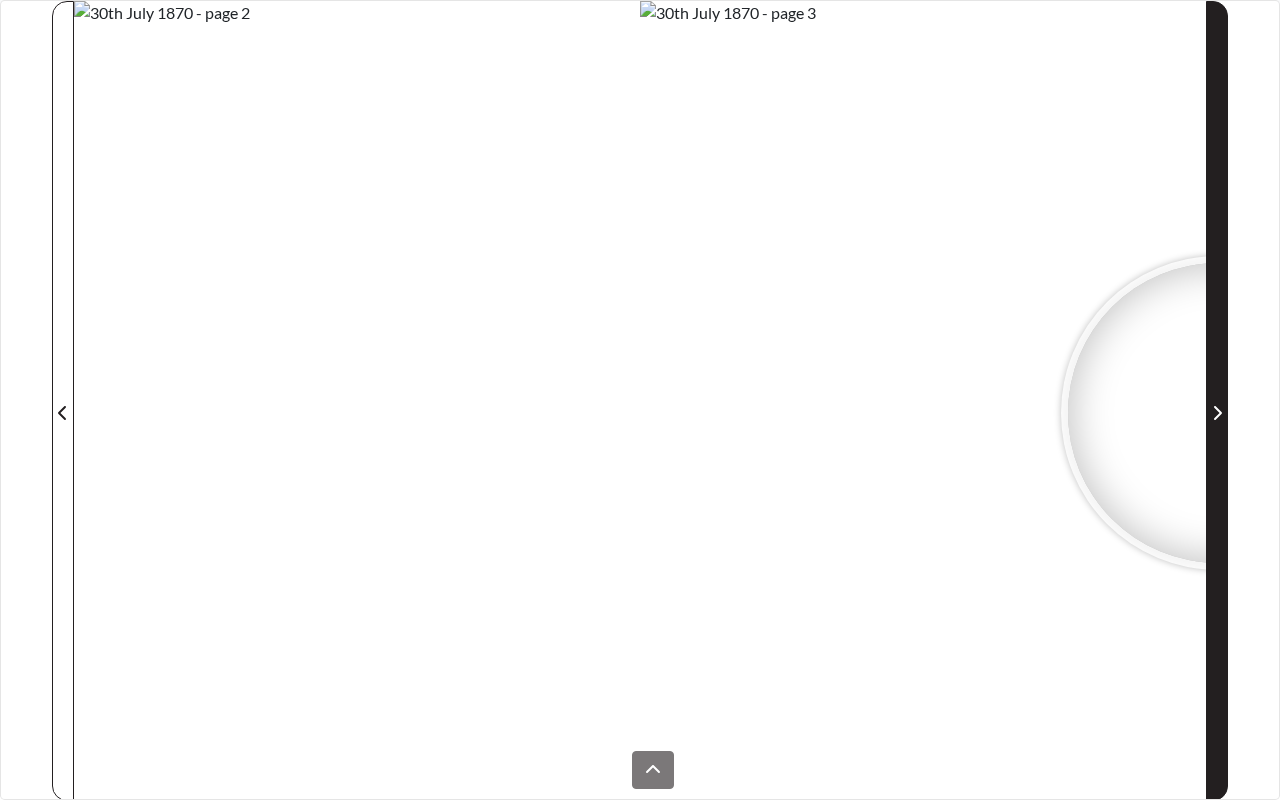 click at bounding box center (1217, 413) 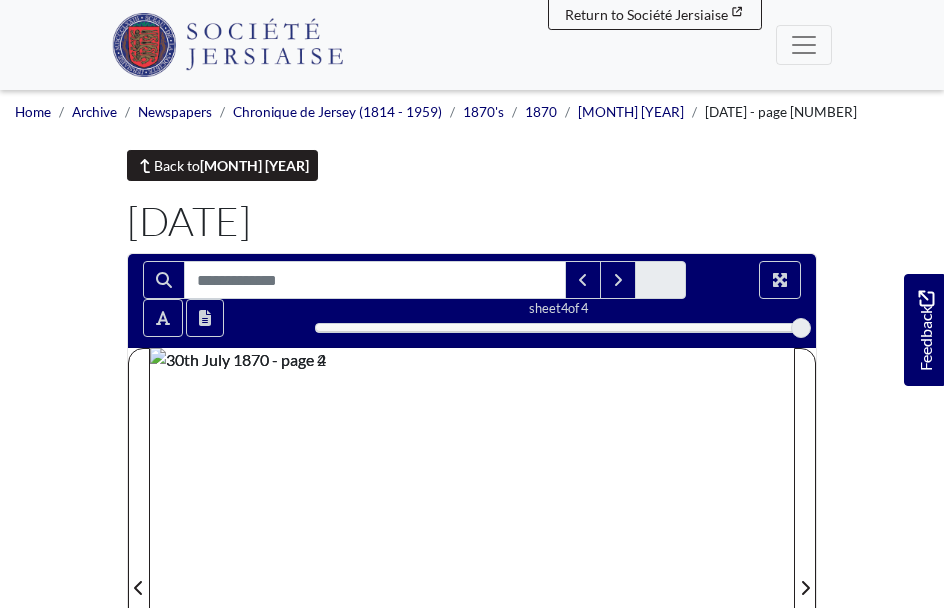 click on "July 1870" at bounding box center [254, 165] 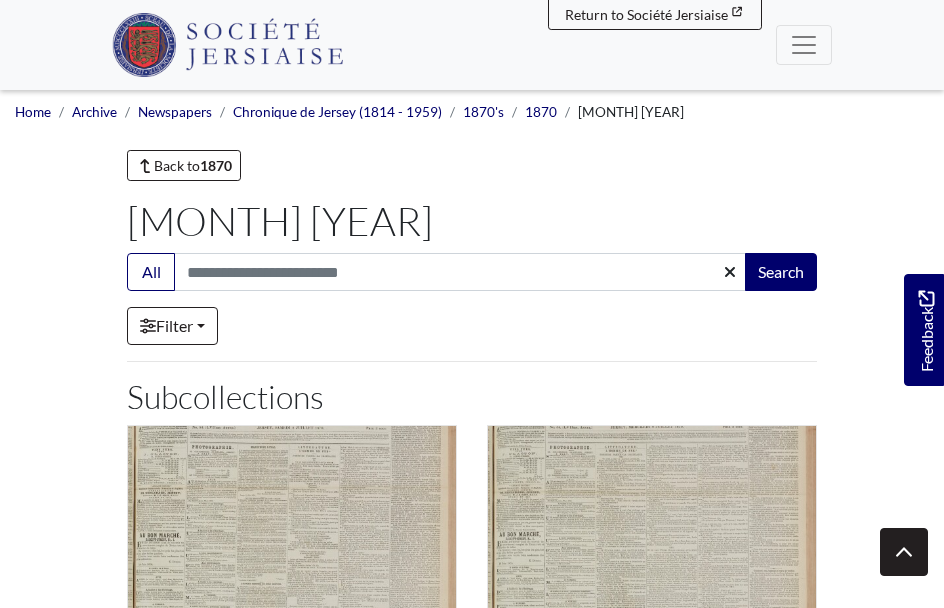 scroll, scrollTop: 0, scrollLeft: 0, axis: both 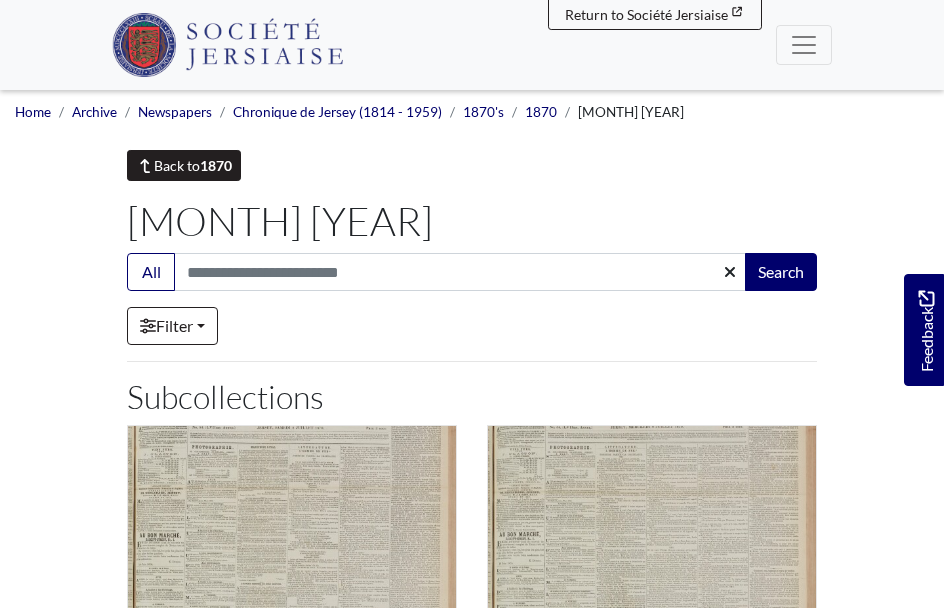 click on "[YEAR]" at bounding box center [216, 165] 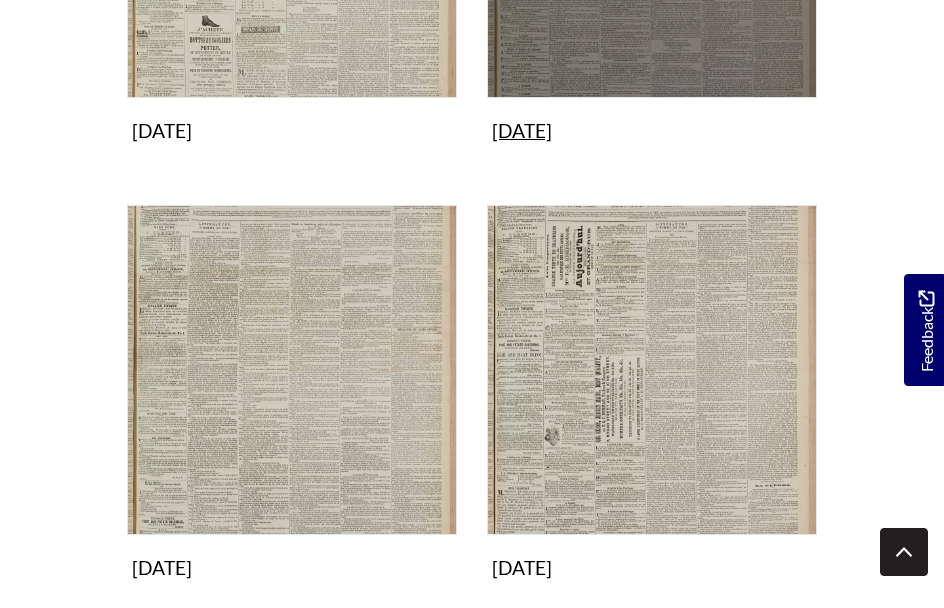 scroll, scrollTop: 1917, scrollLeft: 0, axis: vertical 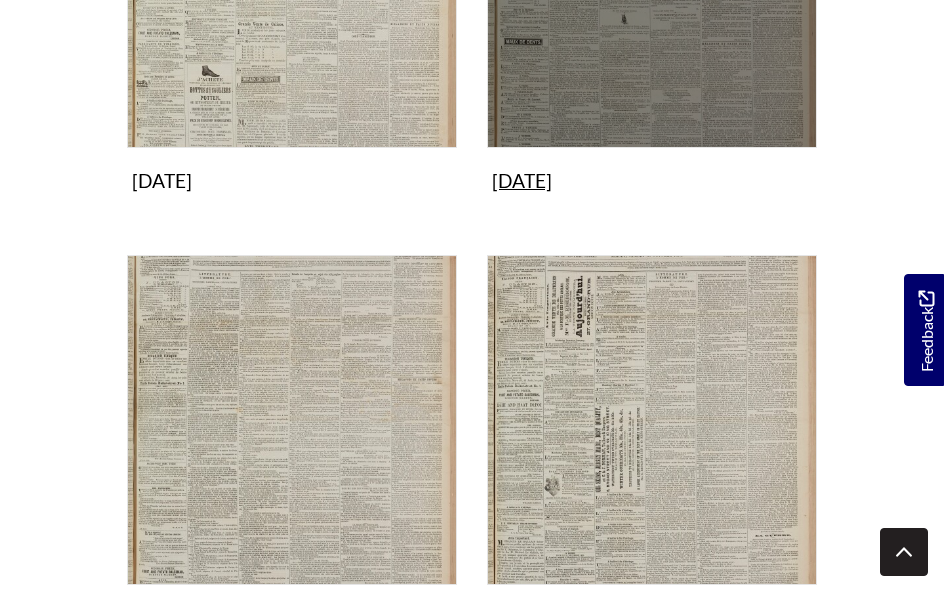 click on "August 1870
Collection" at bounding box center [652, 9] 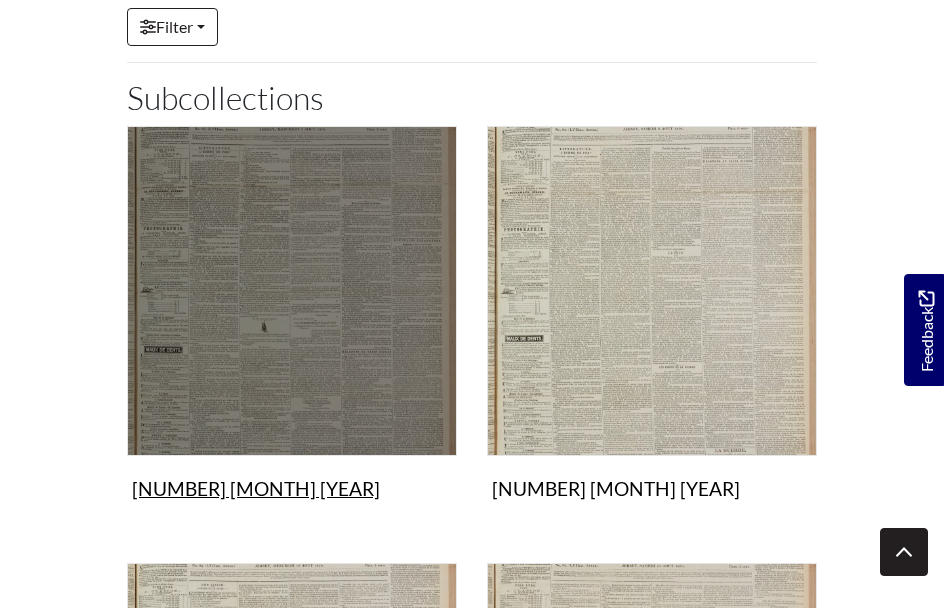 scroll, scrollTop: 303, scrollLeft: 0, axis: vertical 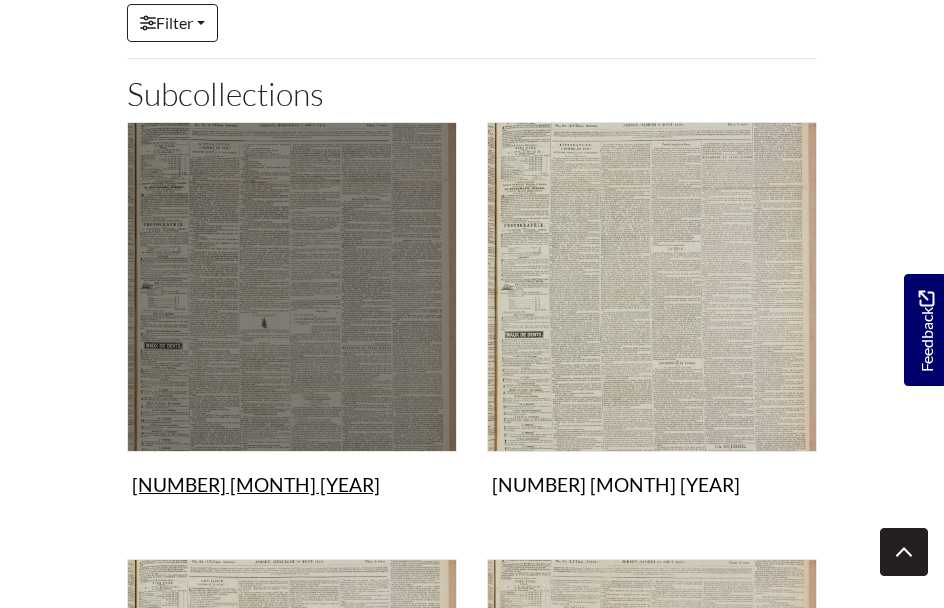 click on "[NUMBER] [MONTH] [YEAR]
Collection" at bounding box center [292, 313] 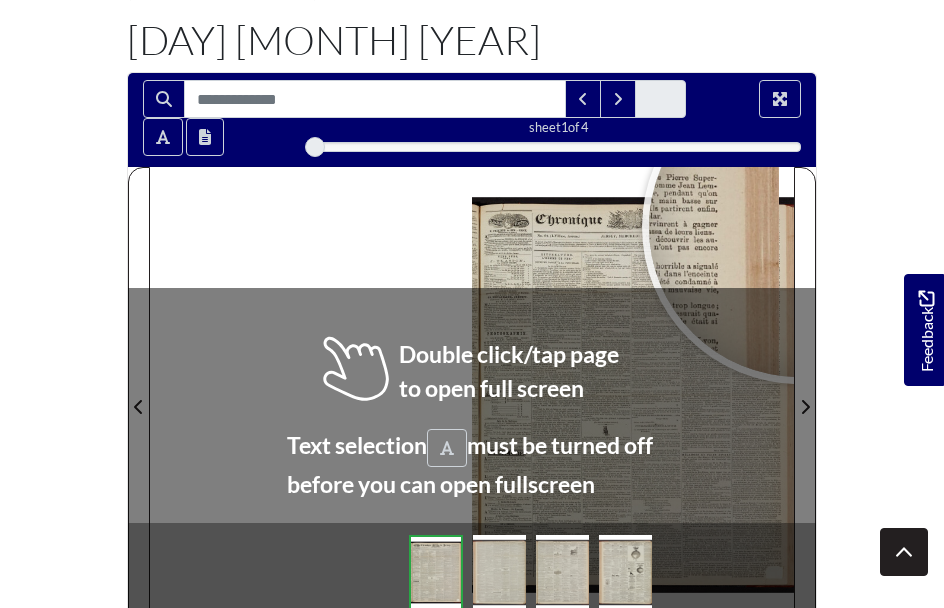 scroll, scrollTop: 173, scrollLeft: 0, axis: vertical 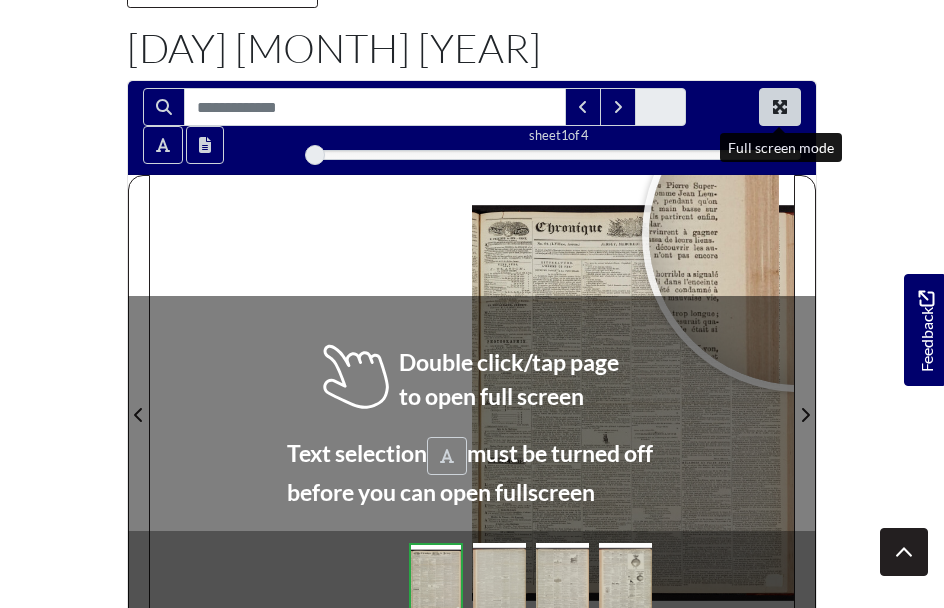 click at bounding box center (780, 107) 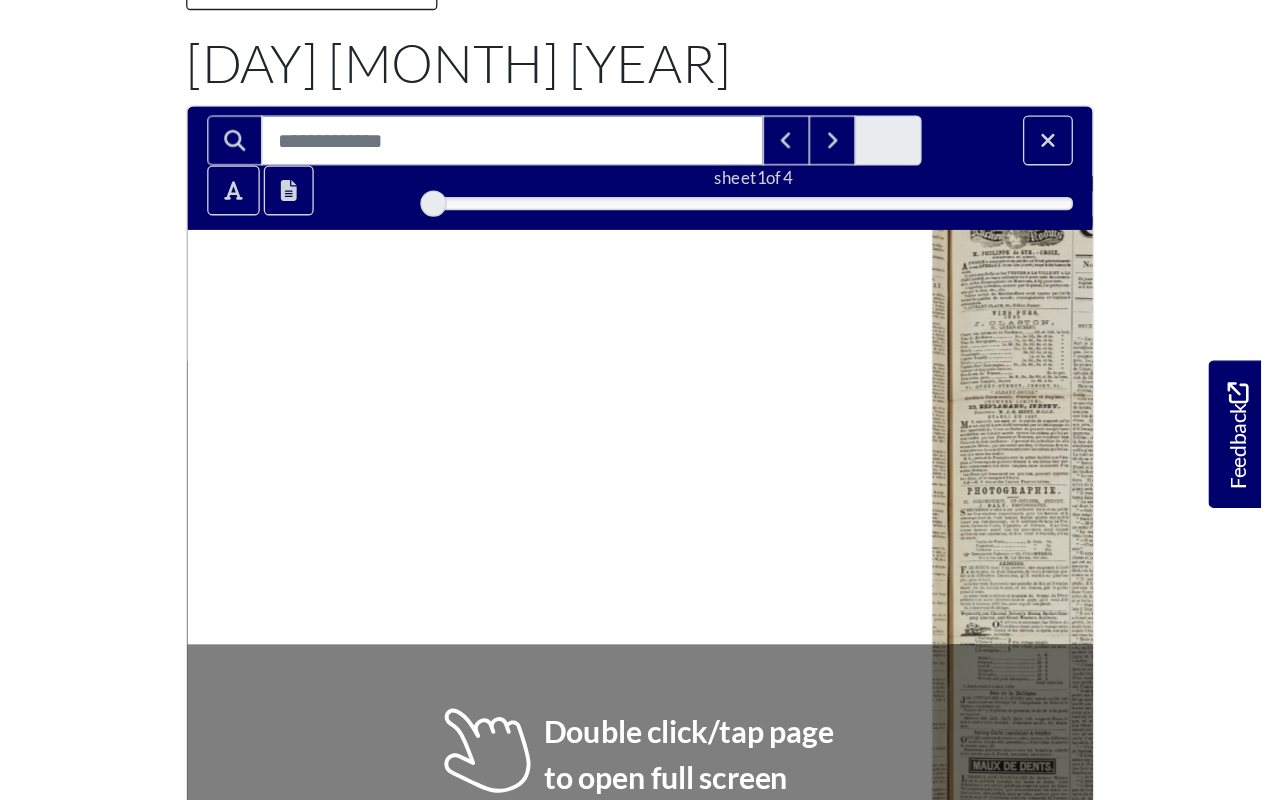 scroll, scrollTop: 0, scrollLeft: 0, axis: both 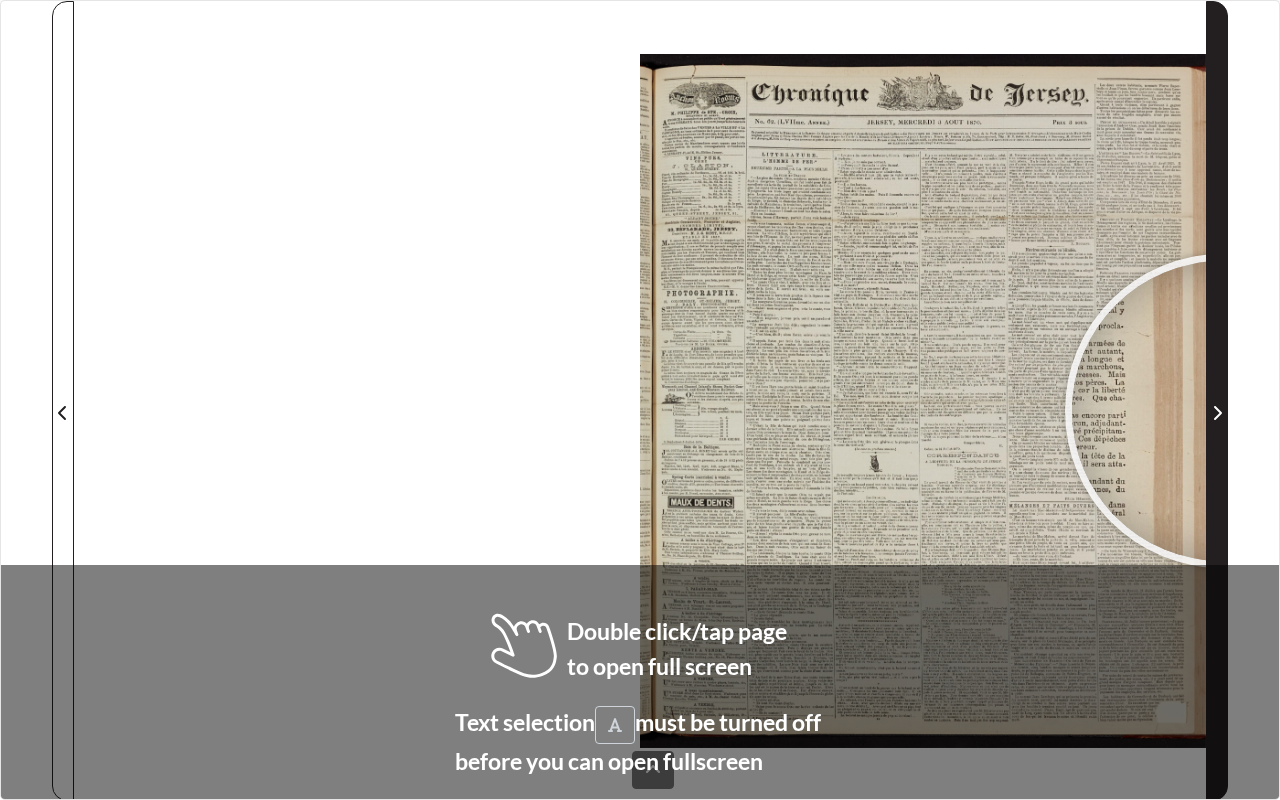 click at bounding box center (1217, 413) 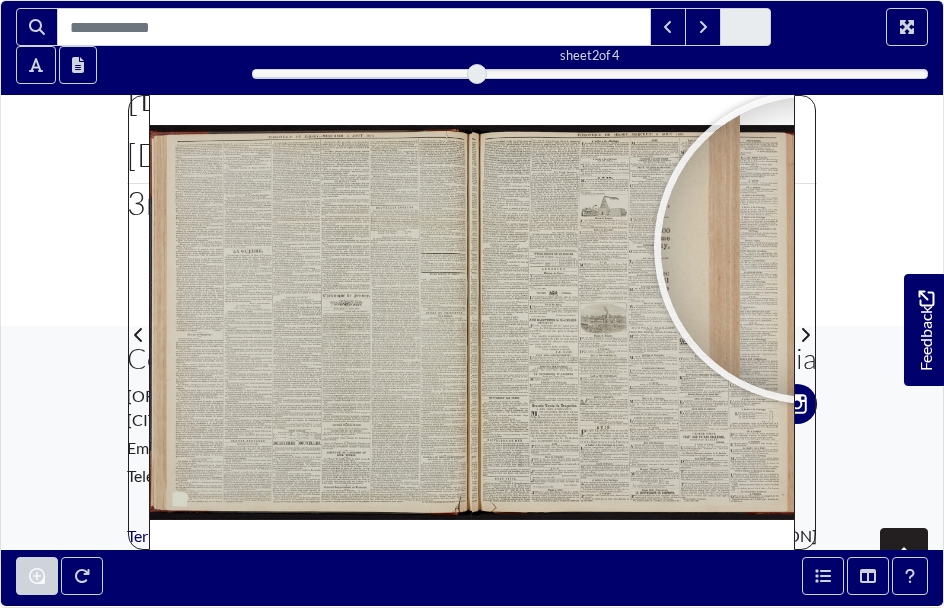 scroll, scrollTop: 52, scrollLeft: 0, axis: vertical 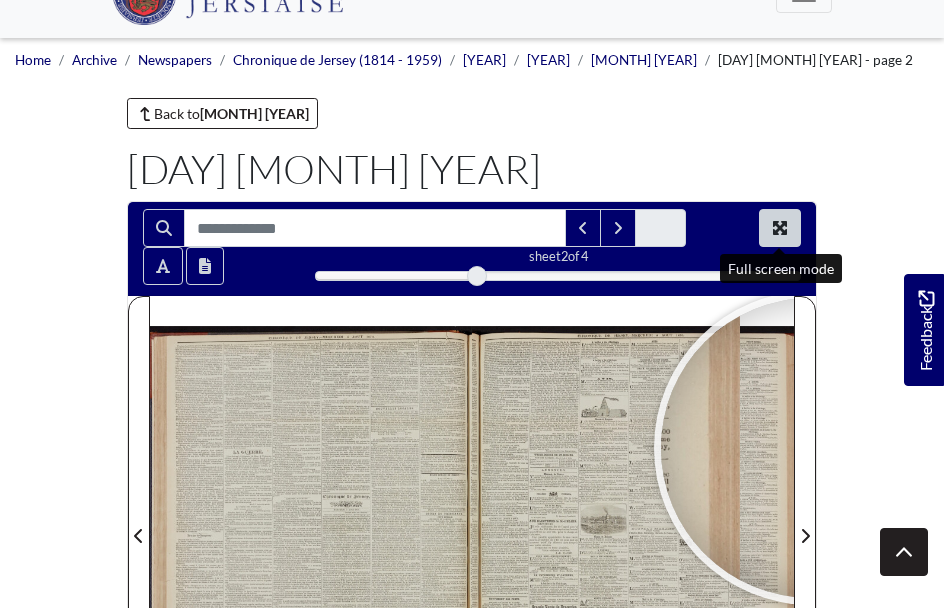click at bounding box center (780, 228) 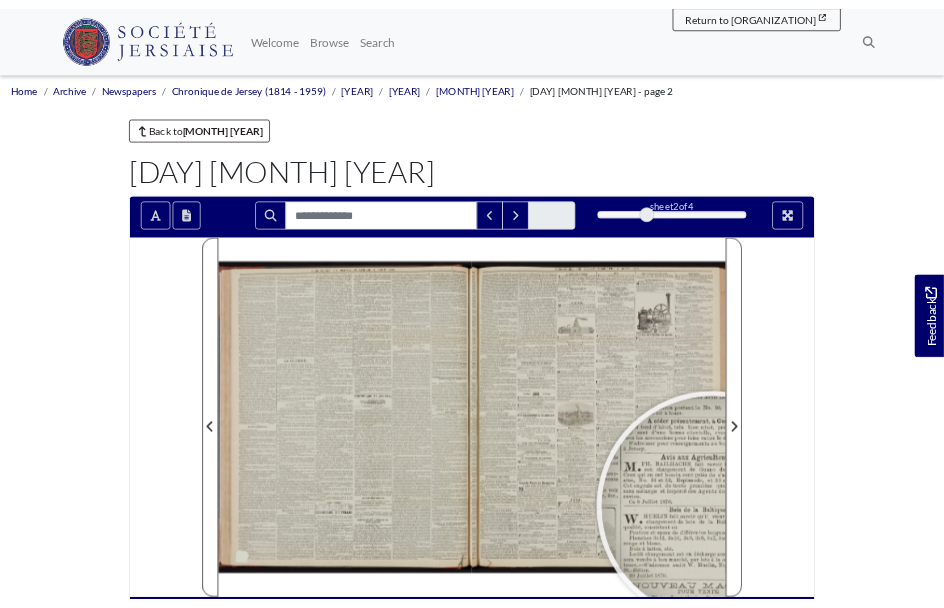 scroll, scrollTop: 52, scrollLeft: 0, axis: vertical 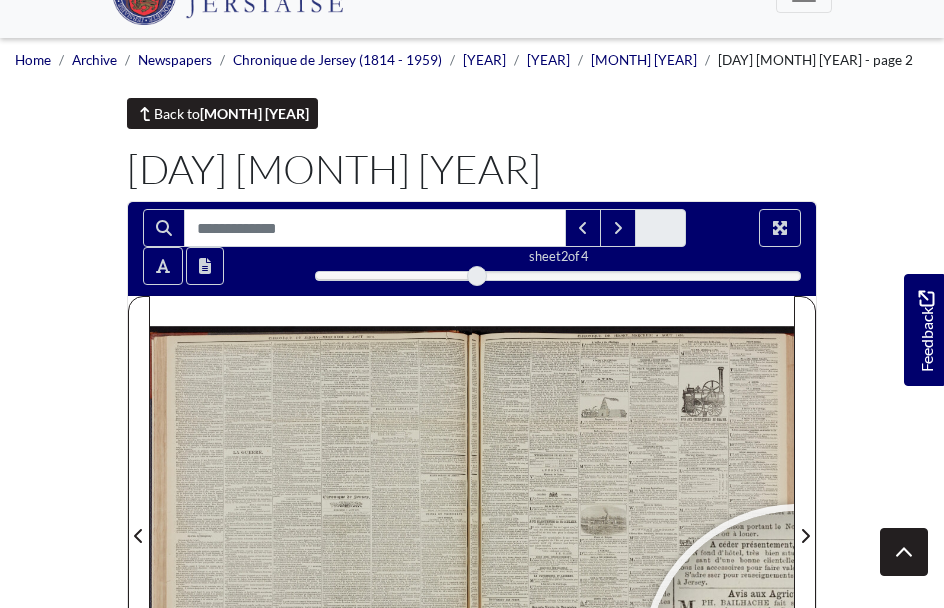 click on "[MONTH] [YEAR]" at bounding box center (239, 113) 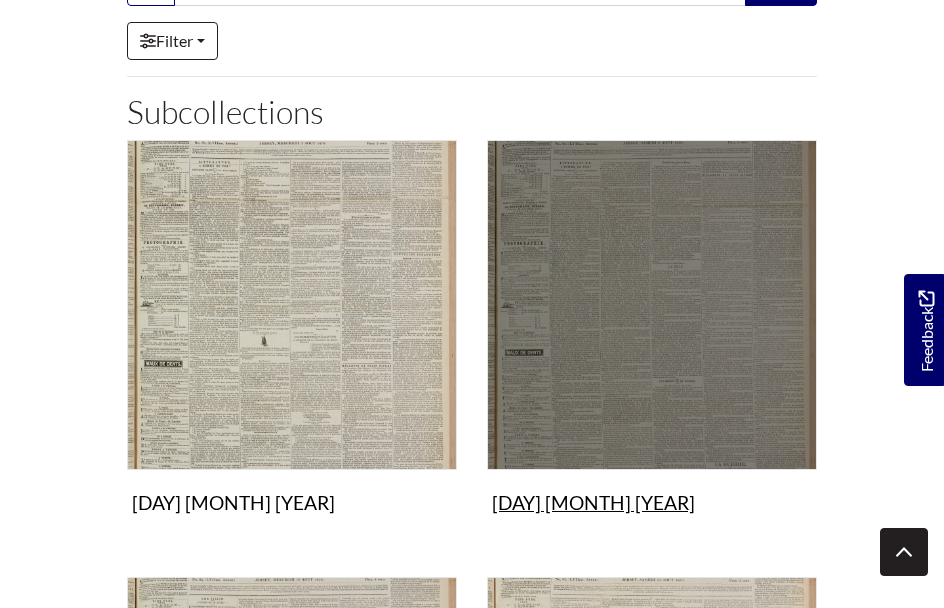scroll, scrollTop: 293, scrollLeft: 0, axis: vertical 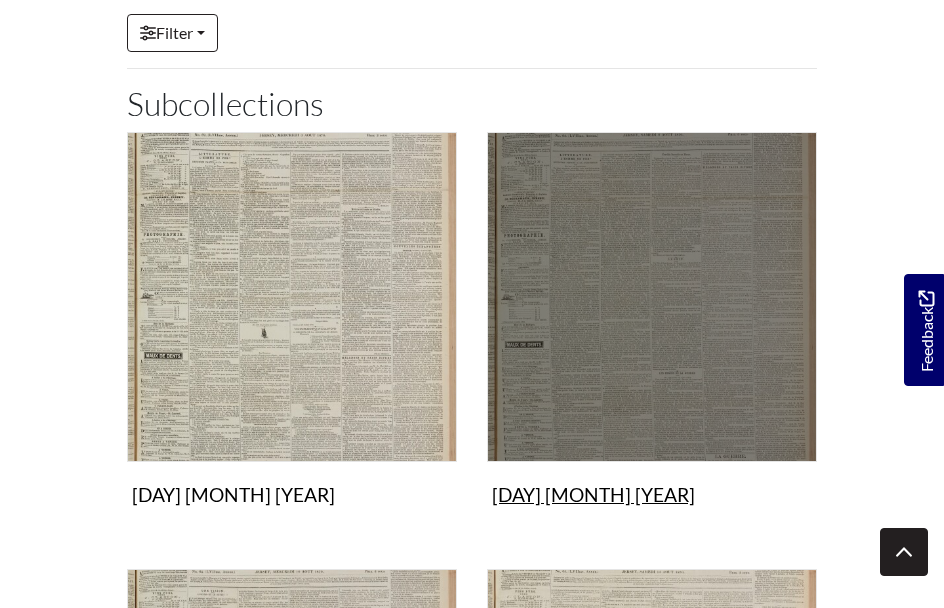 click on "6th August 1870
Collection" at bounding box center [652, 323] 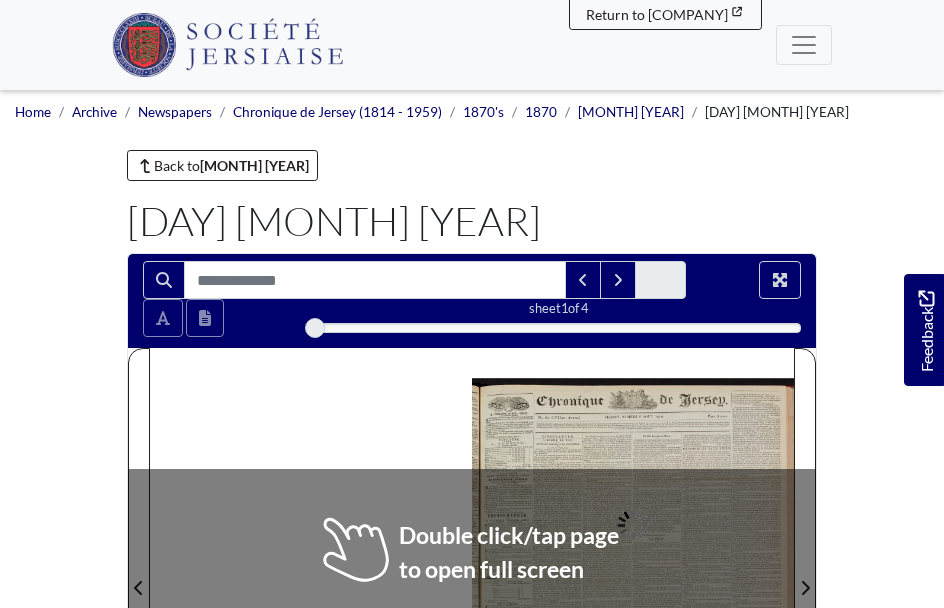 scroll, scrollTop: 0, scrollLeft: 0, axis: both 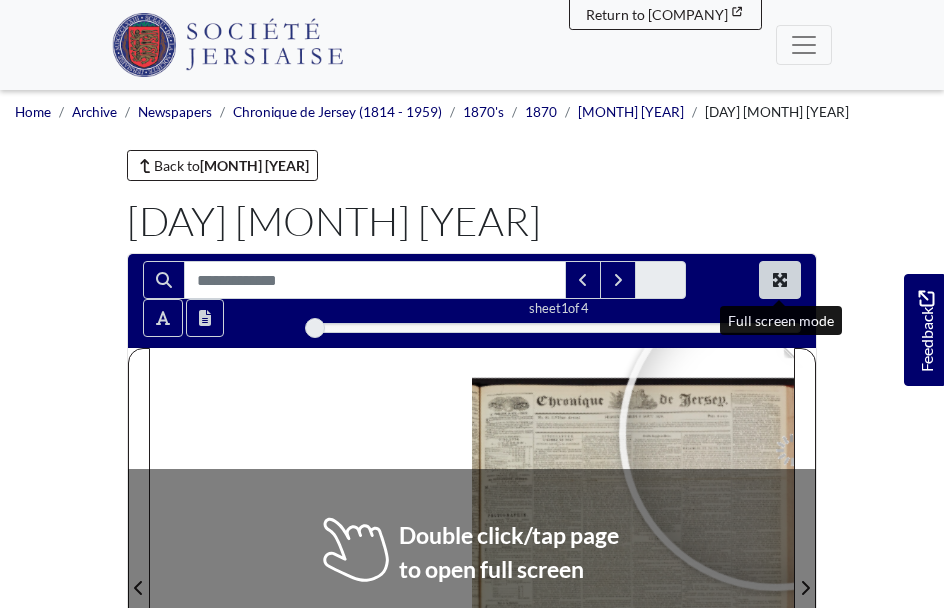 click at bounding box center (780, 280) 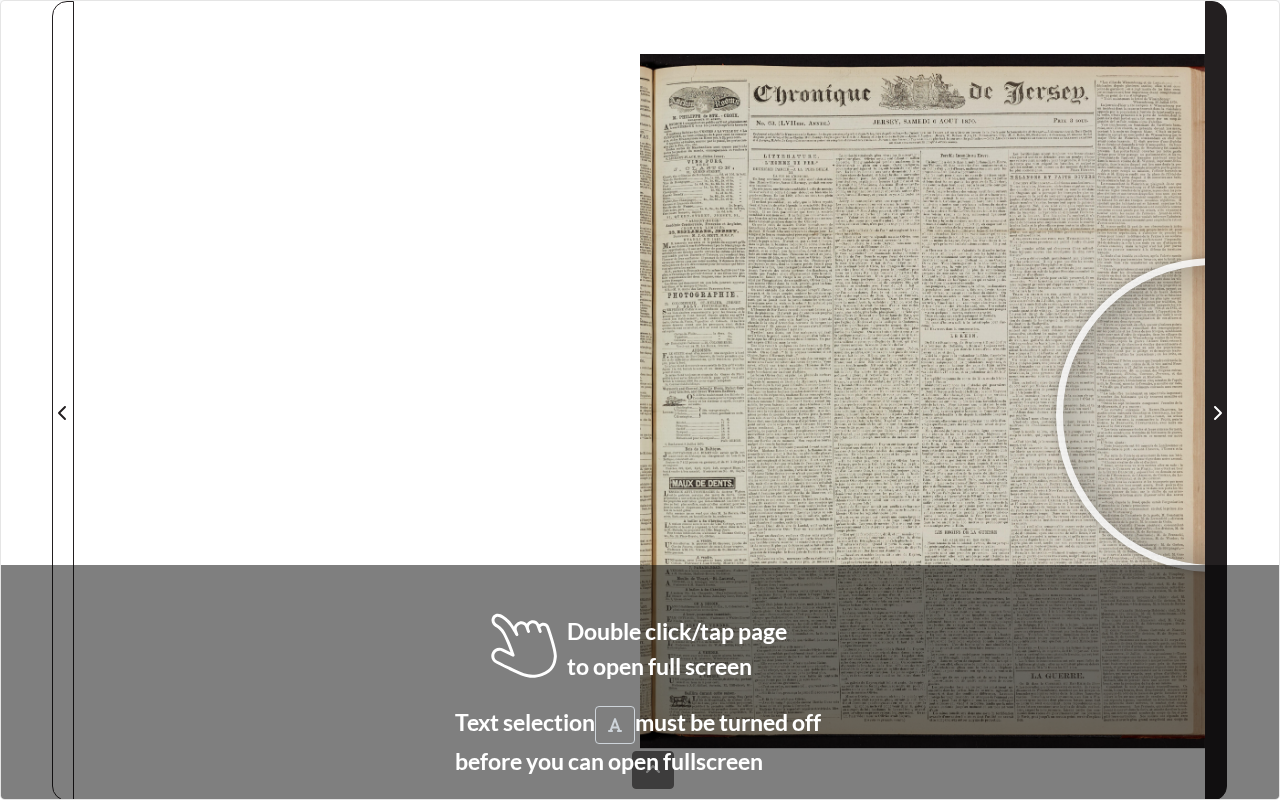 click at bounding box center (1217, 413) 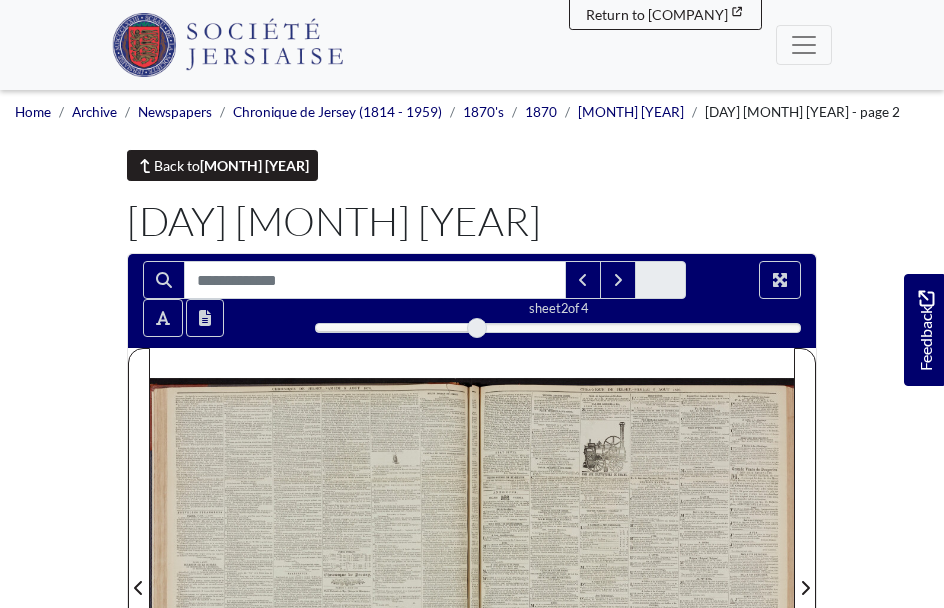 click on "[MONTH] [YEAR]" at bounding box center (254, 165) 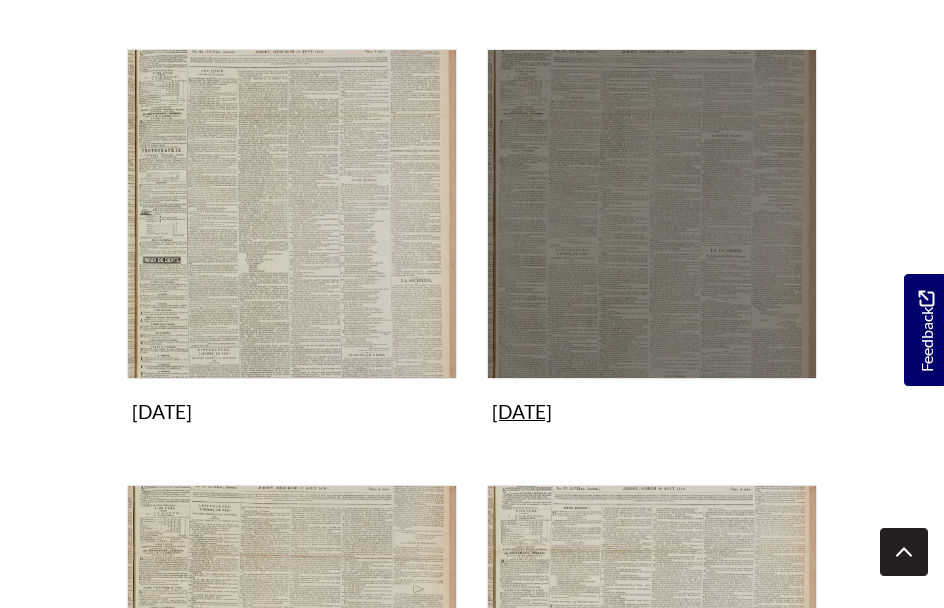 scroll, scrollTop: 842, scrollLeft: 0, axis: vertical 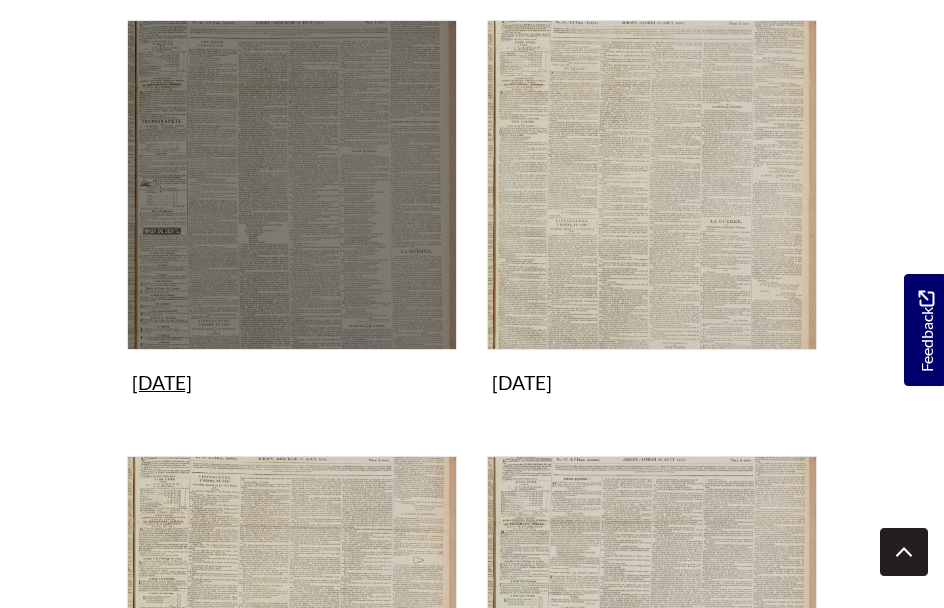 click on "10th August 1870
Collection" at bounding box center (292, 211) 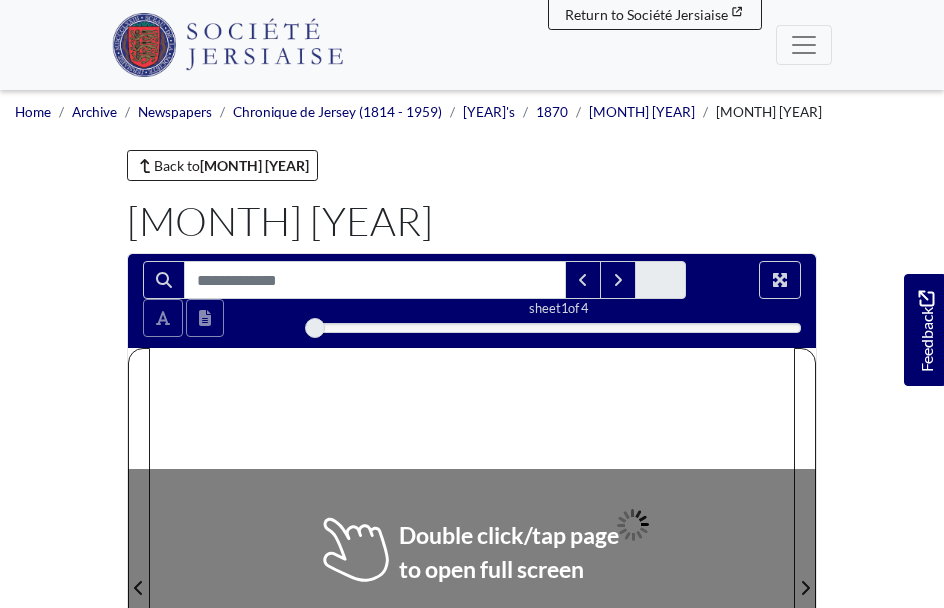 scroll, scrollTop: 0, scrollLeft: 0, axis: both 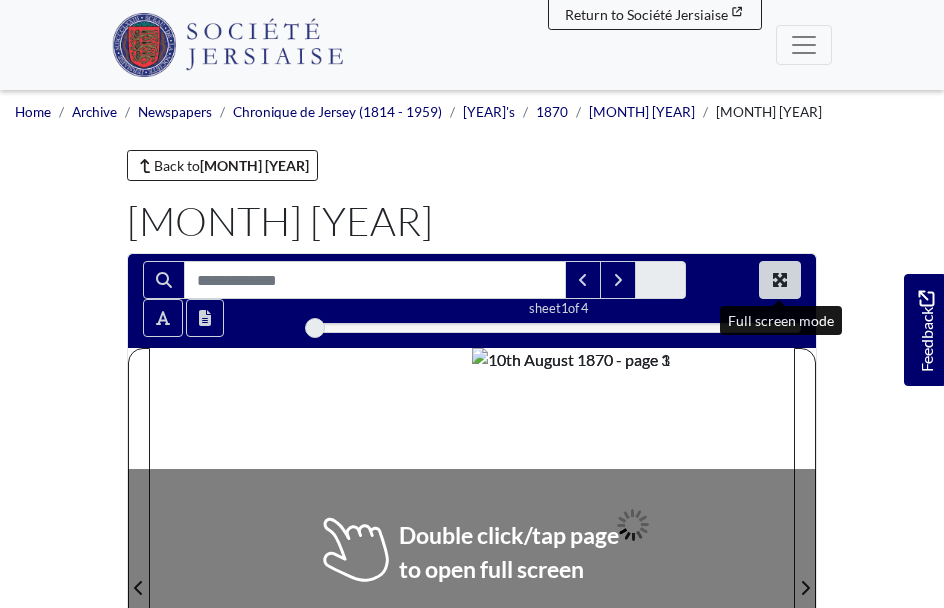 click at bounding box center (780, 280) 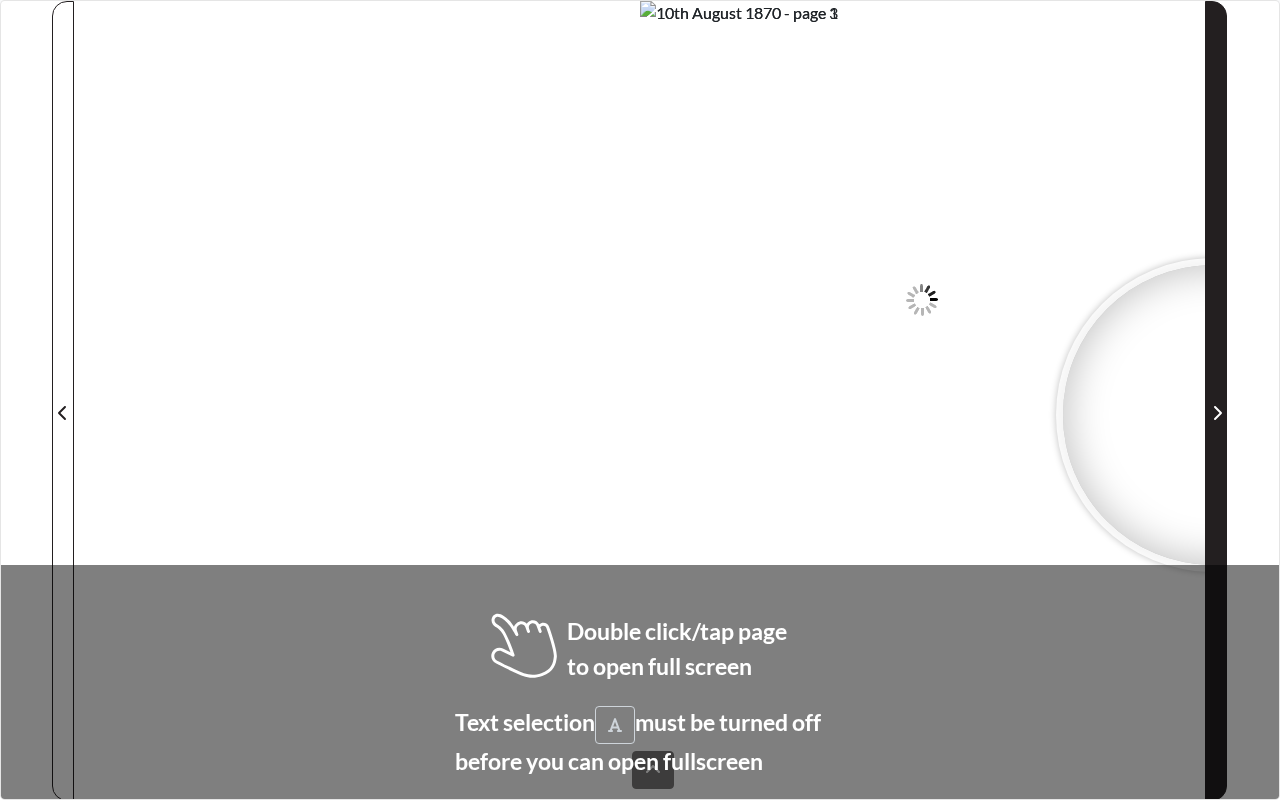 click at bounding box center (1217, 413) 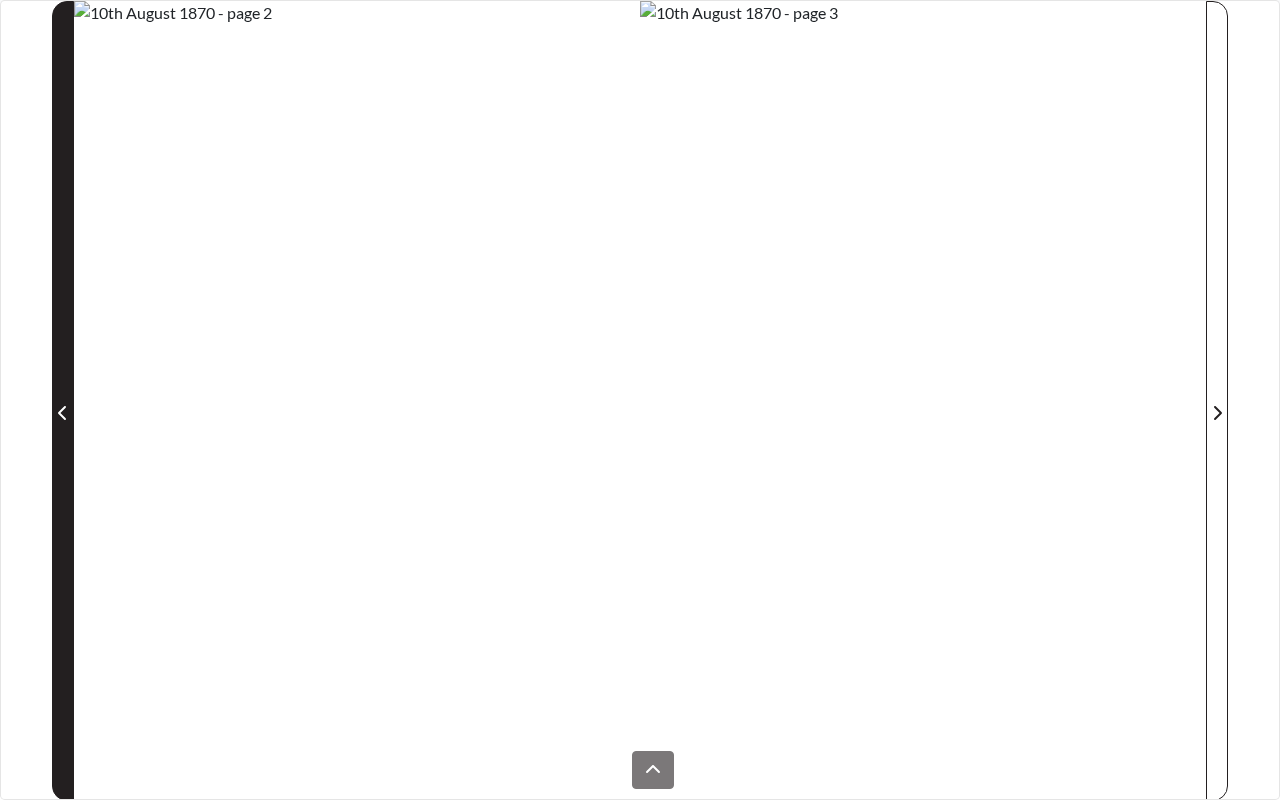 click at bounding box center (62, 413) 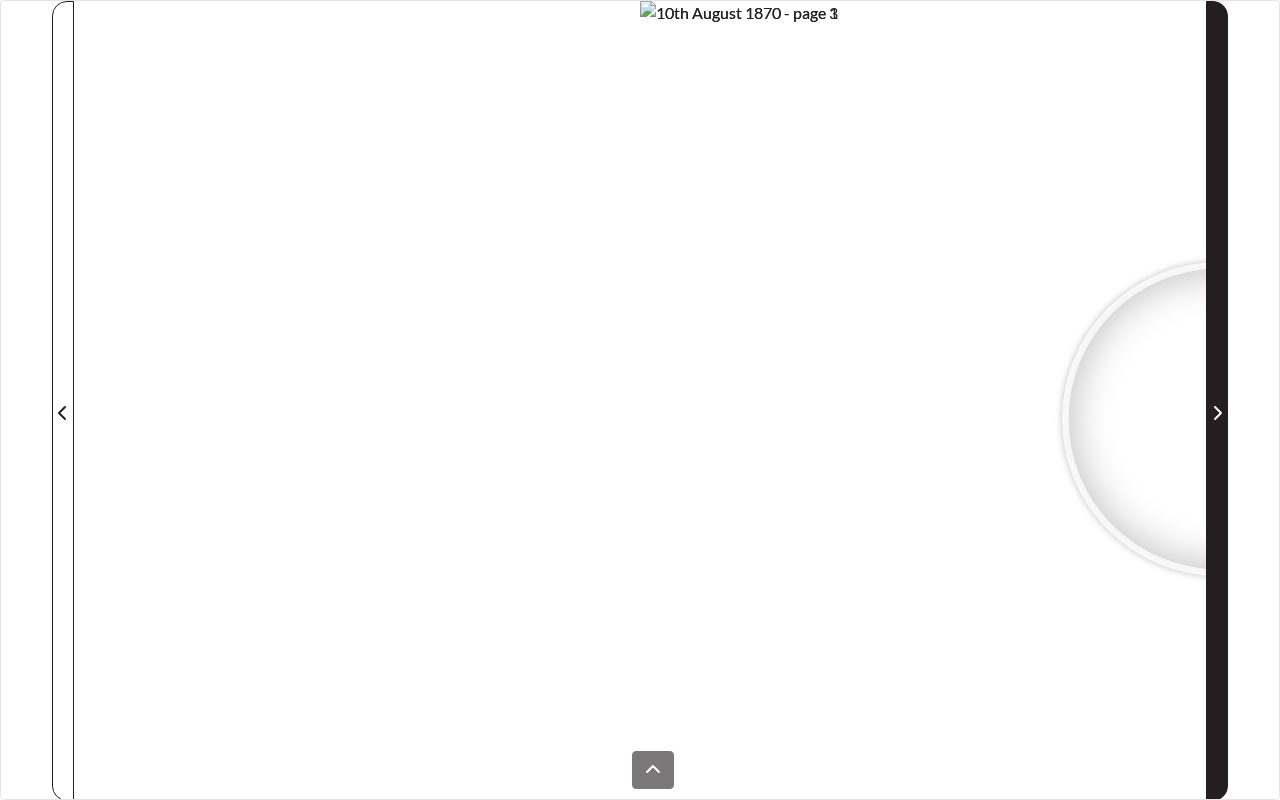 click at bounding box center (1217, 413) 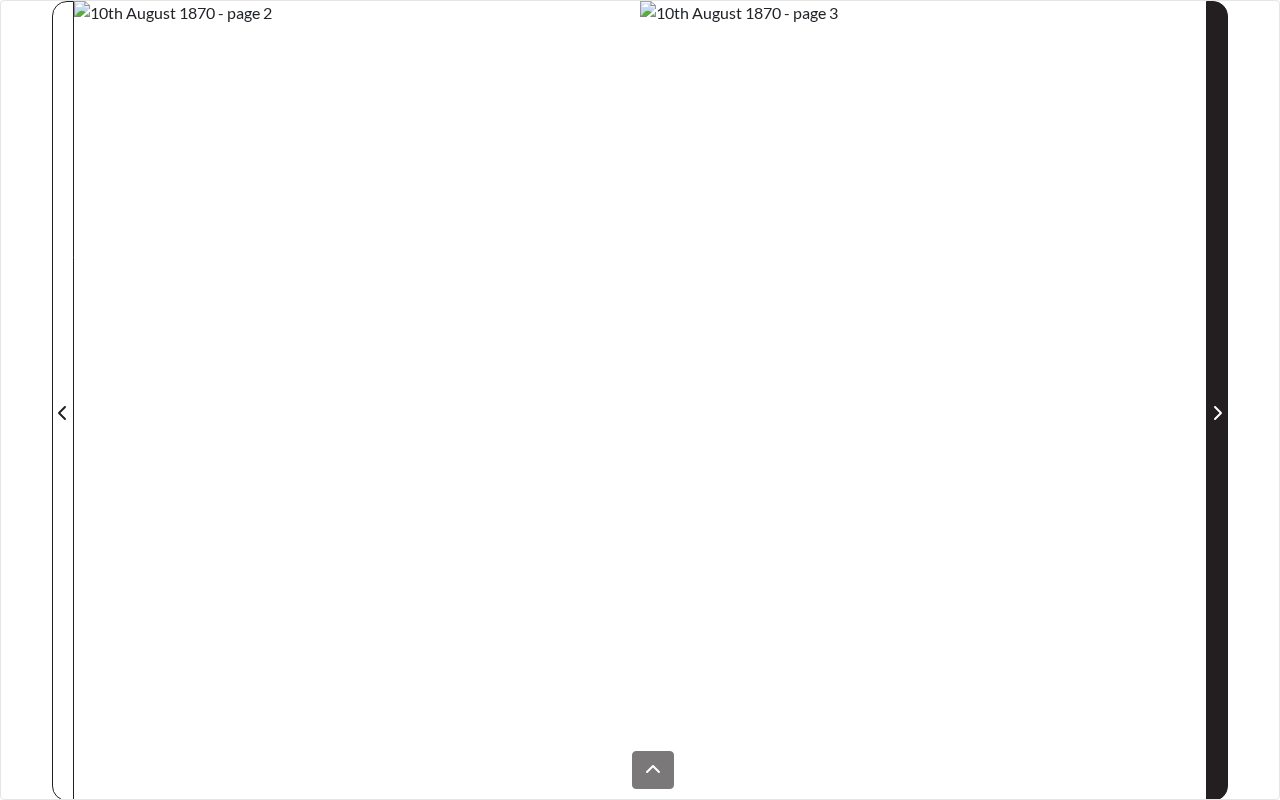 click at bounding box center [1217, 413] 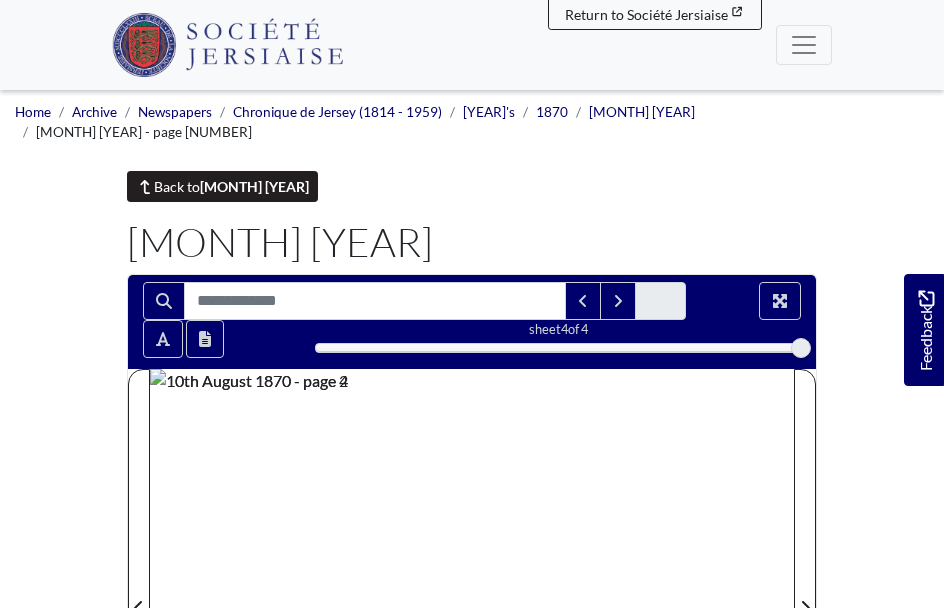 click on "August 1870" at bounding box center [254, 165] 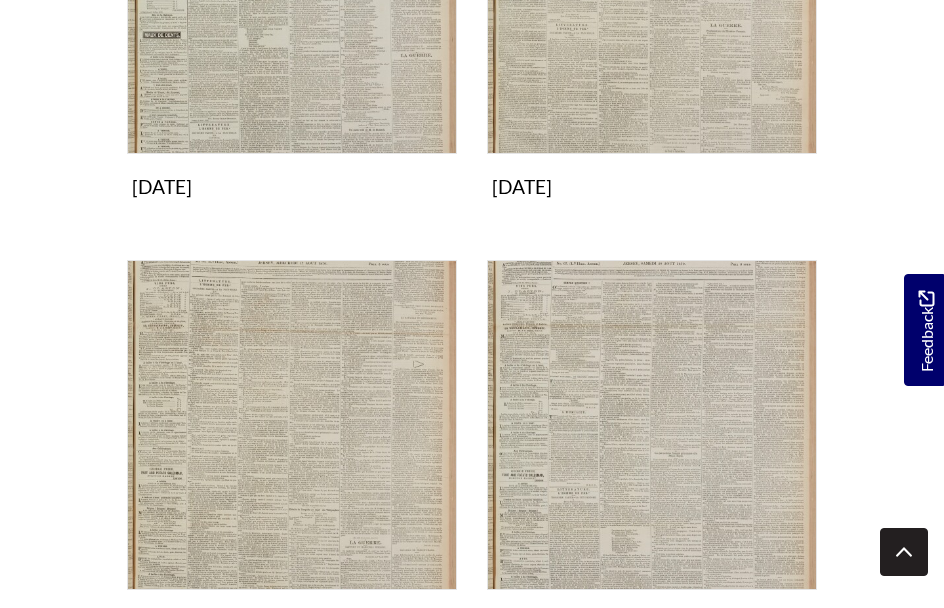 scroll, scrollTop: 1056, scrollLeft: 0, axis: vertical 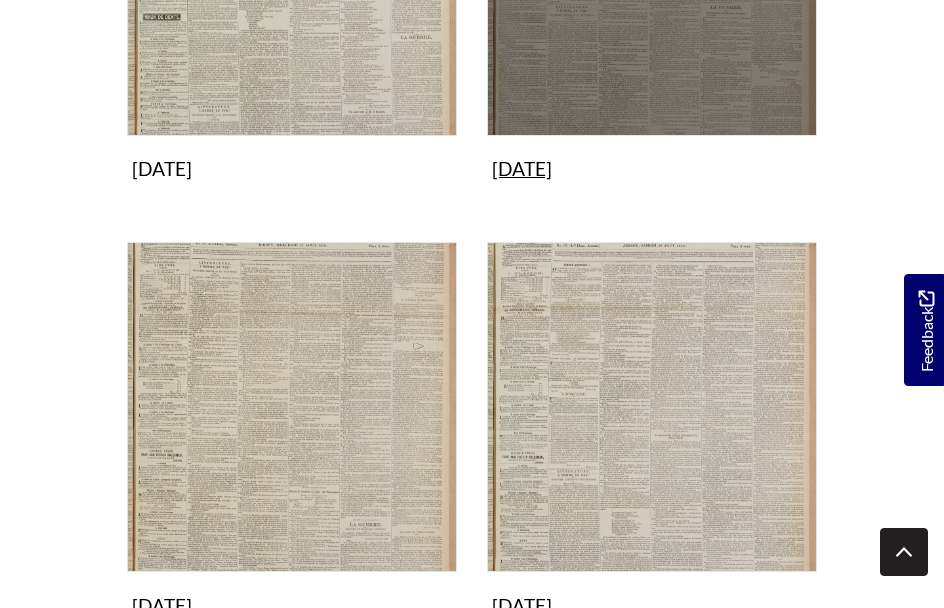 click on "13th August 1870
Collection" at bounding box center [652, -3] 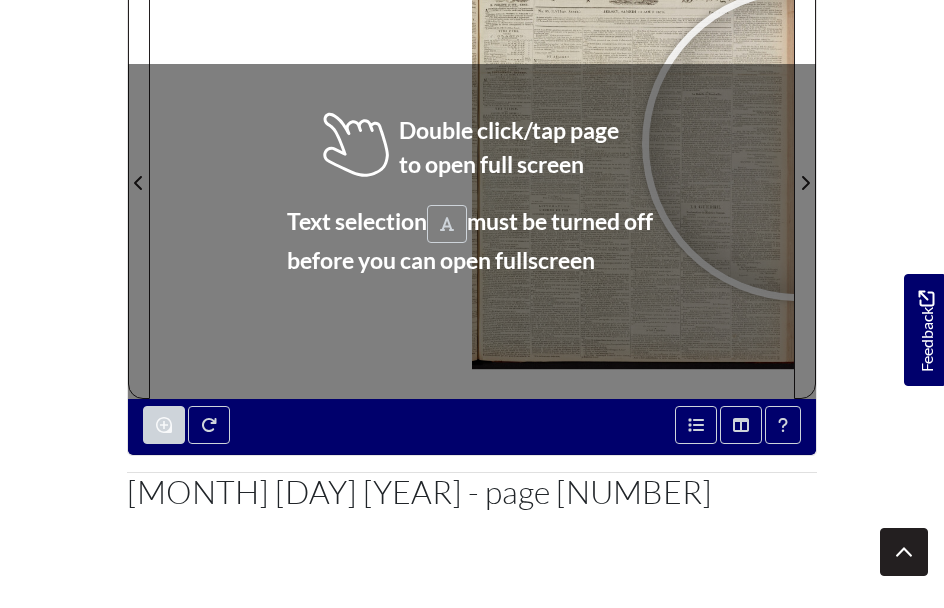 scroll, scrollTop: 403, scrollLeft: 0, axis: vertical 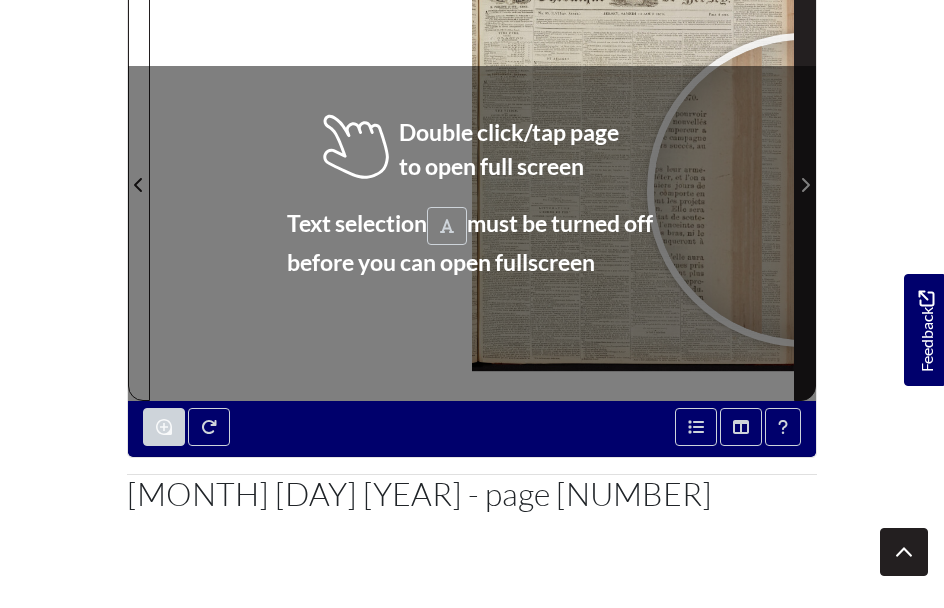 click at bounding box center [806, 185] 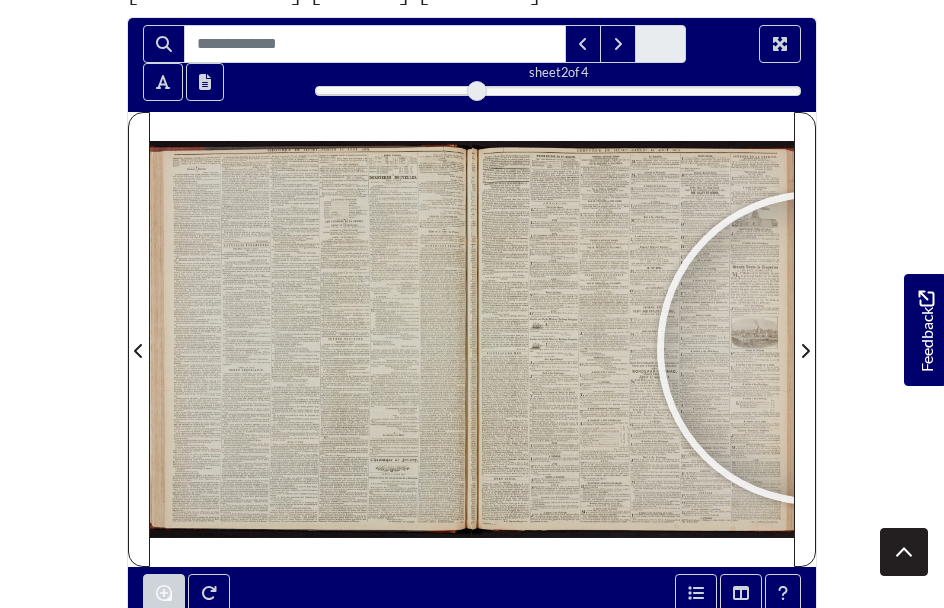 scroll, scrollTop: 253, scrollLeft: 0, axis: vertical 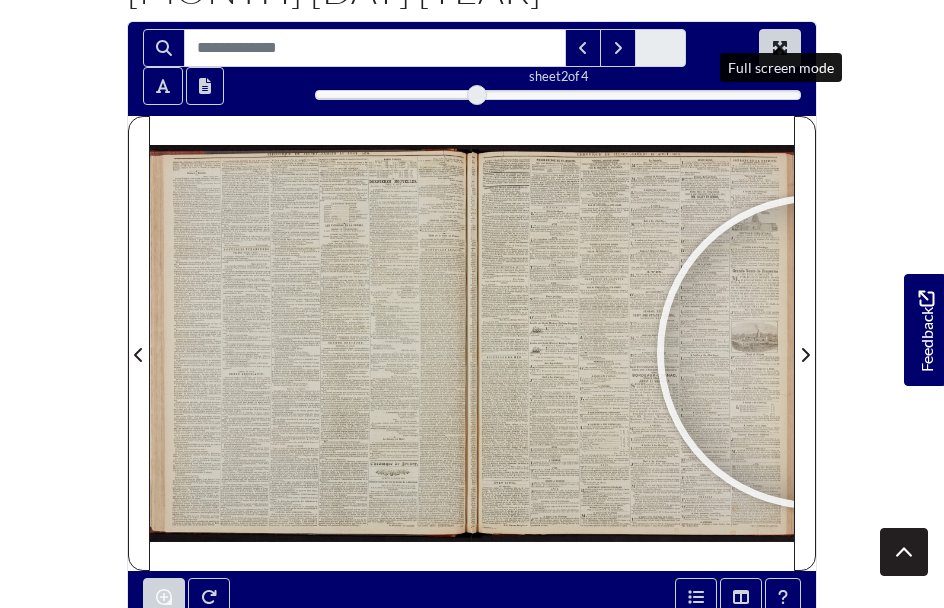 click at bounding box center [780, 48] 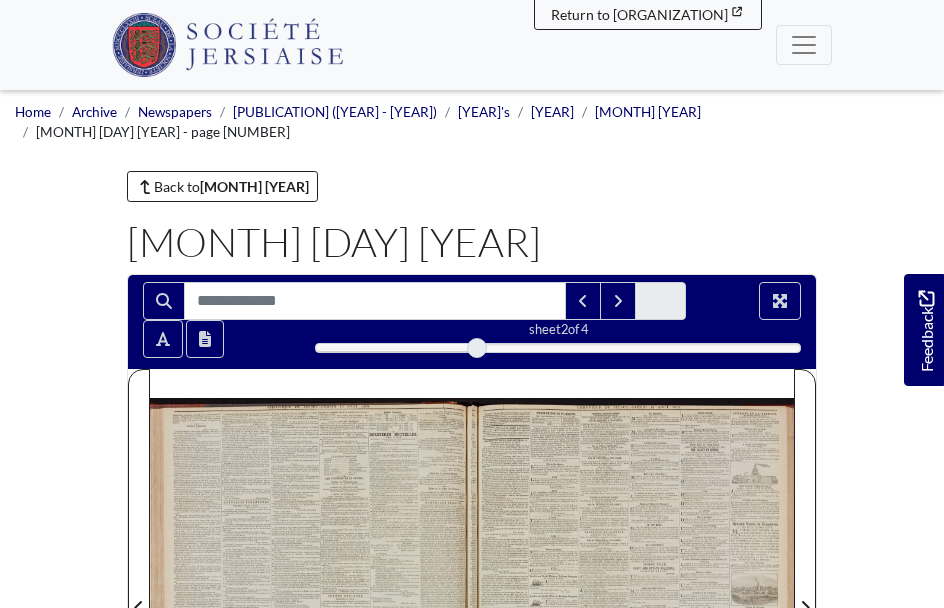 scroll, scrollTop: 0, scrollLeft: 0, axis: both 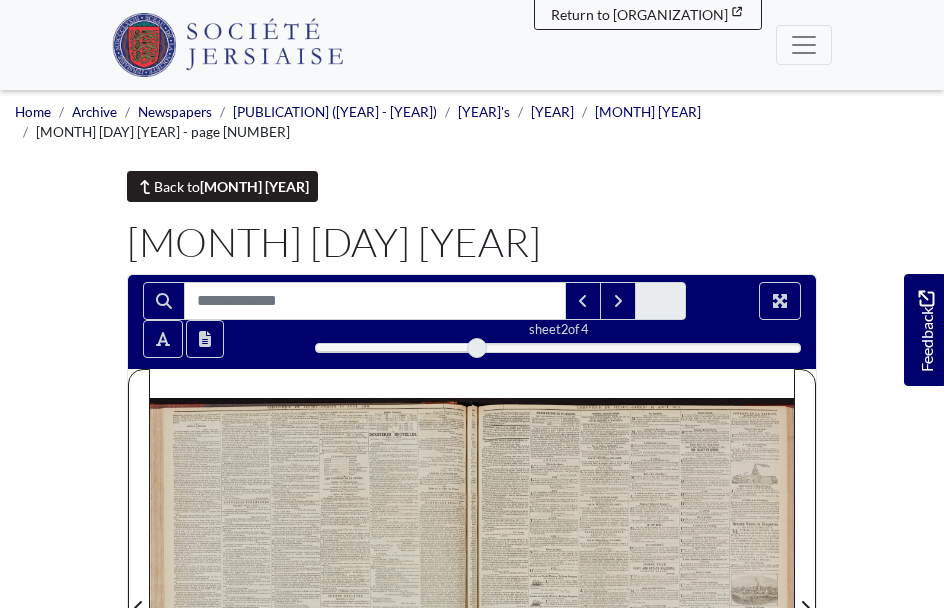 click on "Back to  [MONTH] [YEAR]" at bounding box center [222, 186] 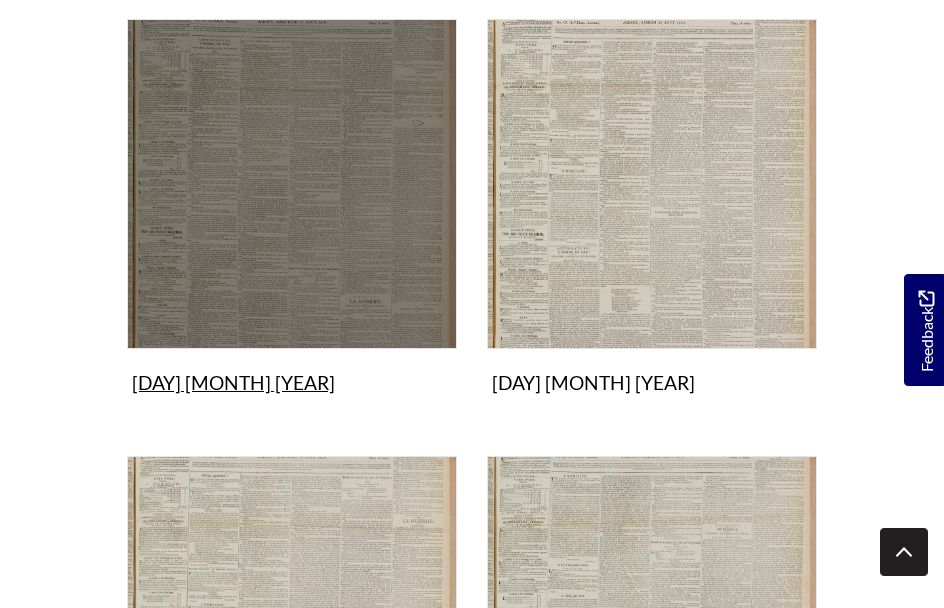 scroll, scrollTop: 1289, scrollLeft: 0, axis: vertical 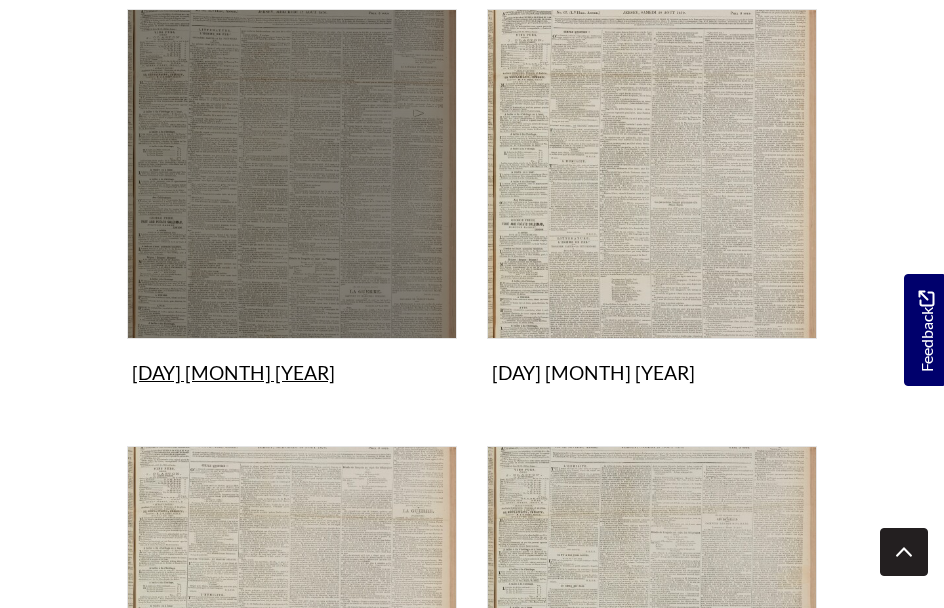 click on "[DAY] [MONTH] [YEAR]
Collection" at bounding box center (292, 200) 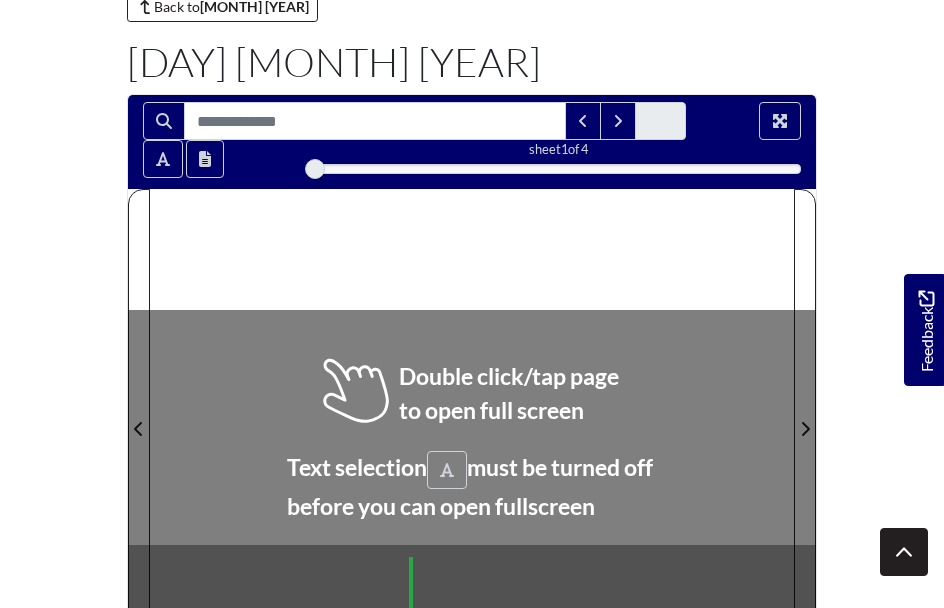 scroll, scrollTop: 261, scrollLeft: 0, axis: vertical 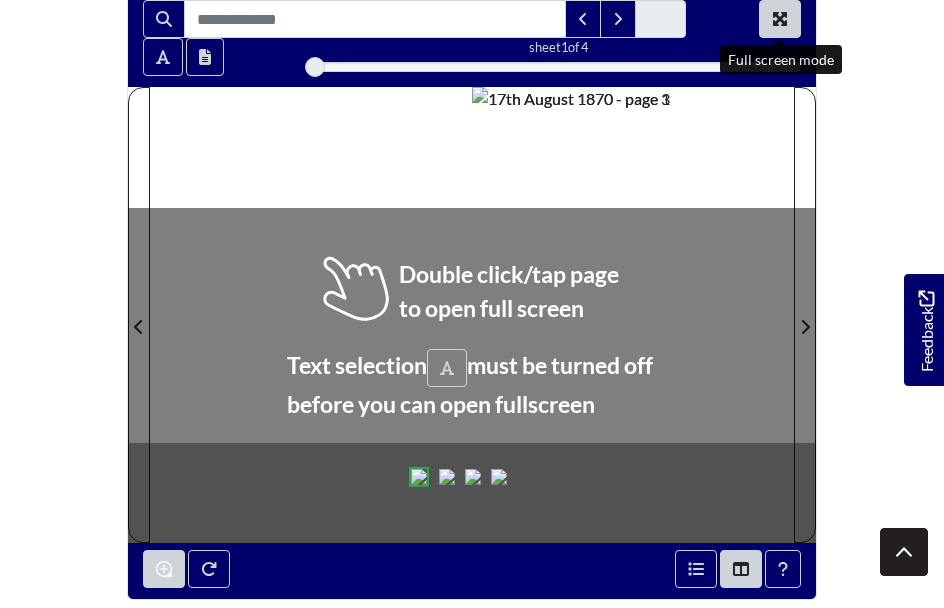 click at bounding box center (780, 19) 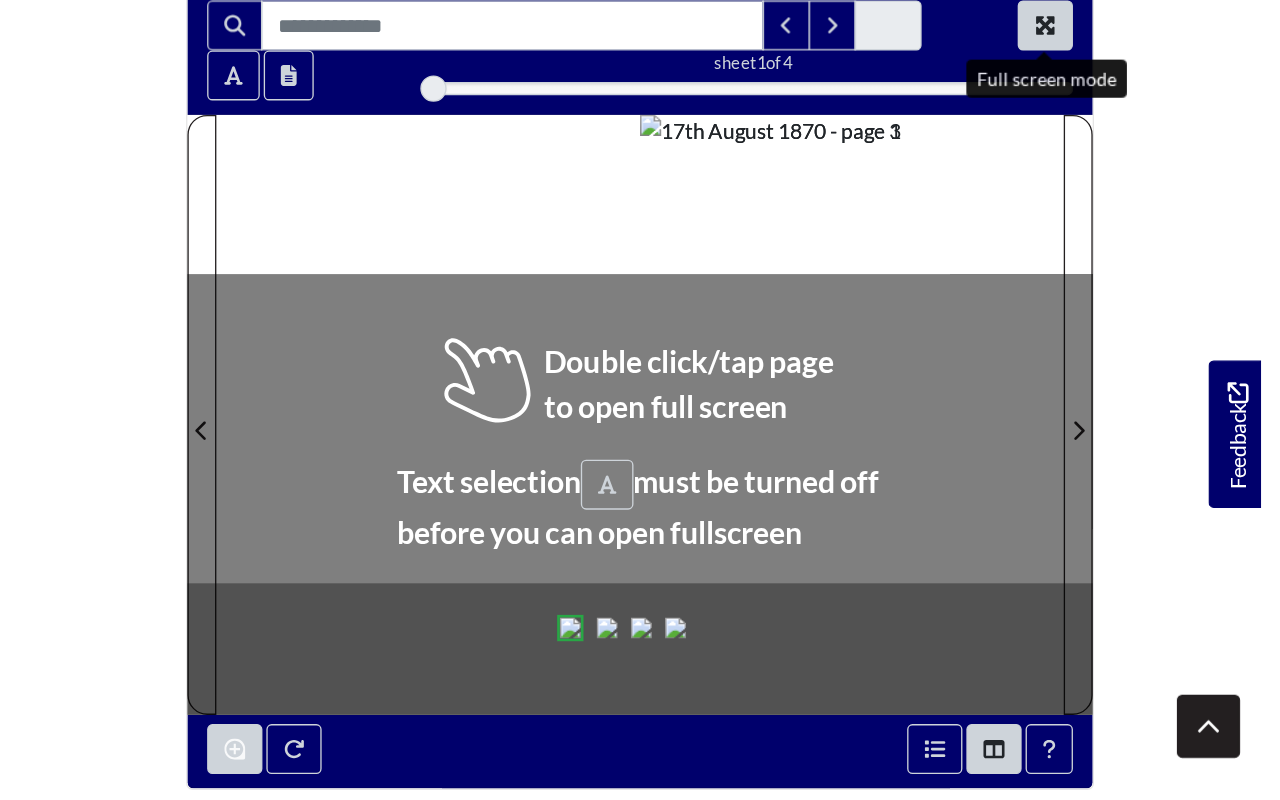 scroll, scrollTop: 0, scrollLeft: 0, axis: both 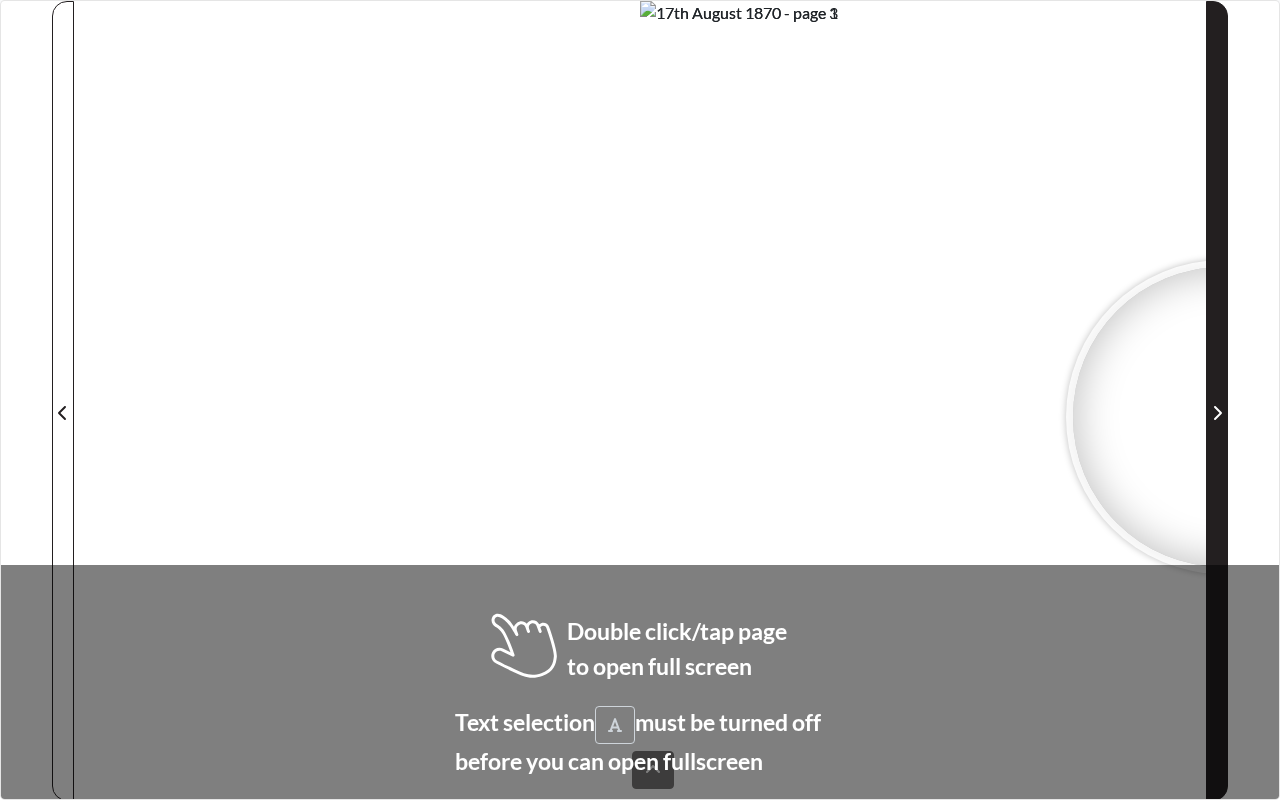 click at bounding box center (1217, 413) 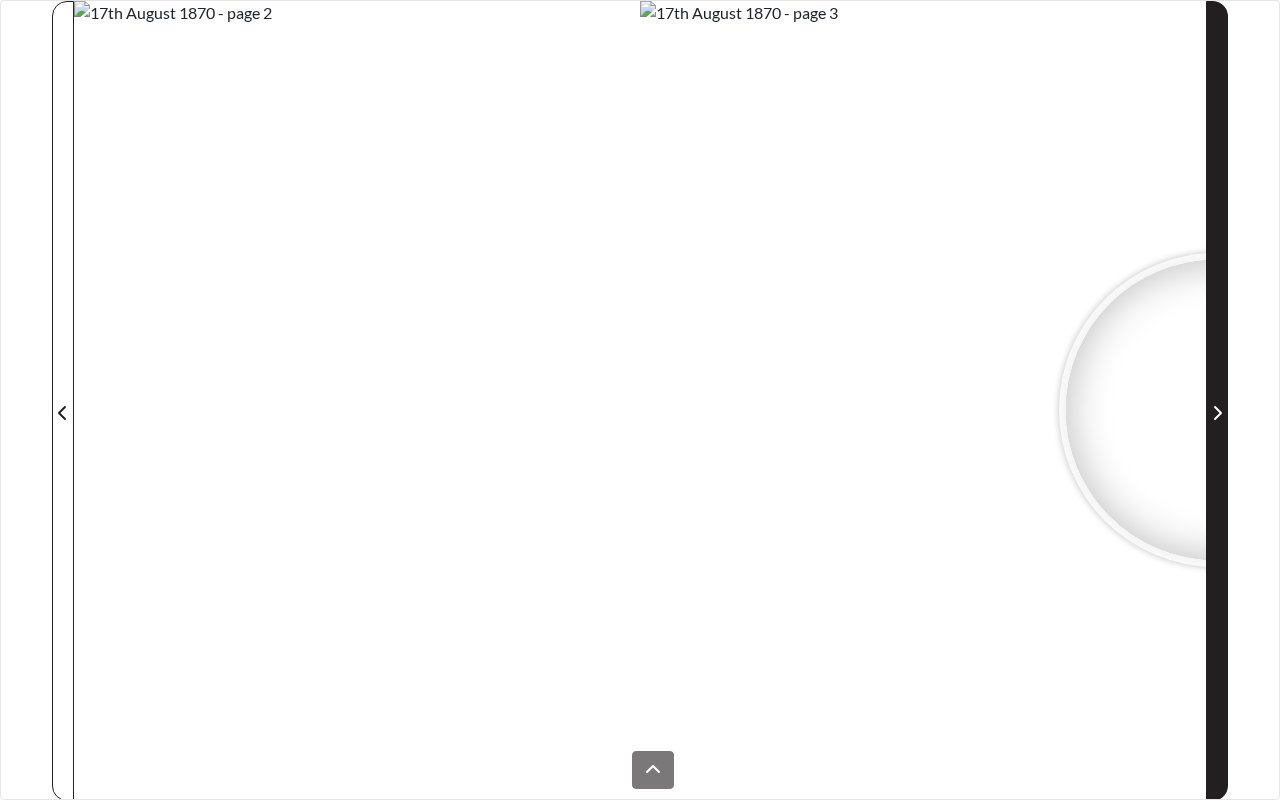 click at bounding box center [1217, 413] 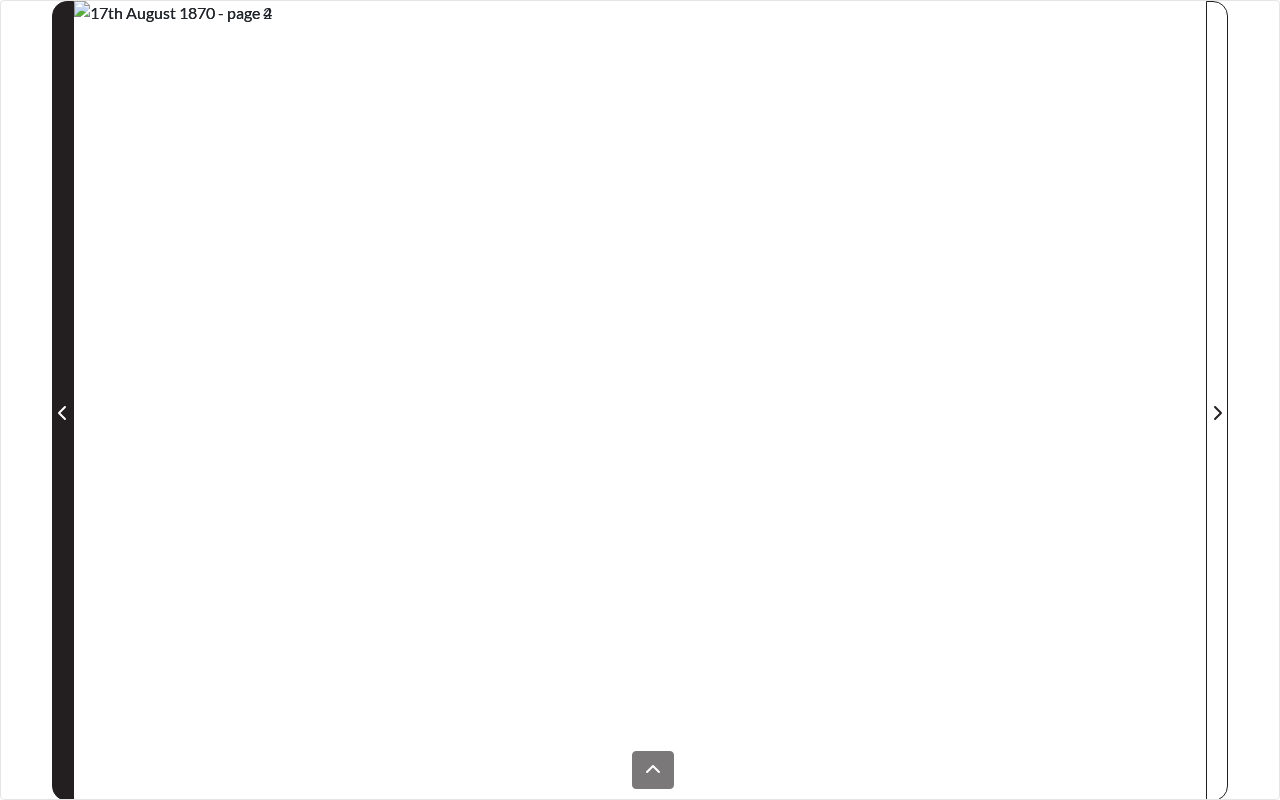 click at bounding box center (63, 413) 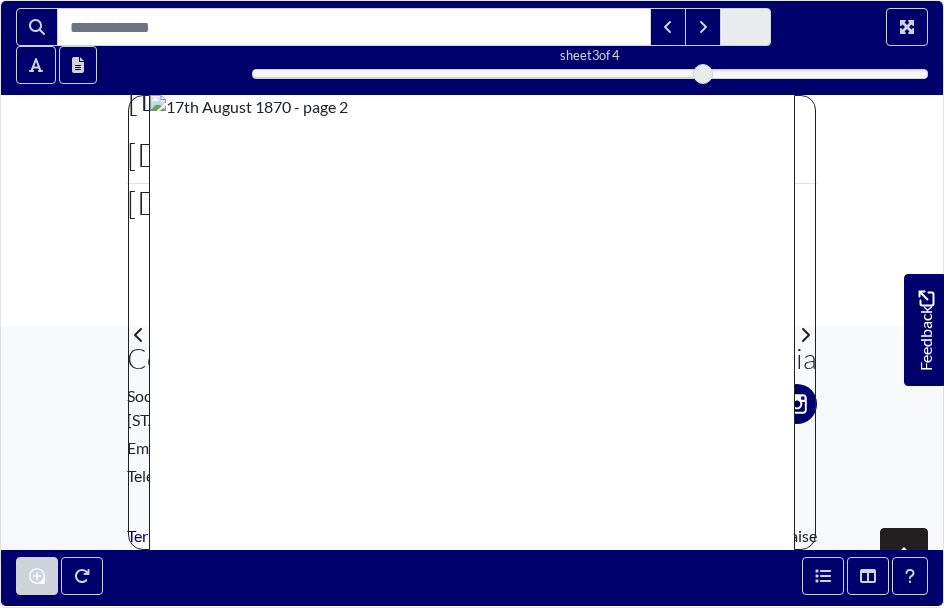 scroll, scrollTop: 136, scrollLeft: 0, axis: vertical 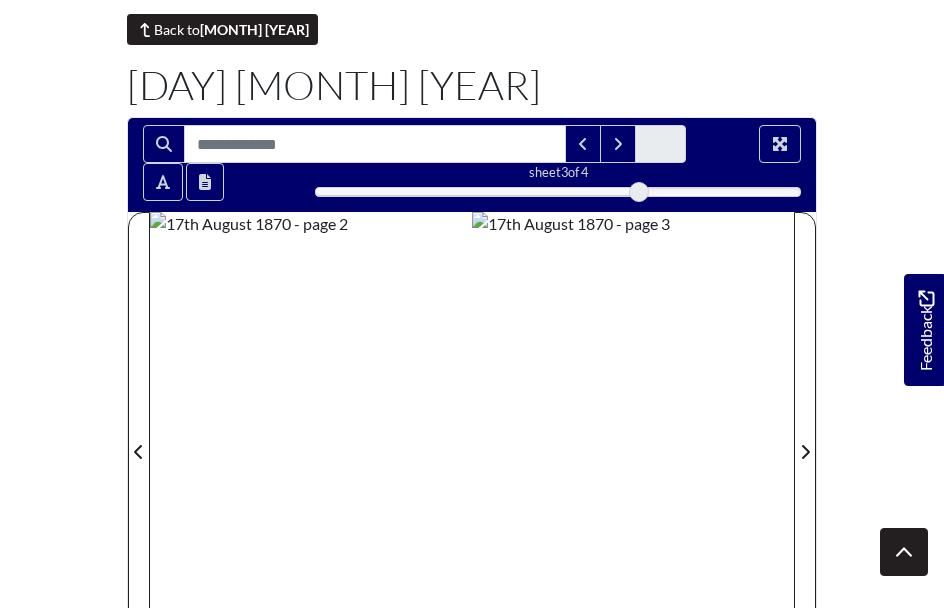 click on "August 1870" at bounding box center (254, 29) 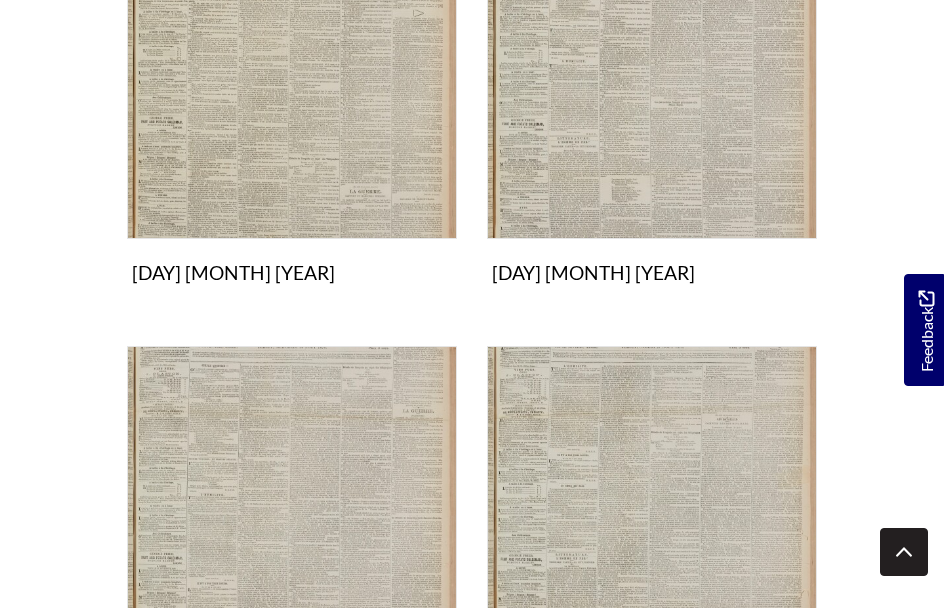 scroll, scrollTop: 1390, scrollLeft: 0, axis: vertical 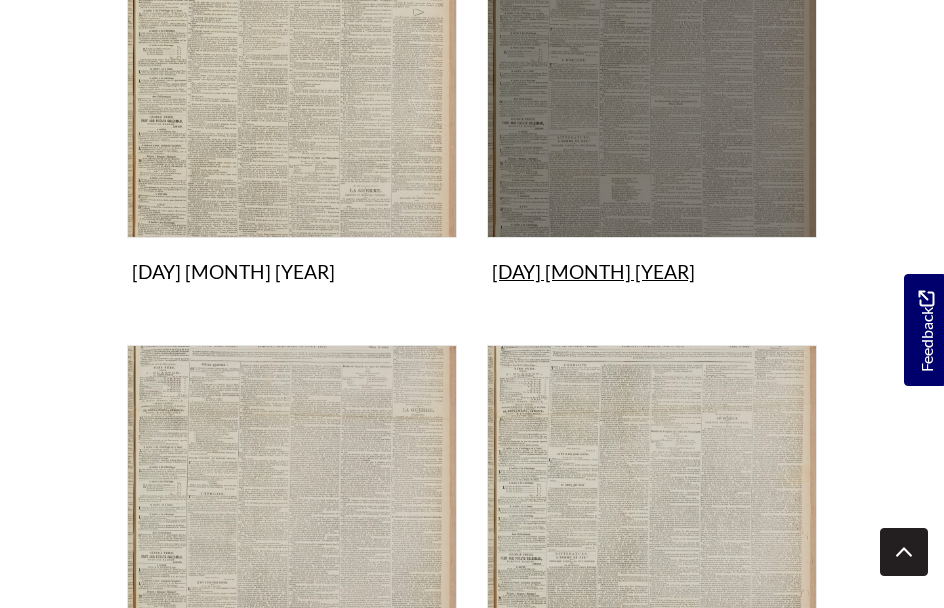 click on "20th August 1870
Collection" at bounding box center (652, 99) 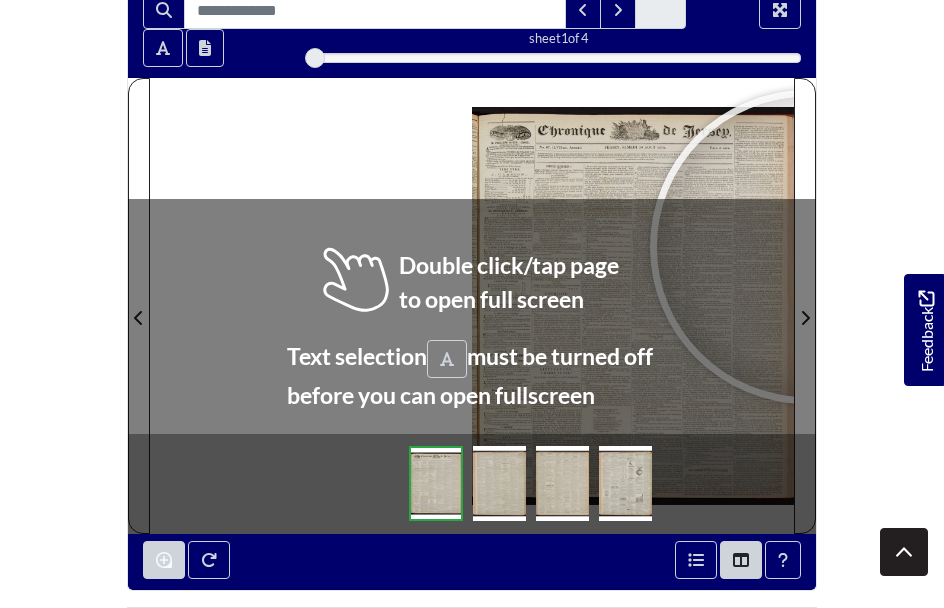 scroll, scrollTop: 278, scrollLeft: 0, axis: vertical 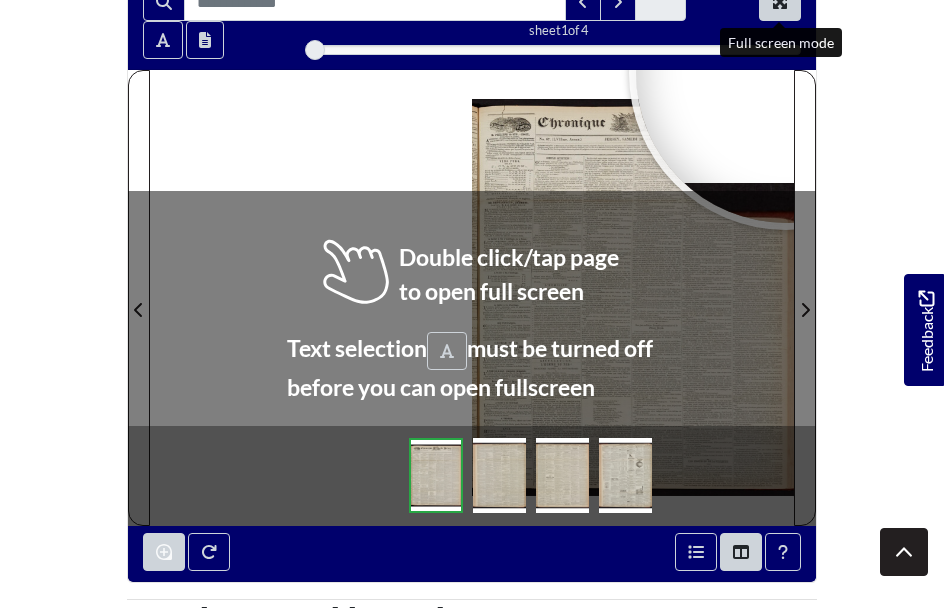 click at bounding box center [780, 2] 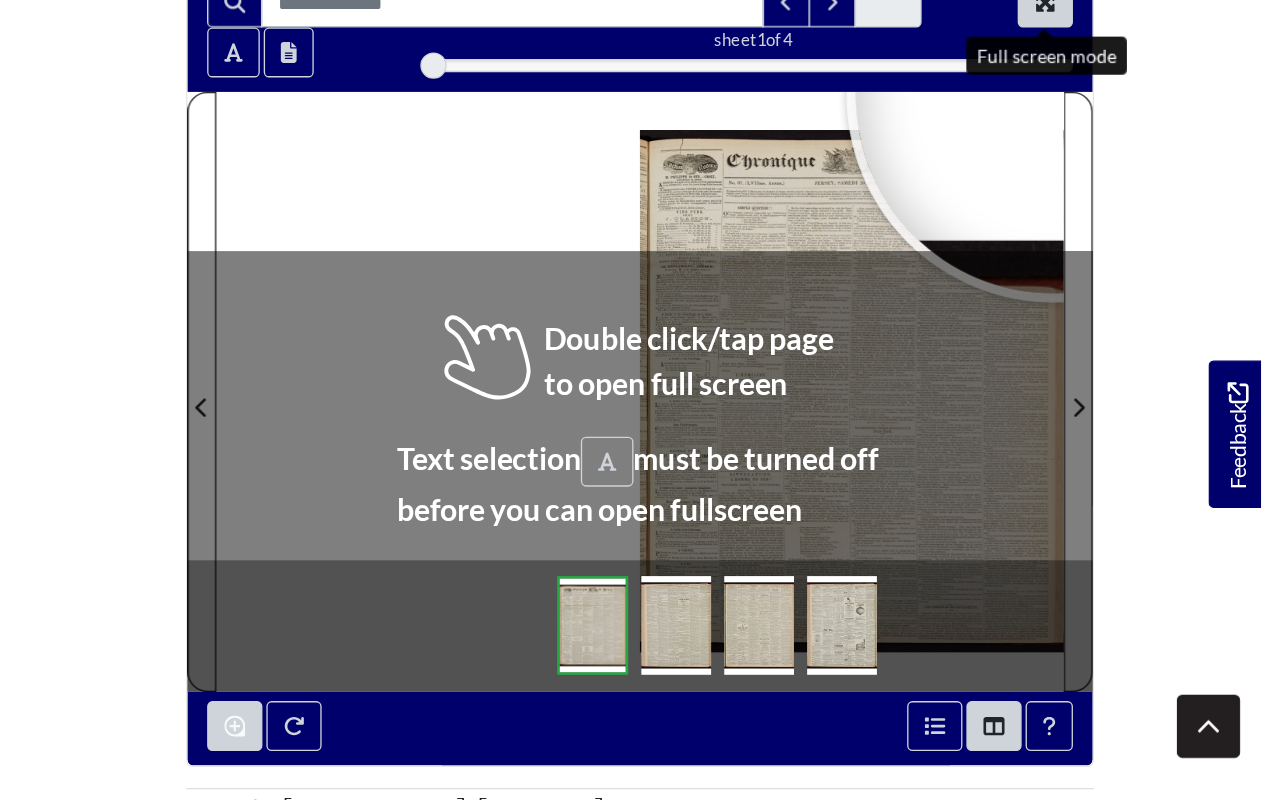 scroll, scrollTop: 0, scrollLeft: 0, axis: both 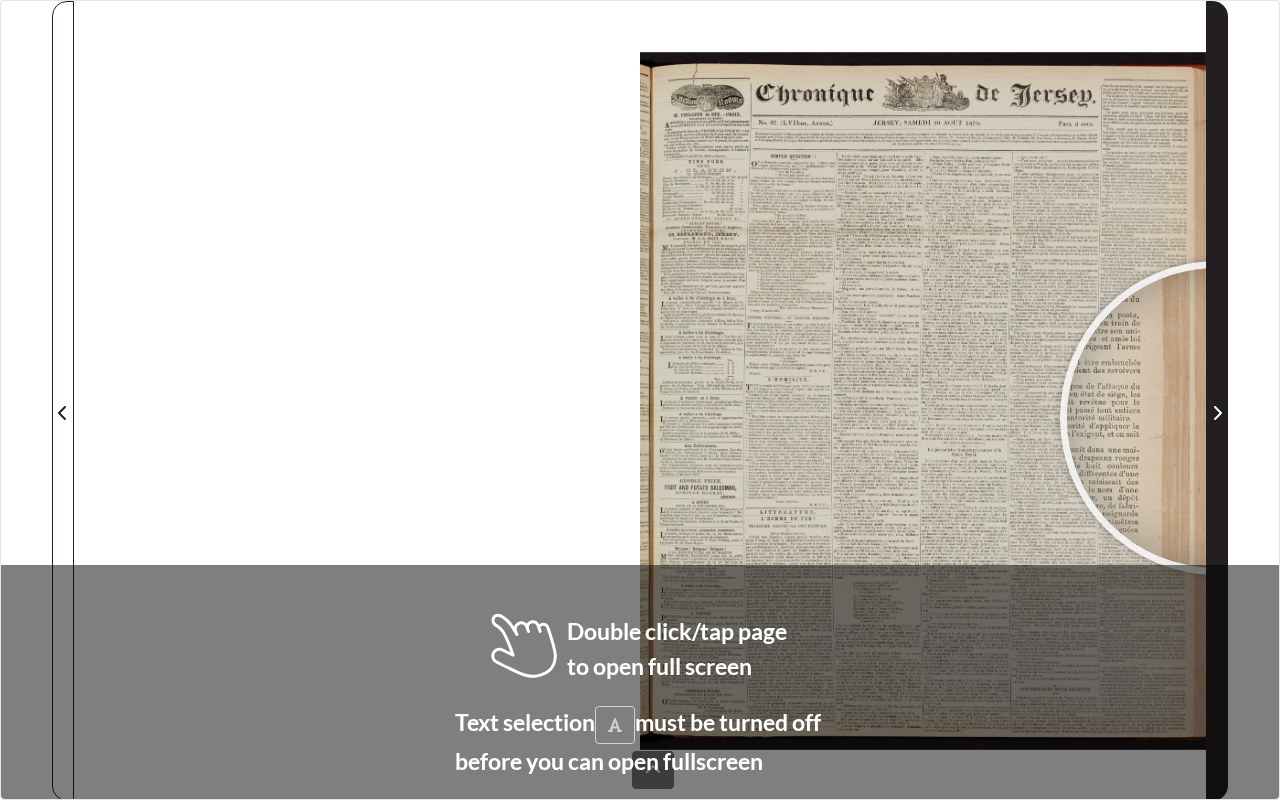click at bounding box center [1218, 413] 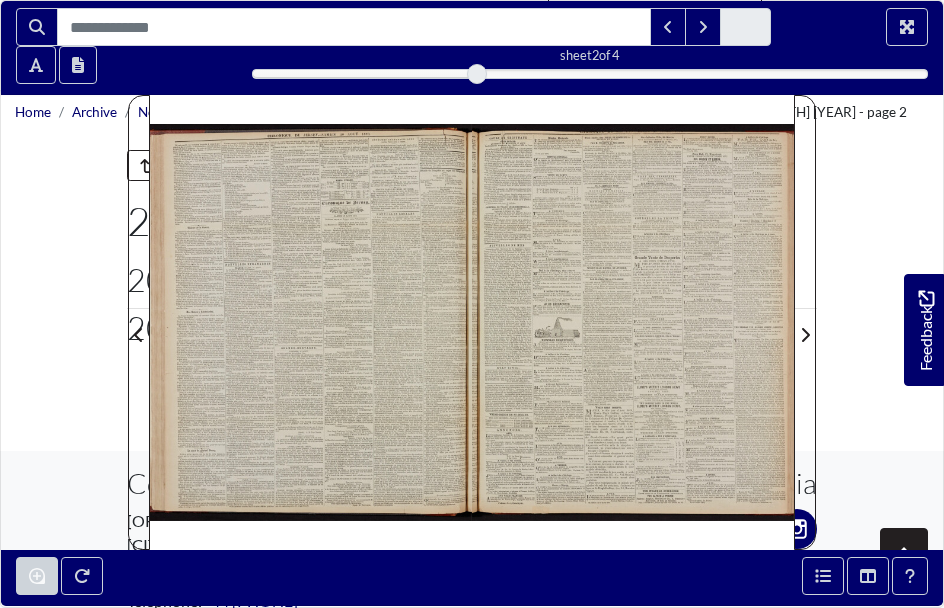 scroll, scrollTop: 0, scrollLeft: 0, axis: both 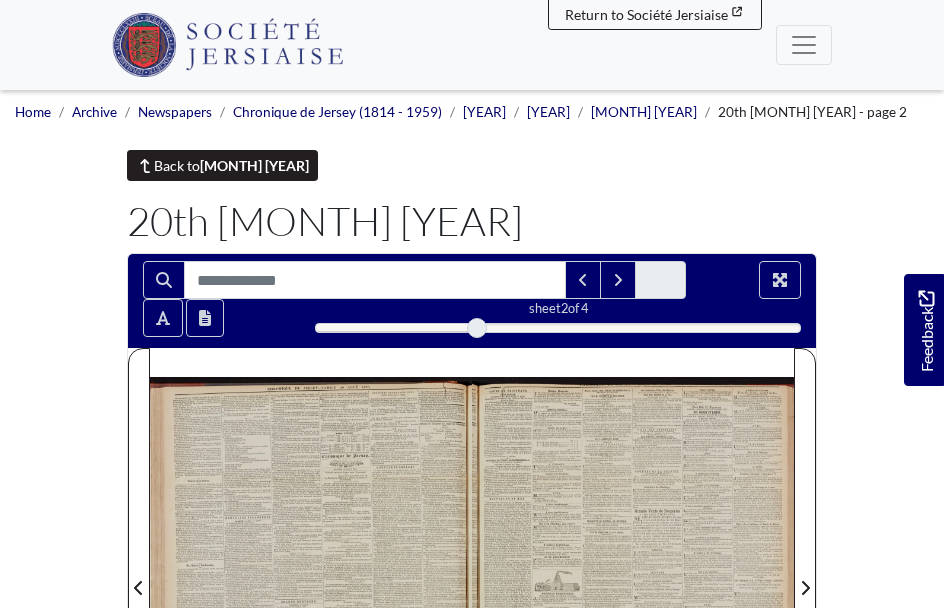 click on "August 1870" at bounding box center (254, 165) 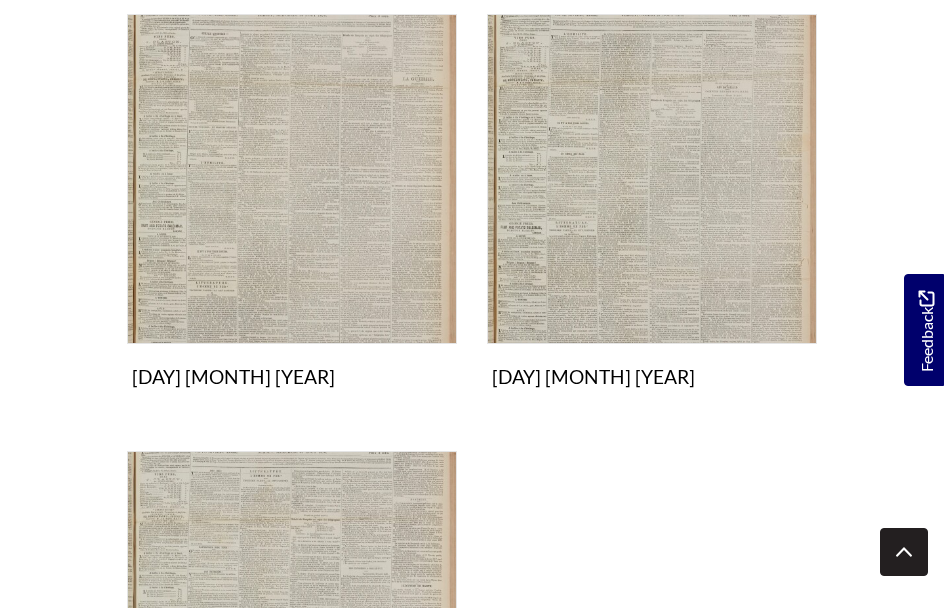 scroll, scrollTop: 1780, scrollLeft: 0, axis: vertical 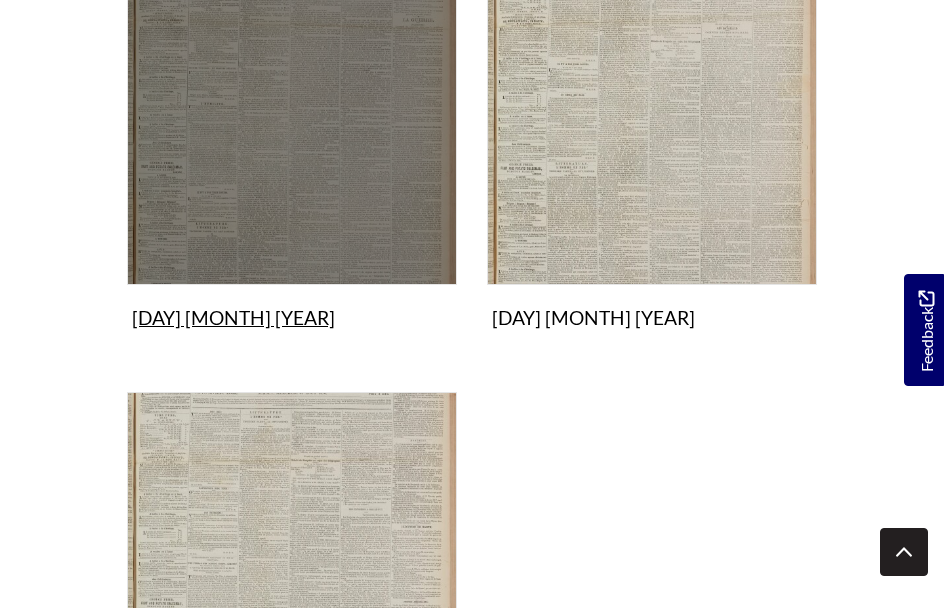 click on "24th August 1870
Collection" at bounding box center [292, 146] 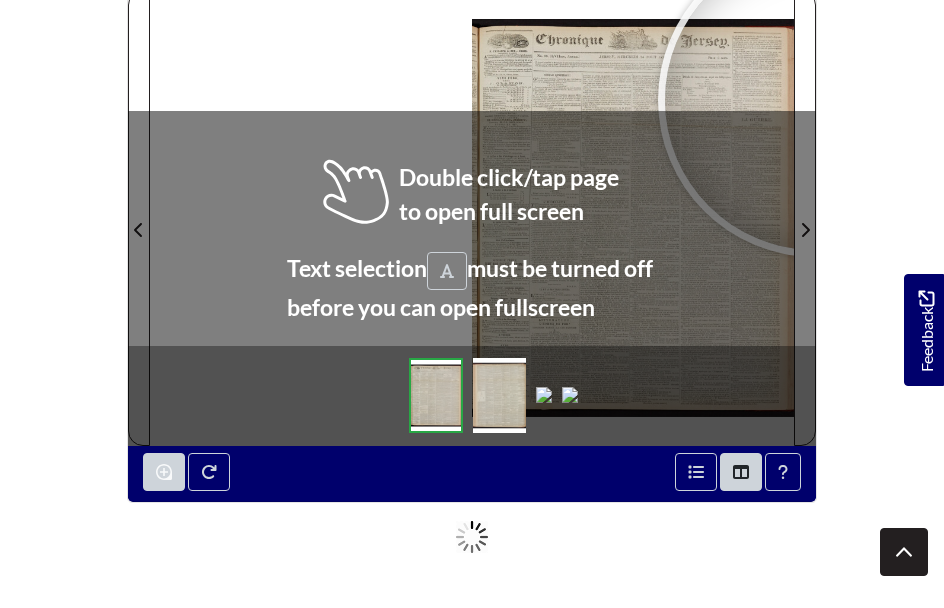 scroll, scrollTop: 362, scrollLeft: 0, axis: vertical 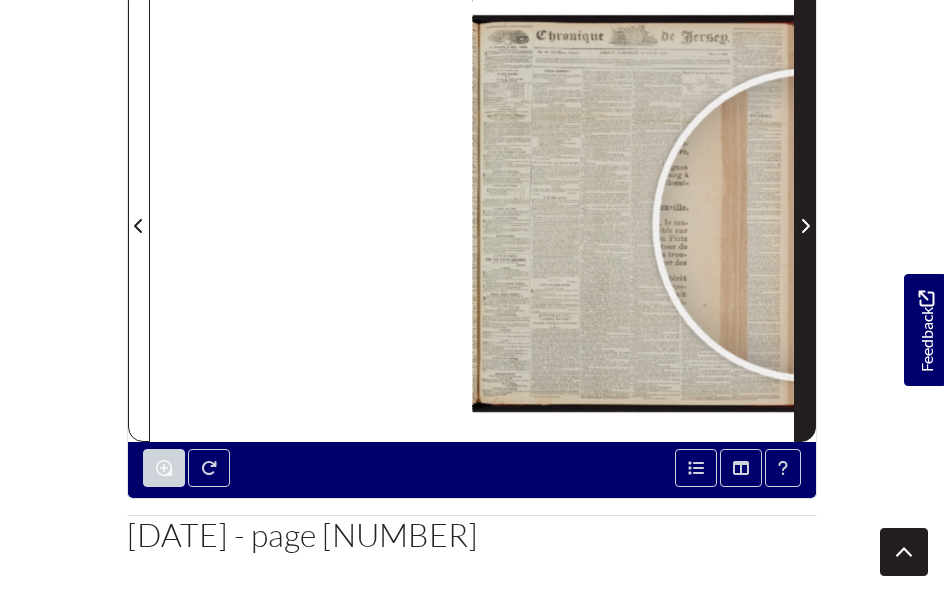 click at bounding box center [806, 226] 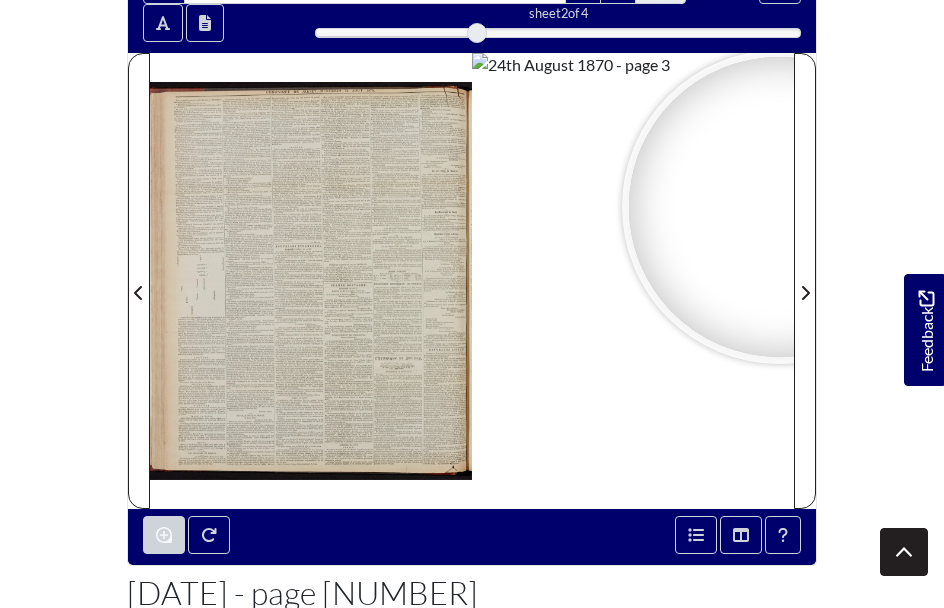 scroll, scrollTop: 266, scrollLeft: 0, axis: vertical 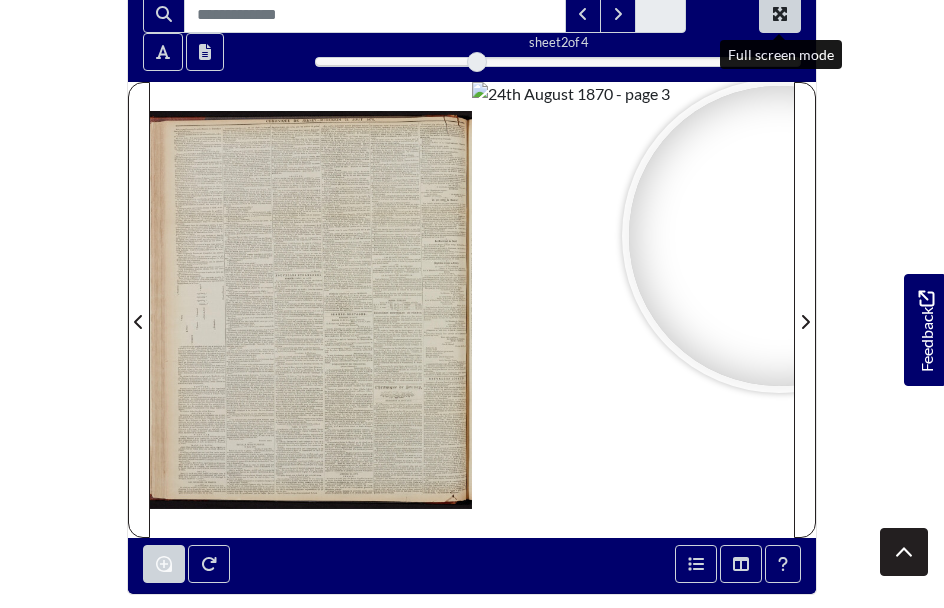 click at bounding box center [780, 14] 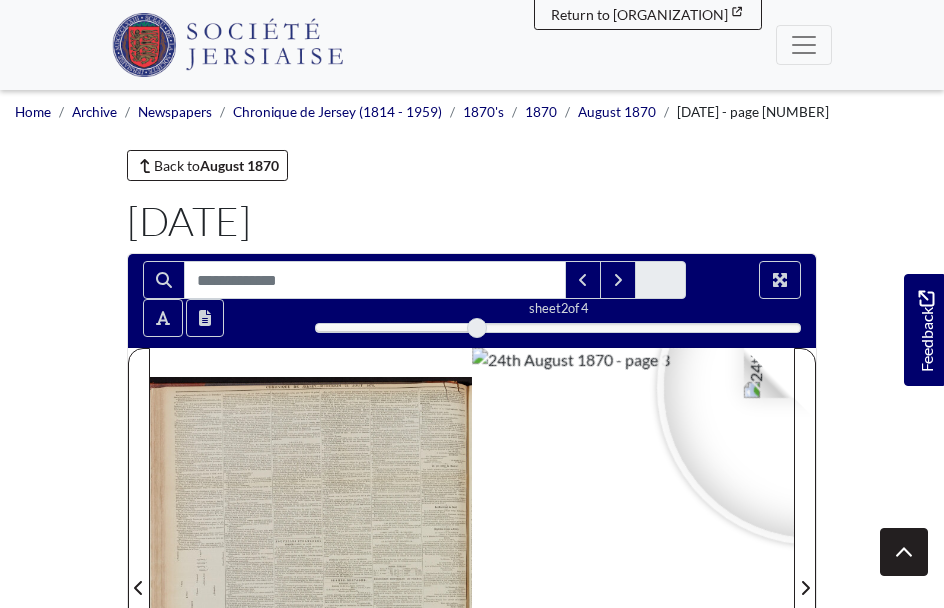 scroll, scrollTop: 0, scrollLeft: 0, axis: both 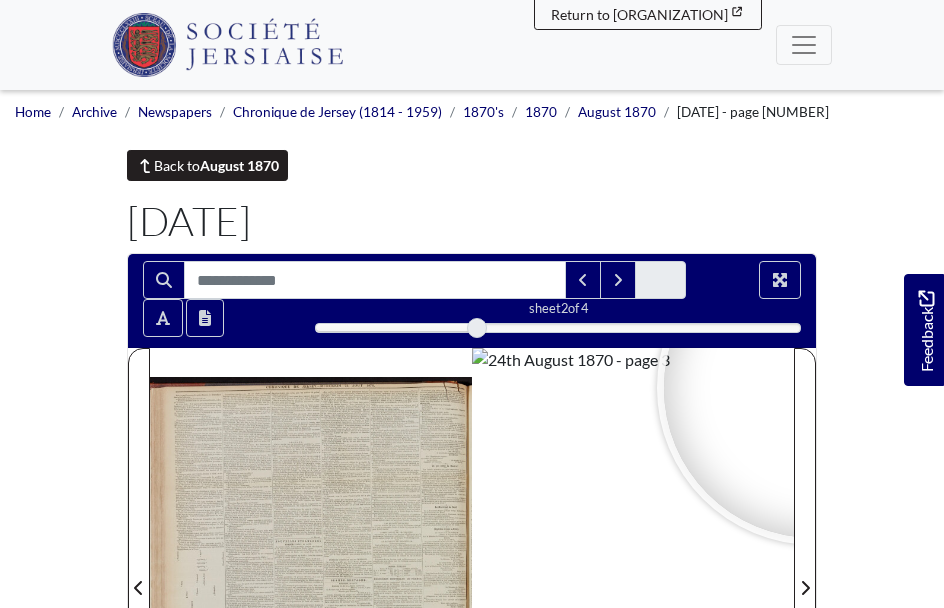 click on "[MONTH] [YEAR]" at bounding box center [254, 165] 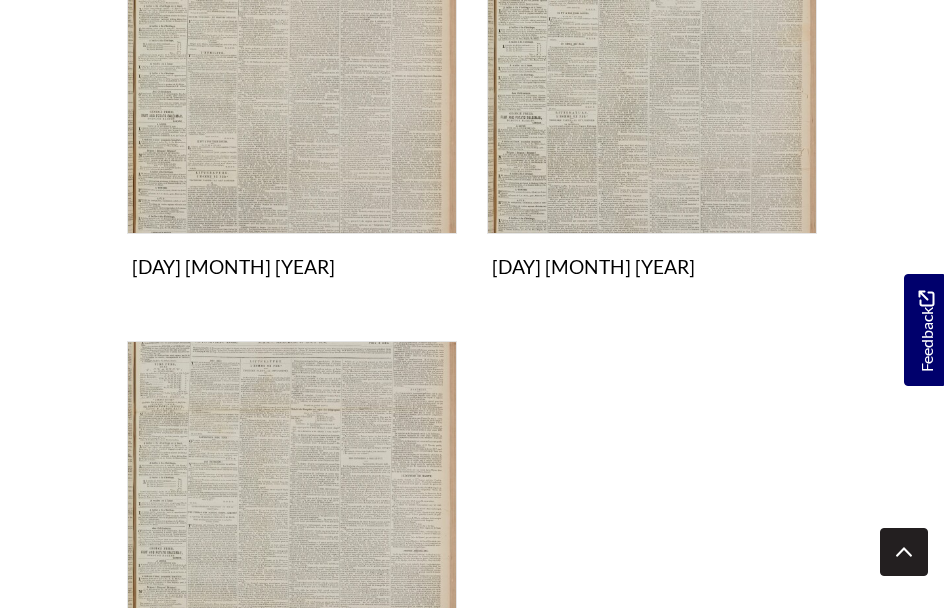 scroll, scrollTop: 1825, scrollLeft: 0, axis: vertical 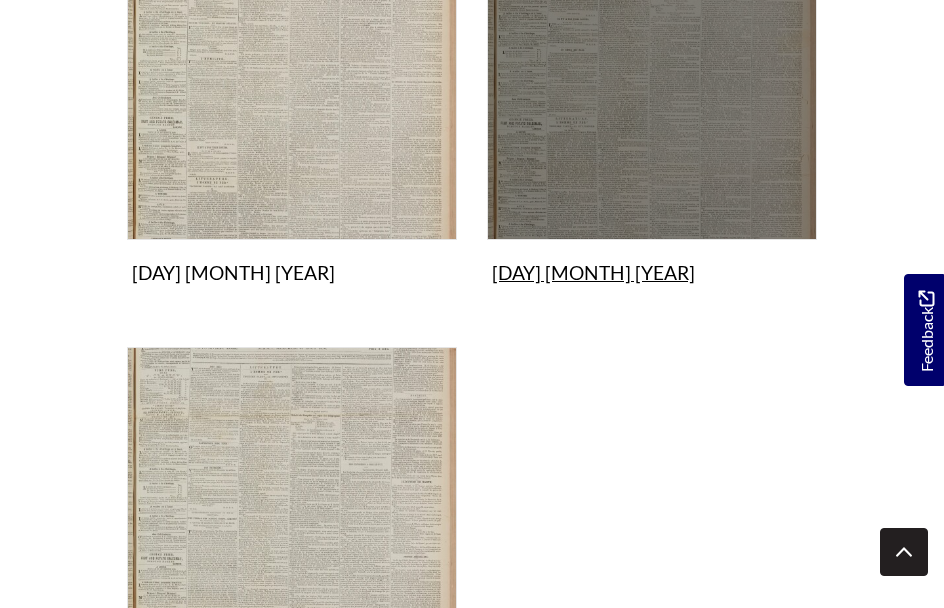 click on "27th August 1870
Collection" at bounding box center [652, 101] 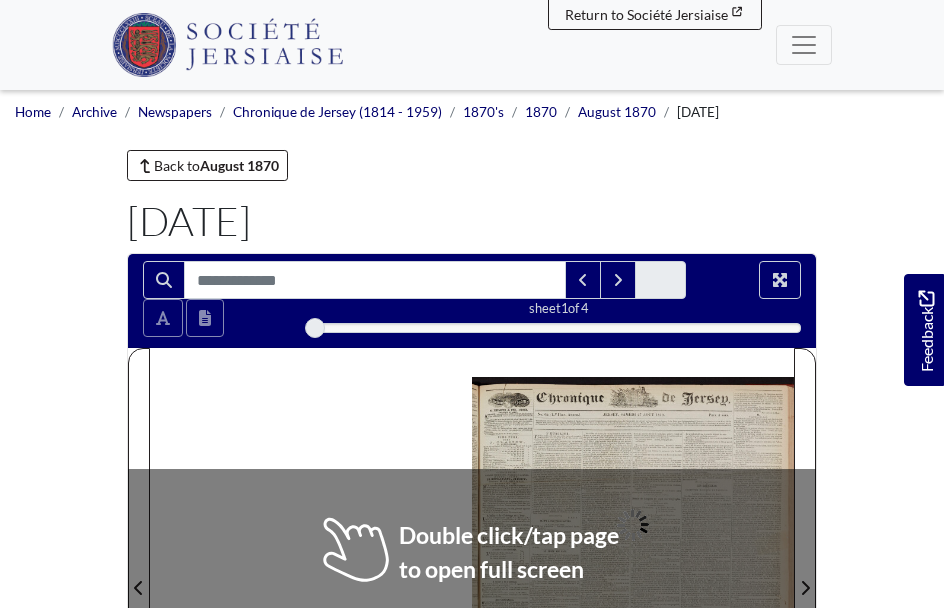 scroll, scrollTop: 0, scrollLeft: 0, axis: both 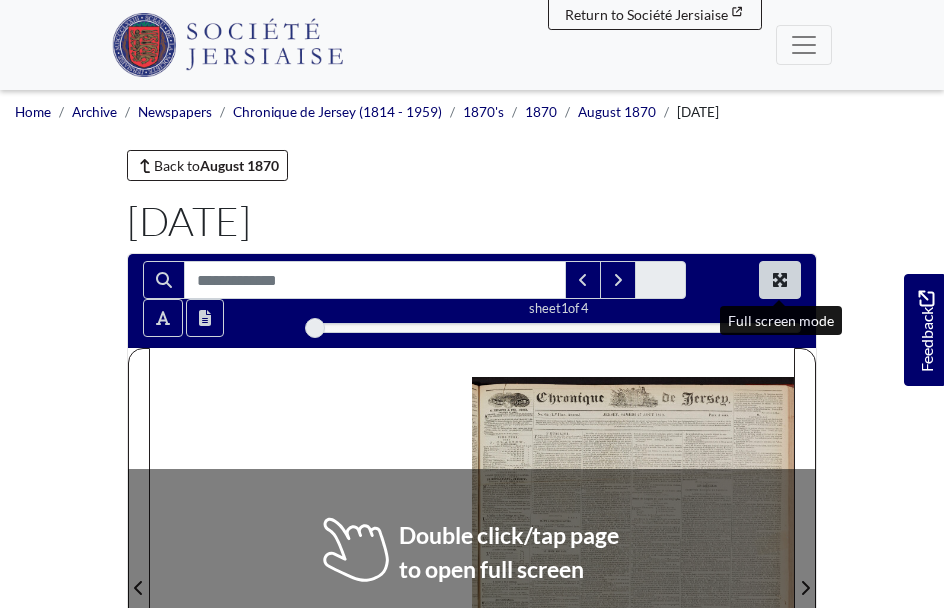 click at bounding box center (780, 280) 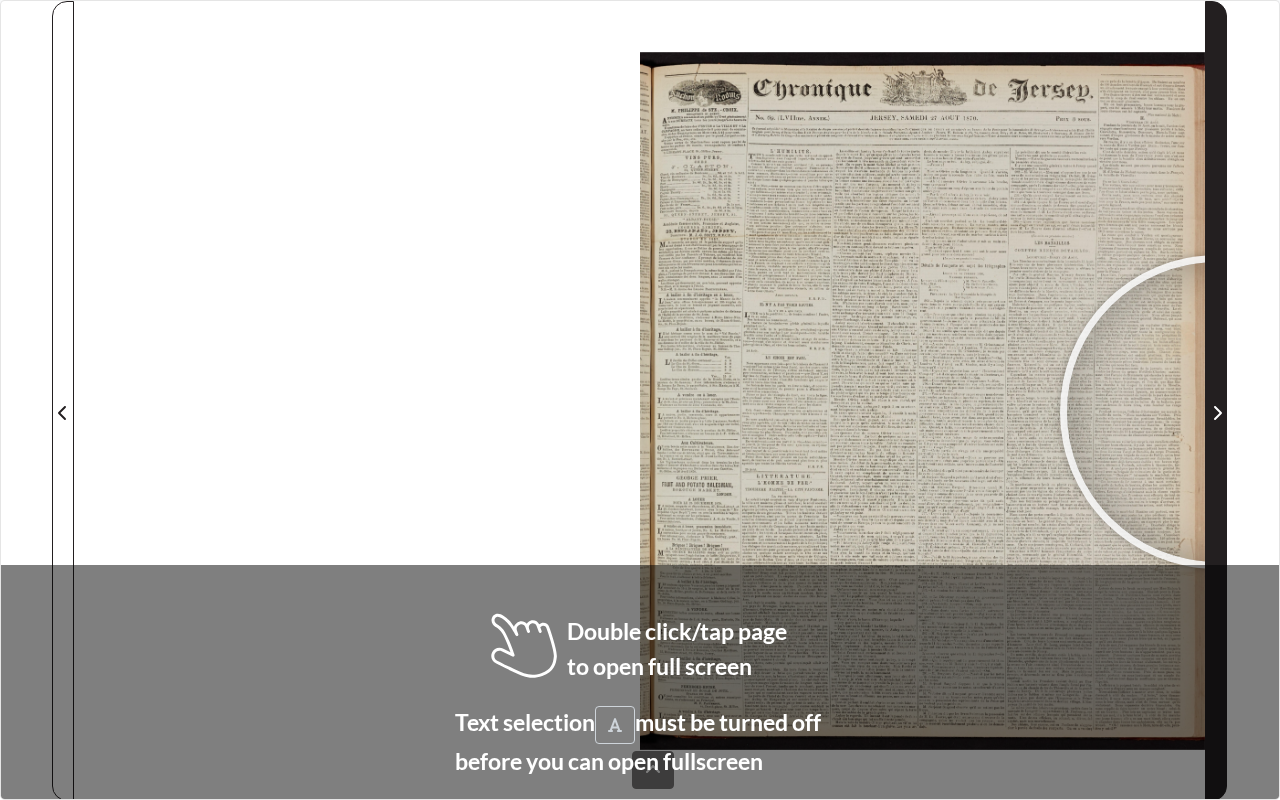 click at bounding box center (1217, 413) 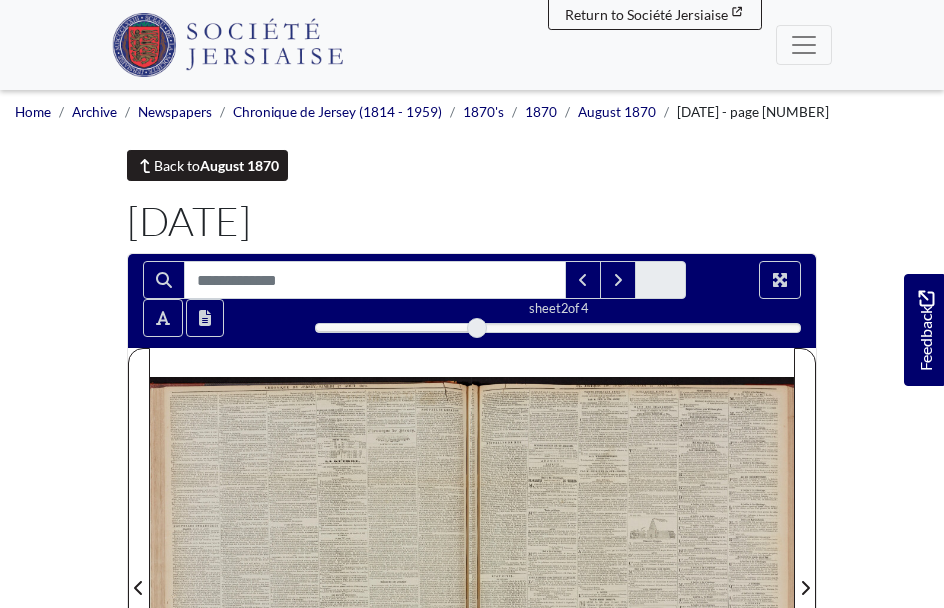 click on "[MONTH] [YEAR]" at bounding box center (254, 165) 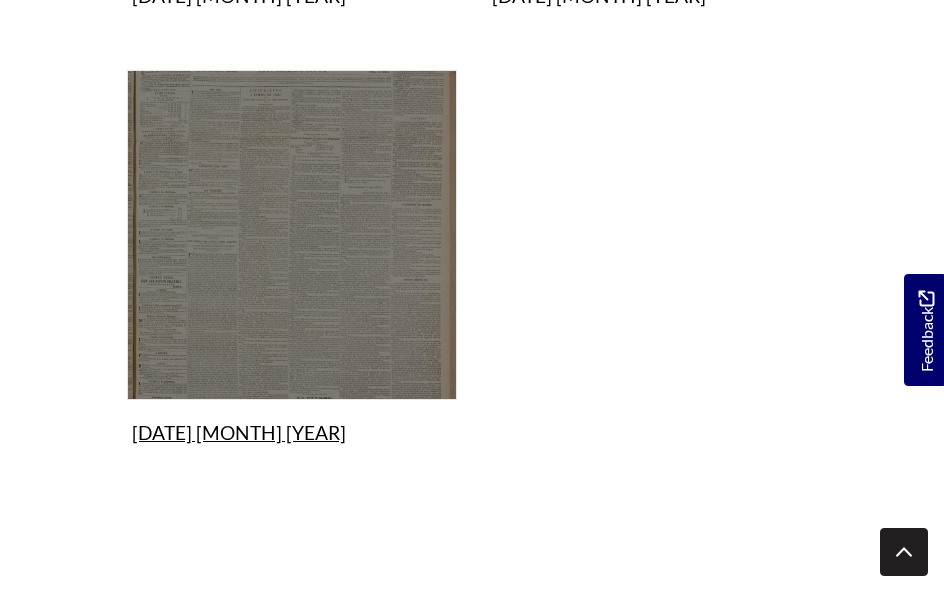scroll, scrollTop: 2130, scrollLeft: 0, axis: vertical 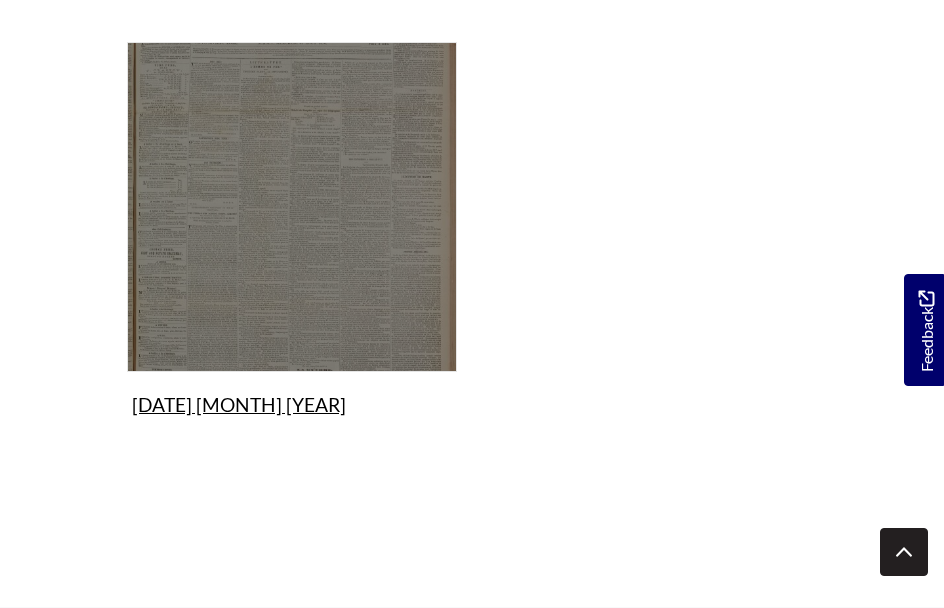 click on "[DAY] [MONTH] [YEAR]
Collection" at bounding box center [292, 233] 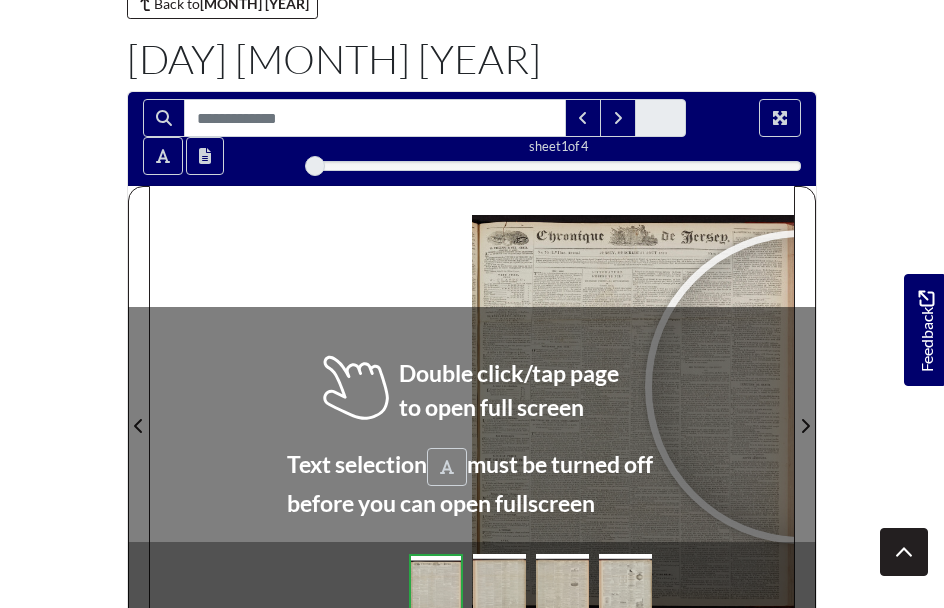 scroll, scrollTop: 181, scrollLeft: 0, axis: vertical 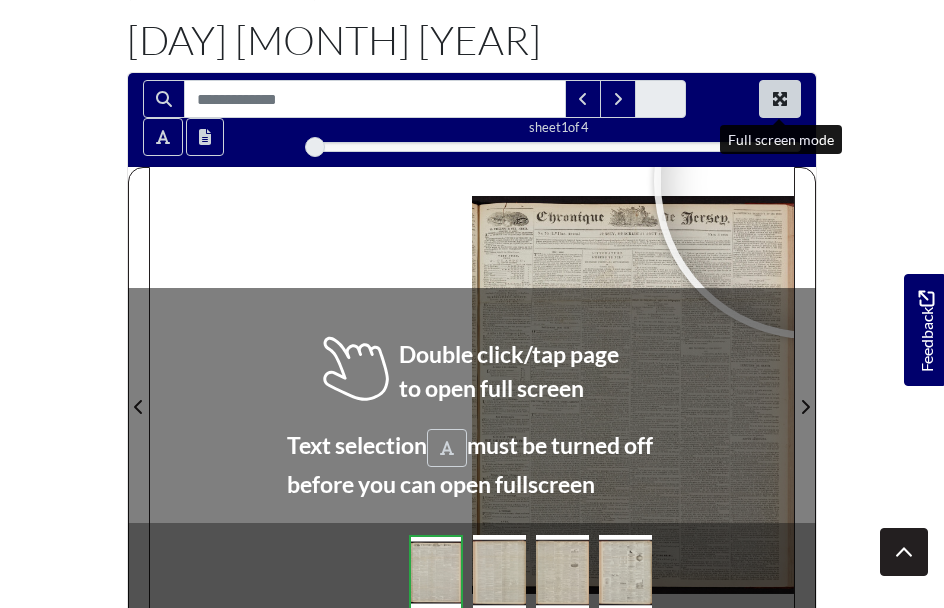 click at bounding box center [780, 99] 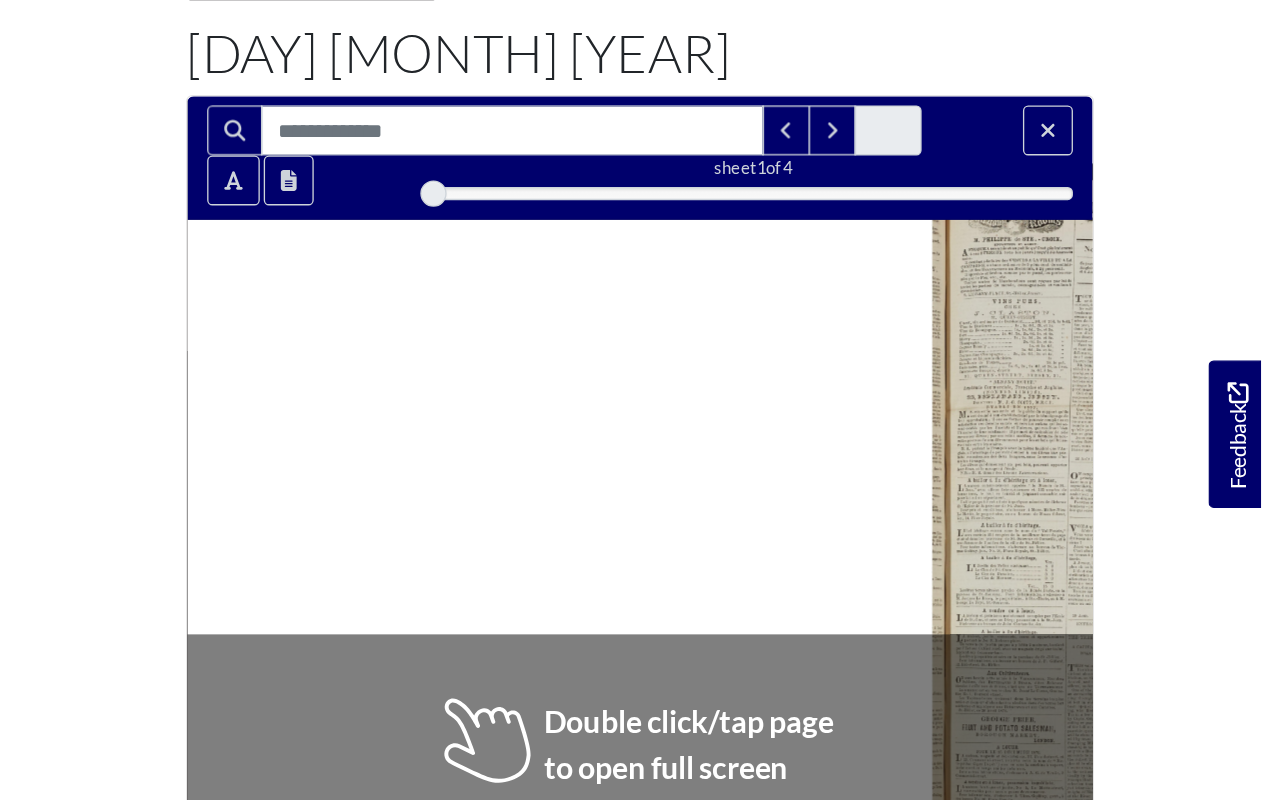 scroll, scrollTop: 0, scrollLeft: 0, axis: both 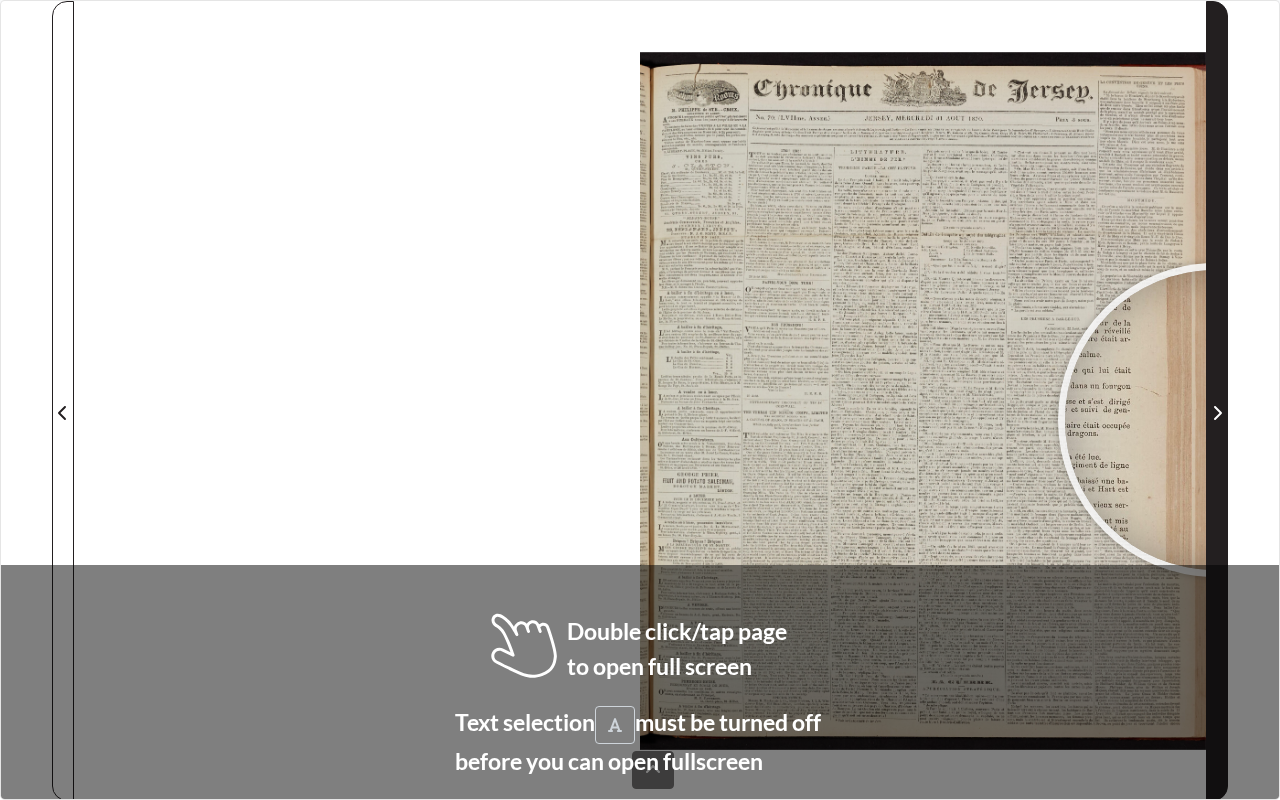 click at bounding box center [1217, 413] 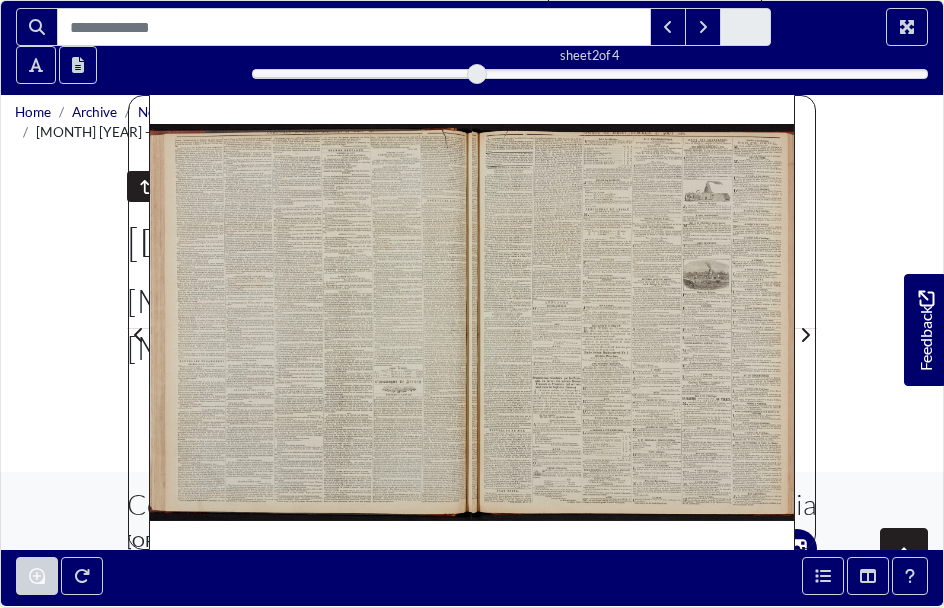 scroll, scrollTop: 0, scrollLeft: 0, axis: both 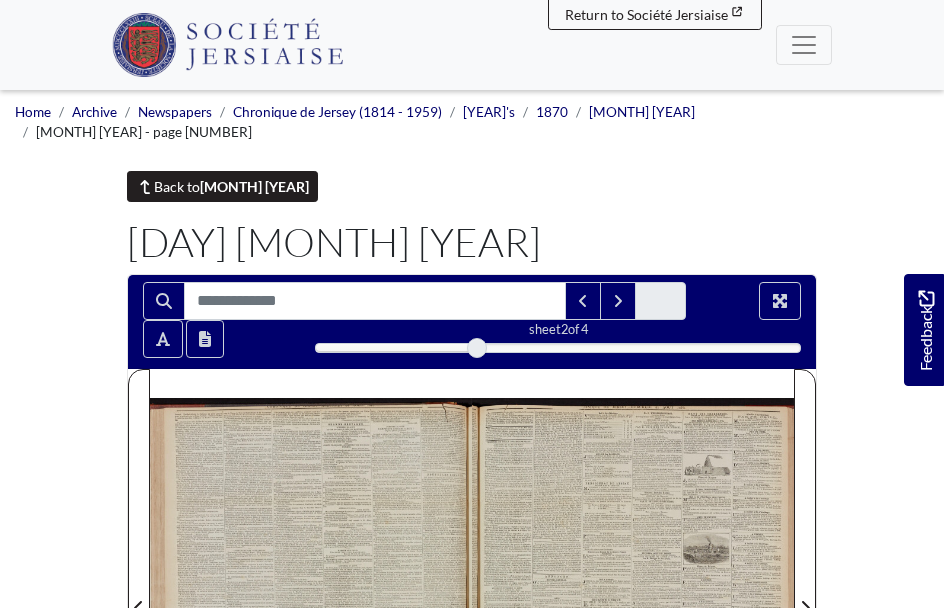 click on "August 1870" at bounding box center [254, 165] 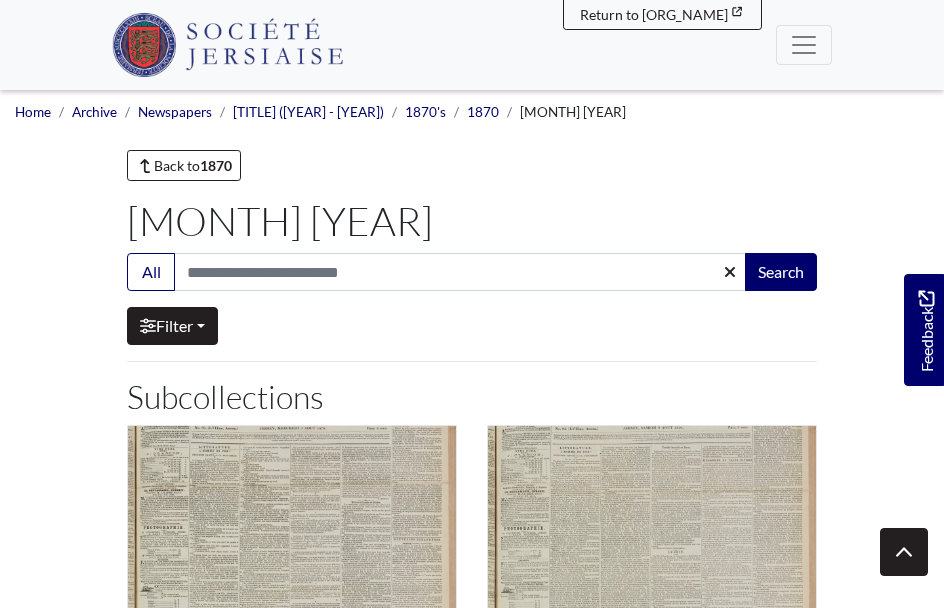 scroll, scrollTop: 0, scrollLeft: 0, axis: both 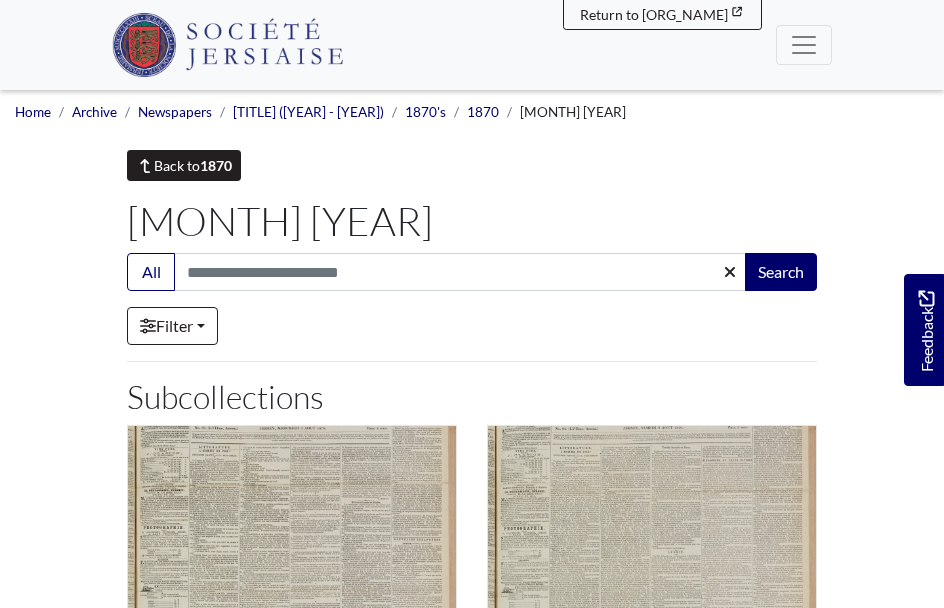 click on "[YEAR]" at bounding box center [222, 165] 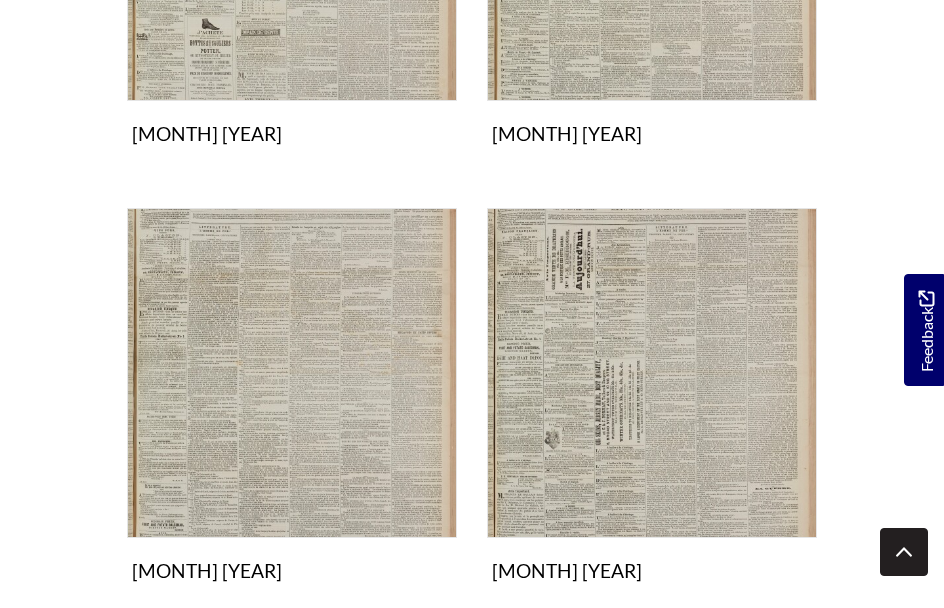 scroll, scrollTop: 2102, scrollLeft: 0, axis: vertical 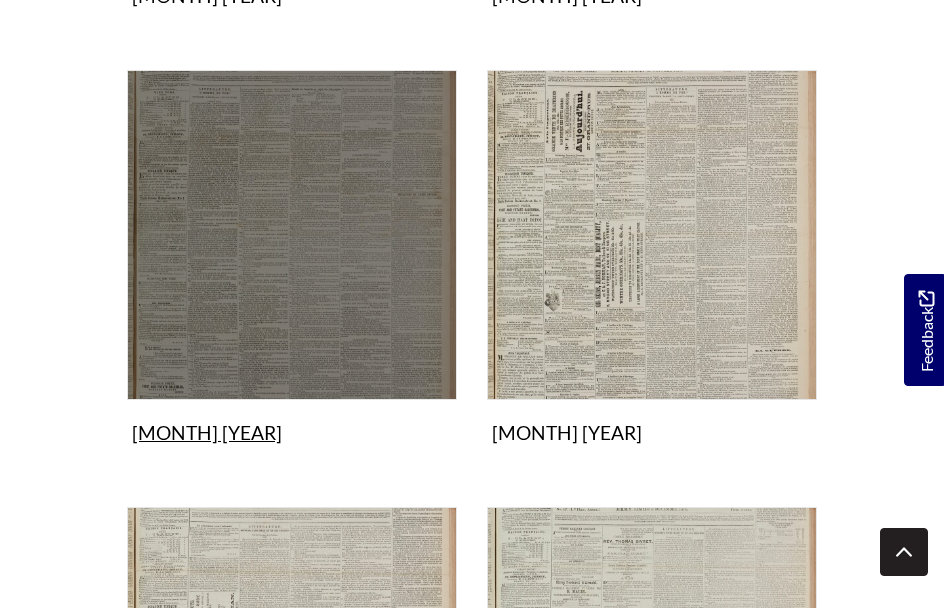 click on "September 1870
Collection" at bounding box center (292, 261) 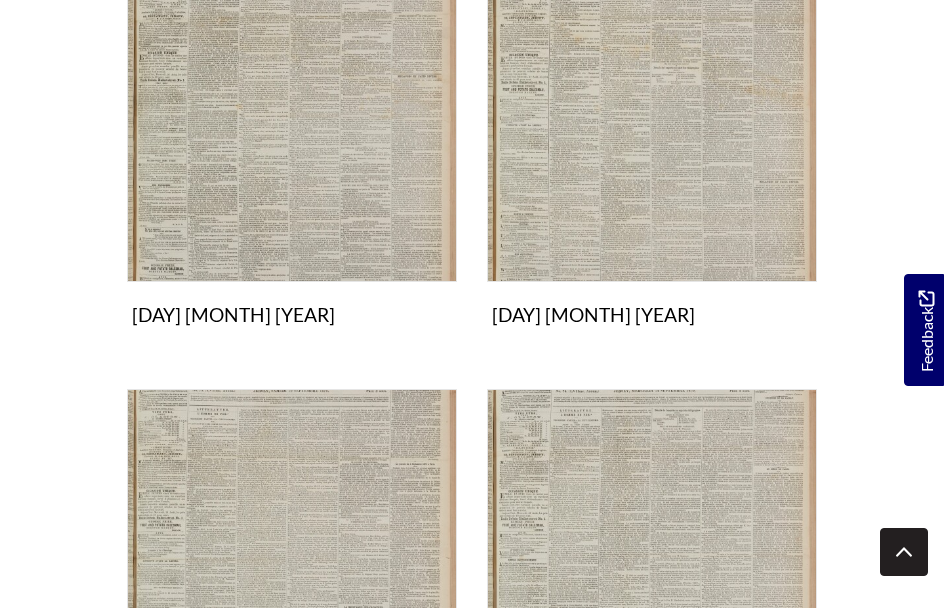 scroll, scrollTop: 451, scrollLeft: 0, axis: vertical 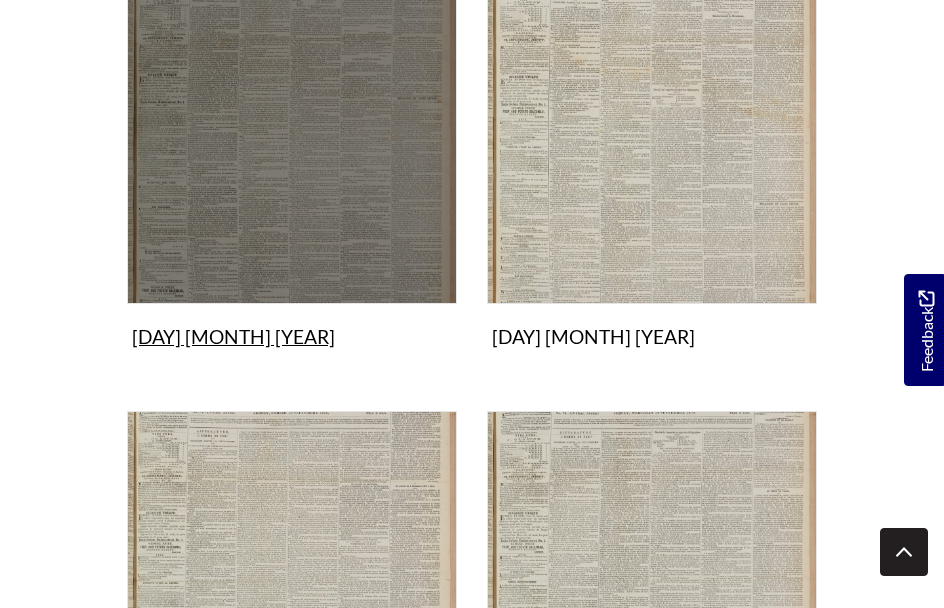 click on "3rd September 1870
Collection" at bounding box center [292, 165] 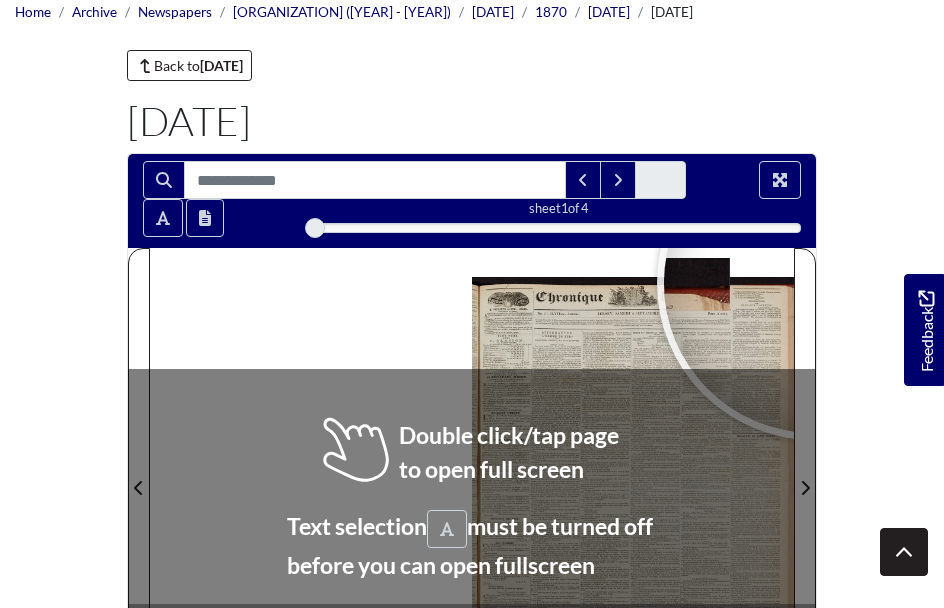 scroll, scrollTop: 100, scrollLeft: 0, axis: vertical 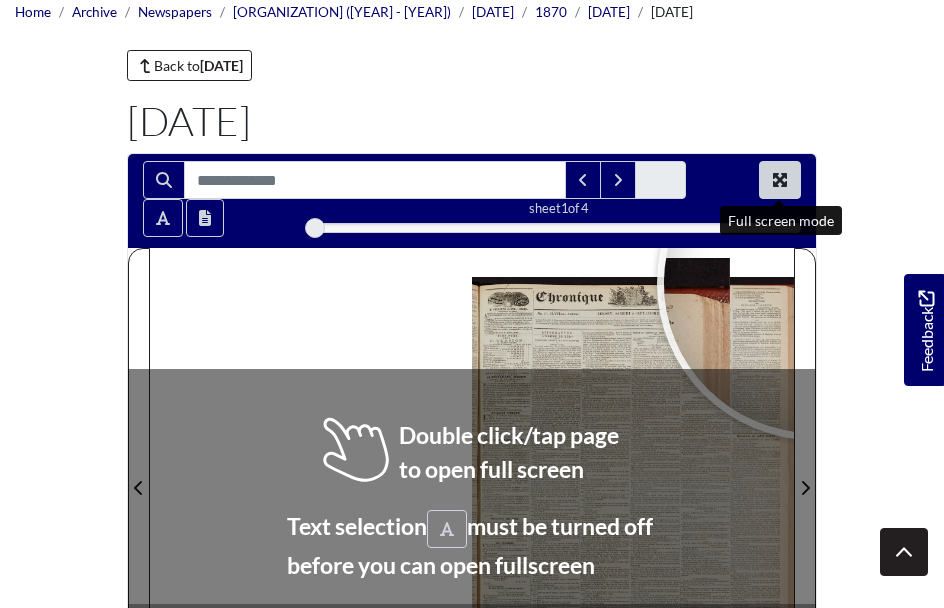 click at bounding box center [780, 180] 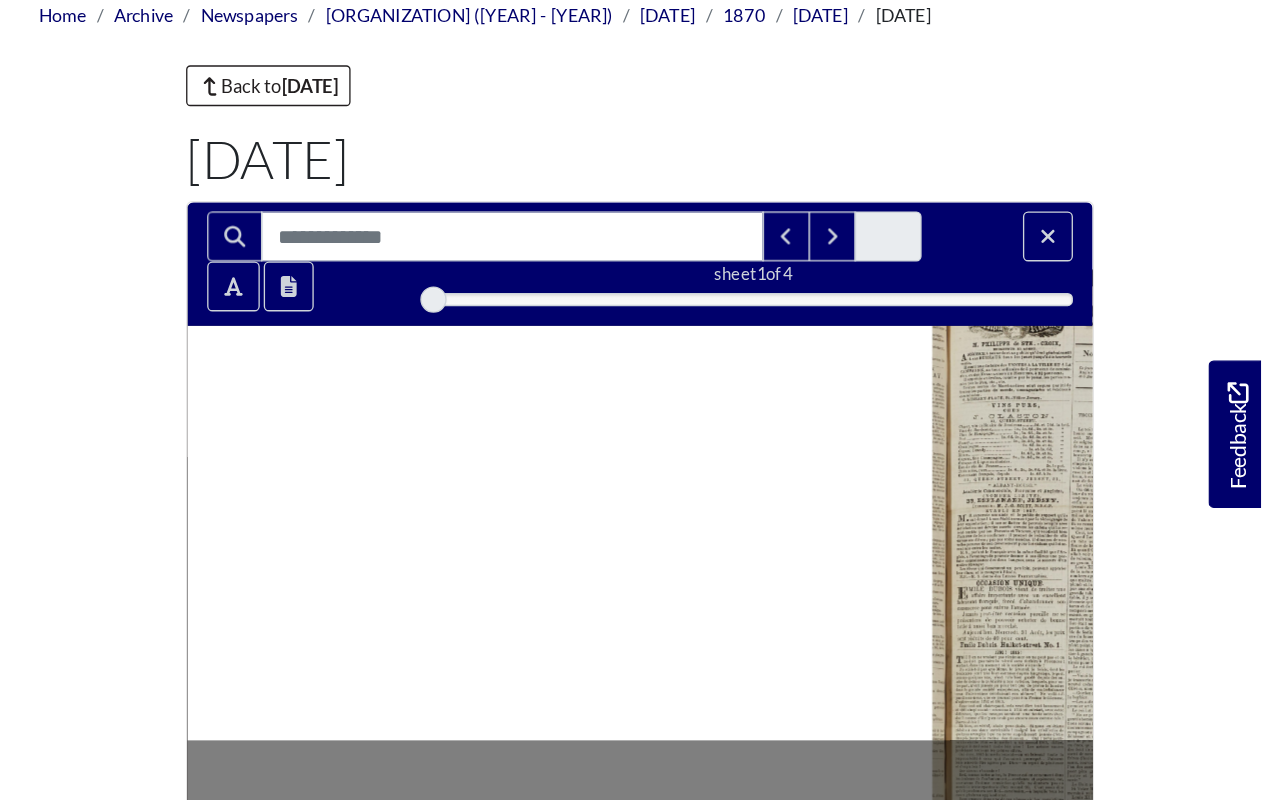 scroll, scrollTop: 0, scrollLeft: 0, axis: both 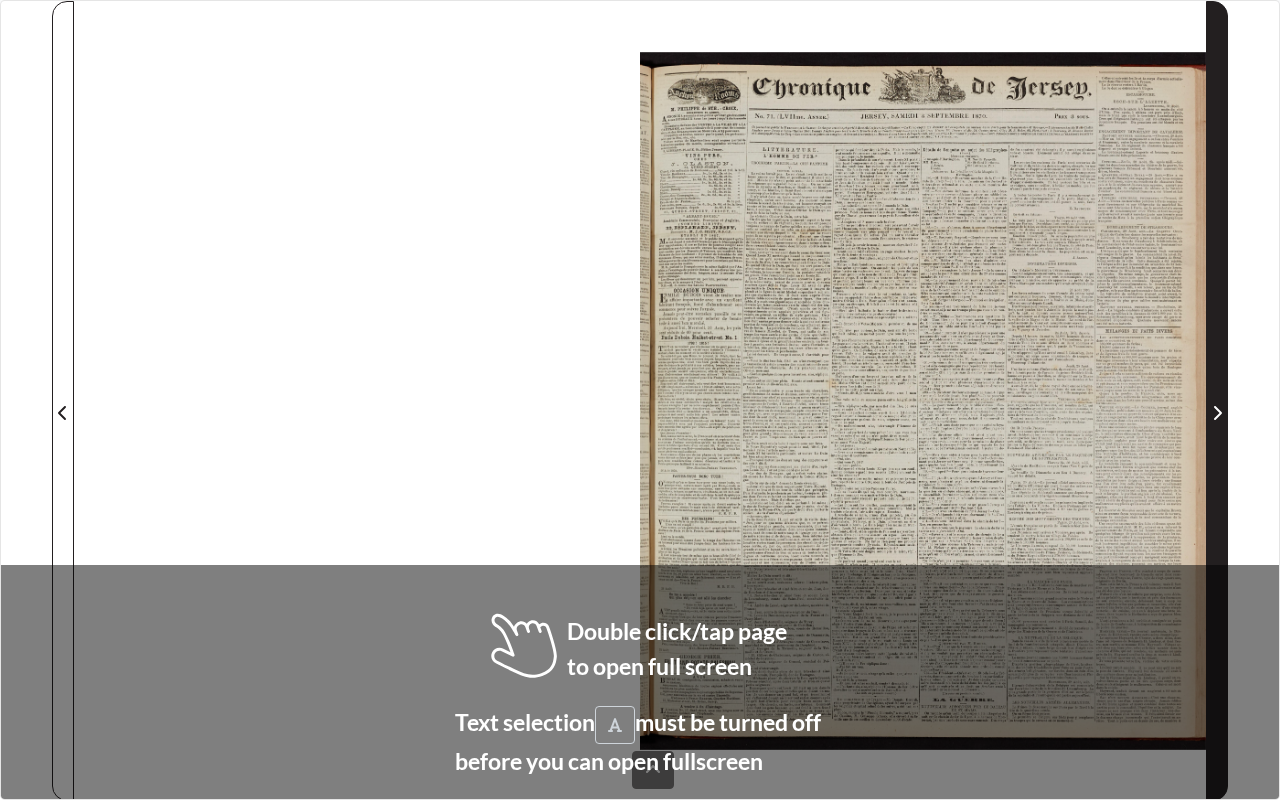 click at bounding box center (1217, 413) 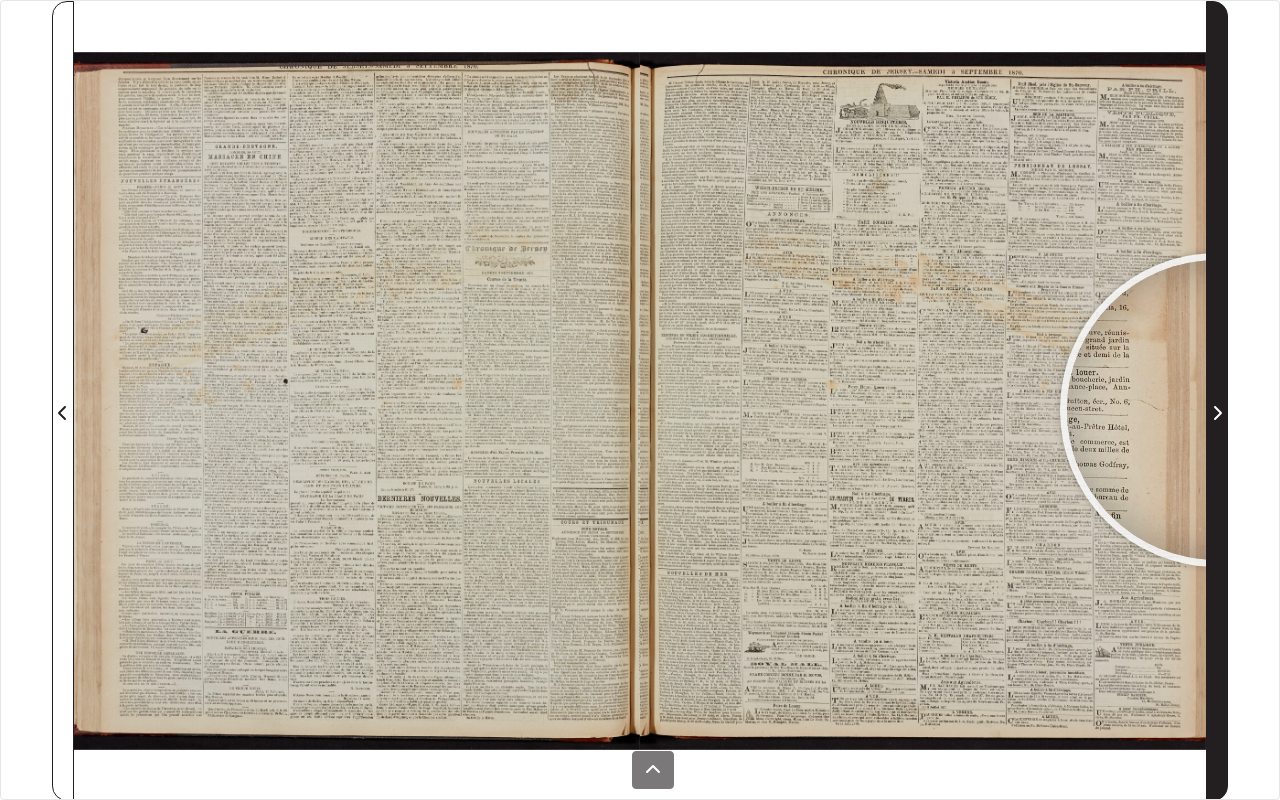 click at bounding box center [1218, 413] 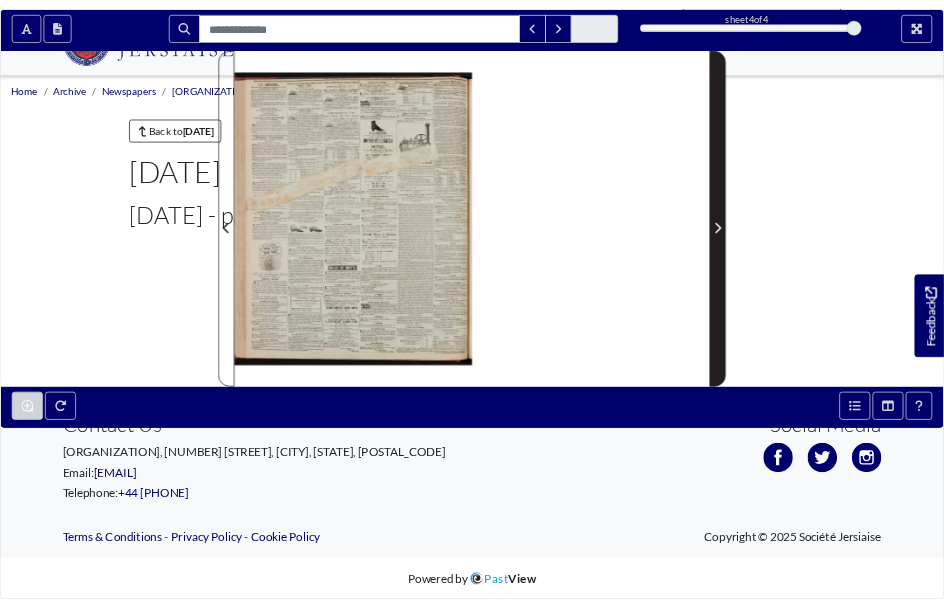 scroll, scrollTop: 100, scrollLeft: 0, axis: vertical 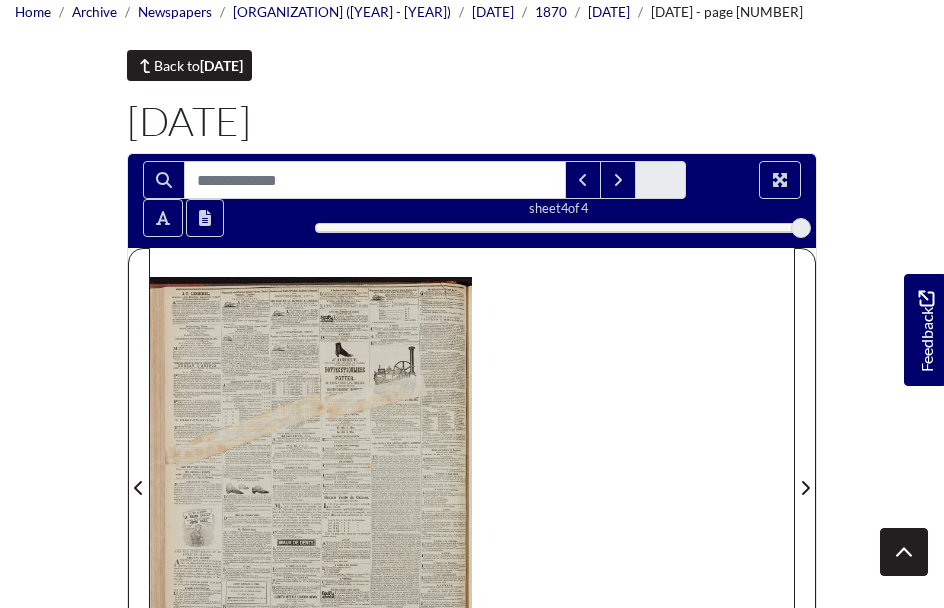 click on "[MONTH] [YEAR]" at bounding box center (254, 65) 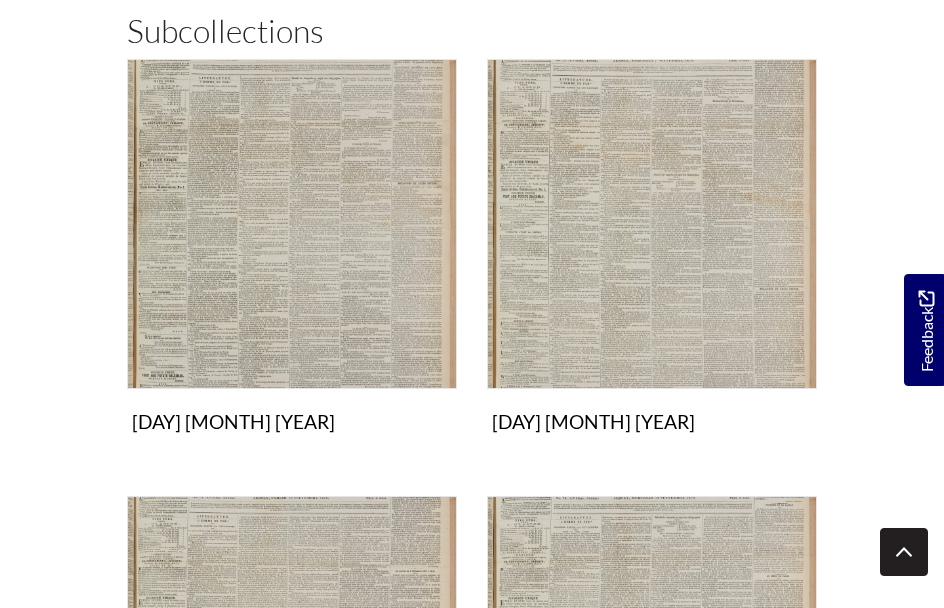 scroll, scrollTop: 376, scrollLeft: 0, axis: vertical 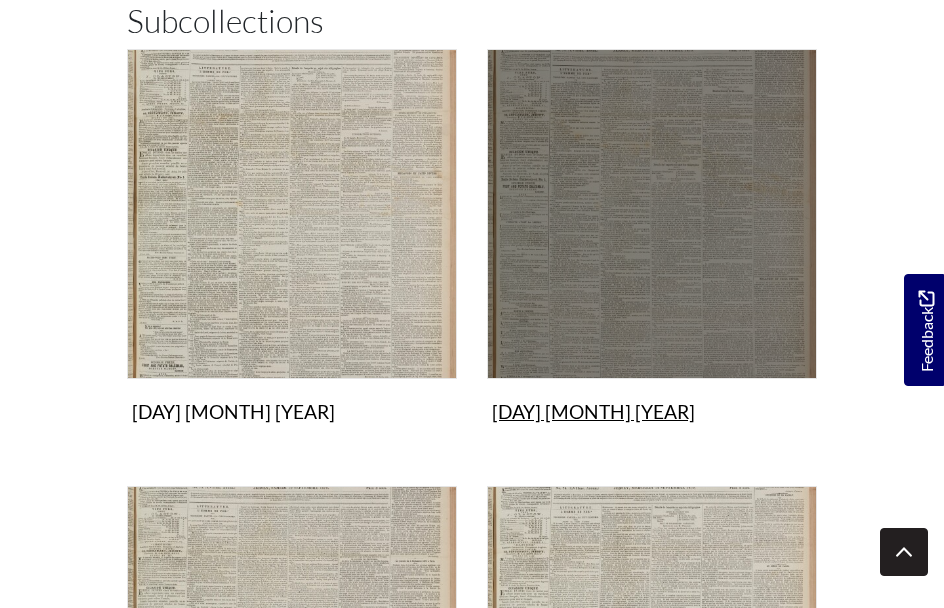 click on "7th September 1870
Collection" at bounding box center (652, 240) 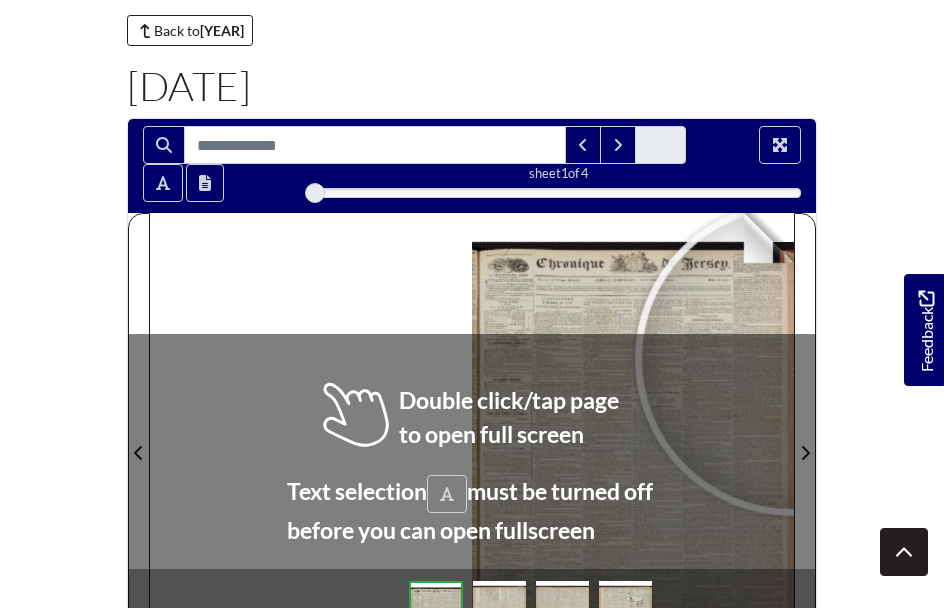 scroll, scrollTop: 212, scrollLeft: 0, axis: vertical 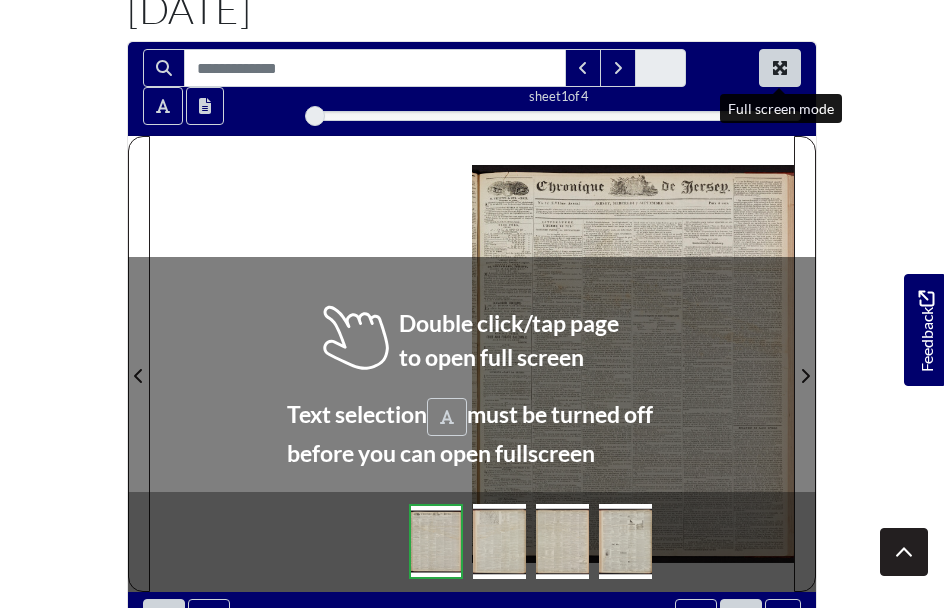 click at bounding box center [780, 68] 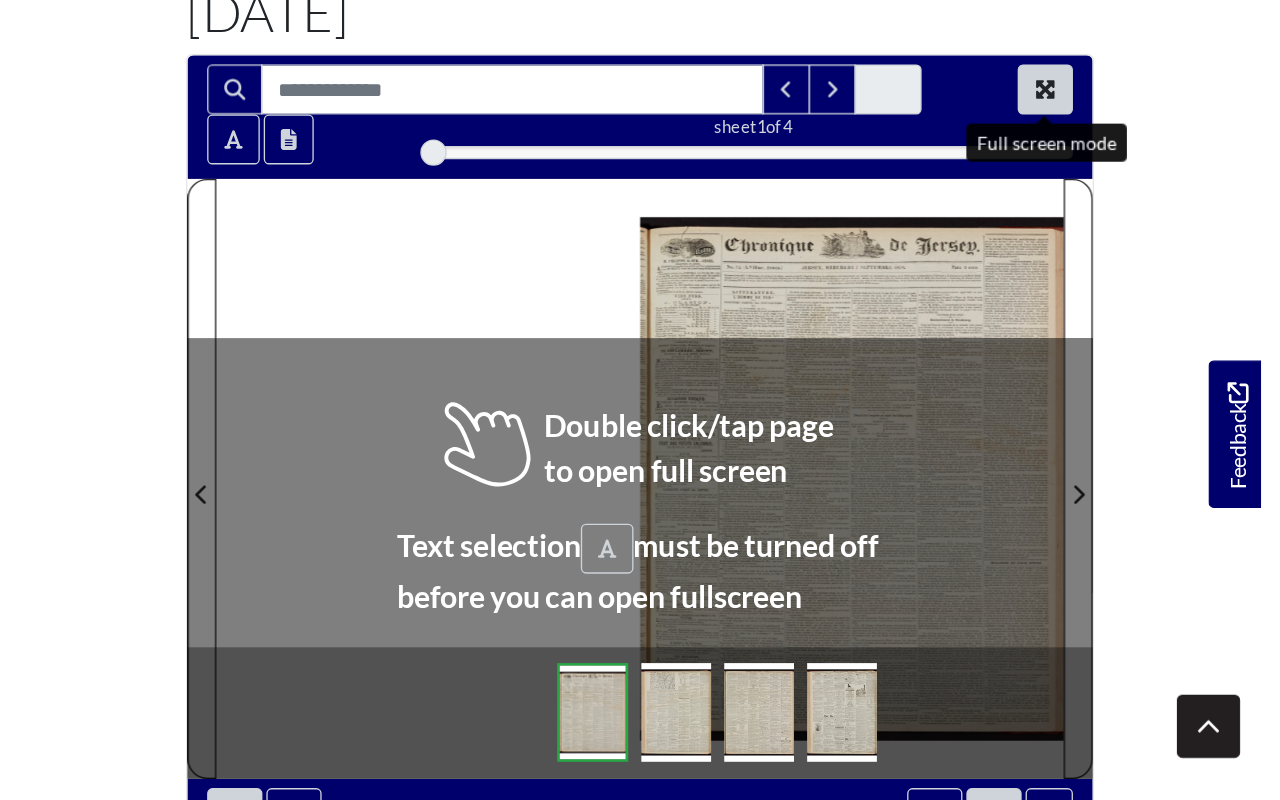 scroll, scrollTop: 0, scrollLeft: 0, axis: both 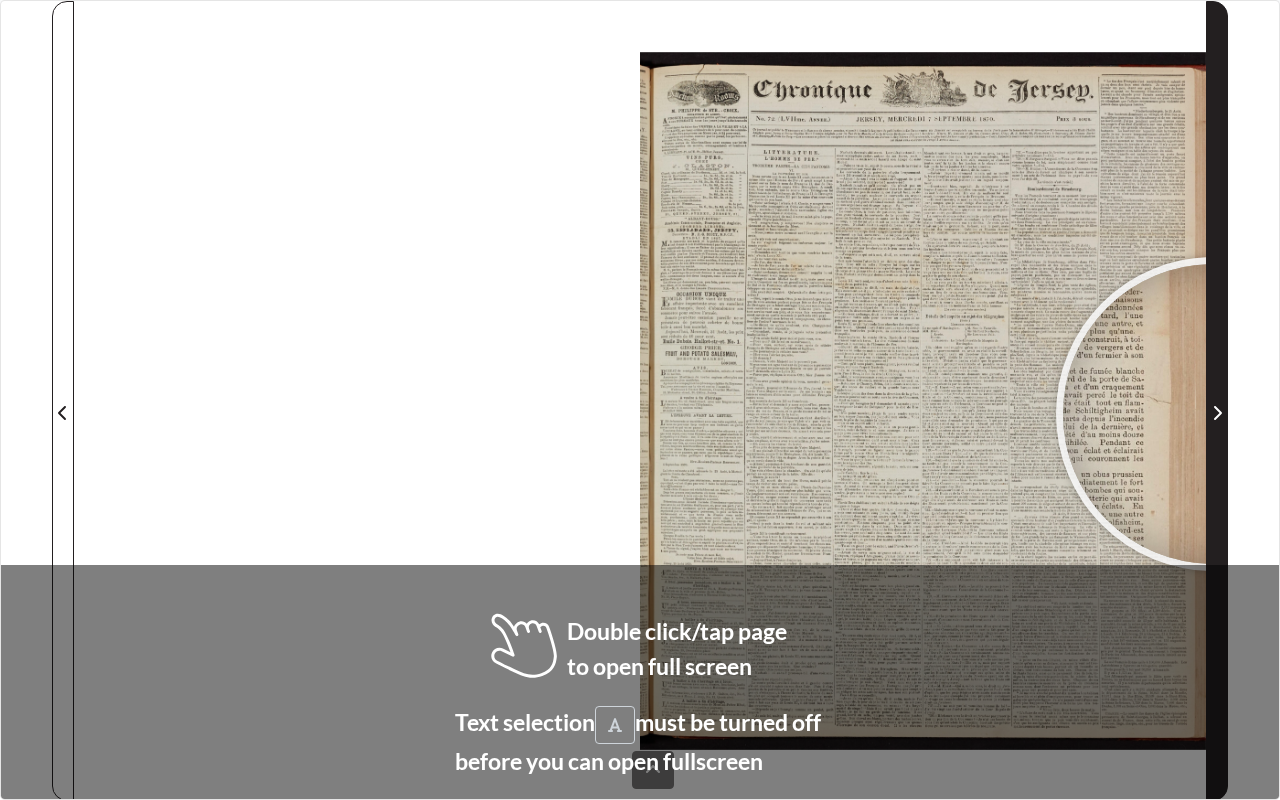 click at bounding box center [1217, 413] 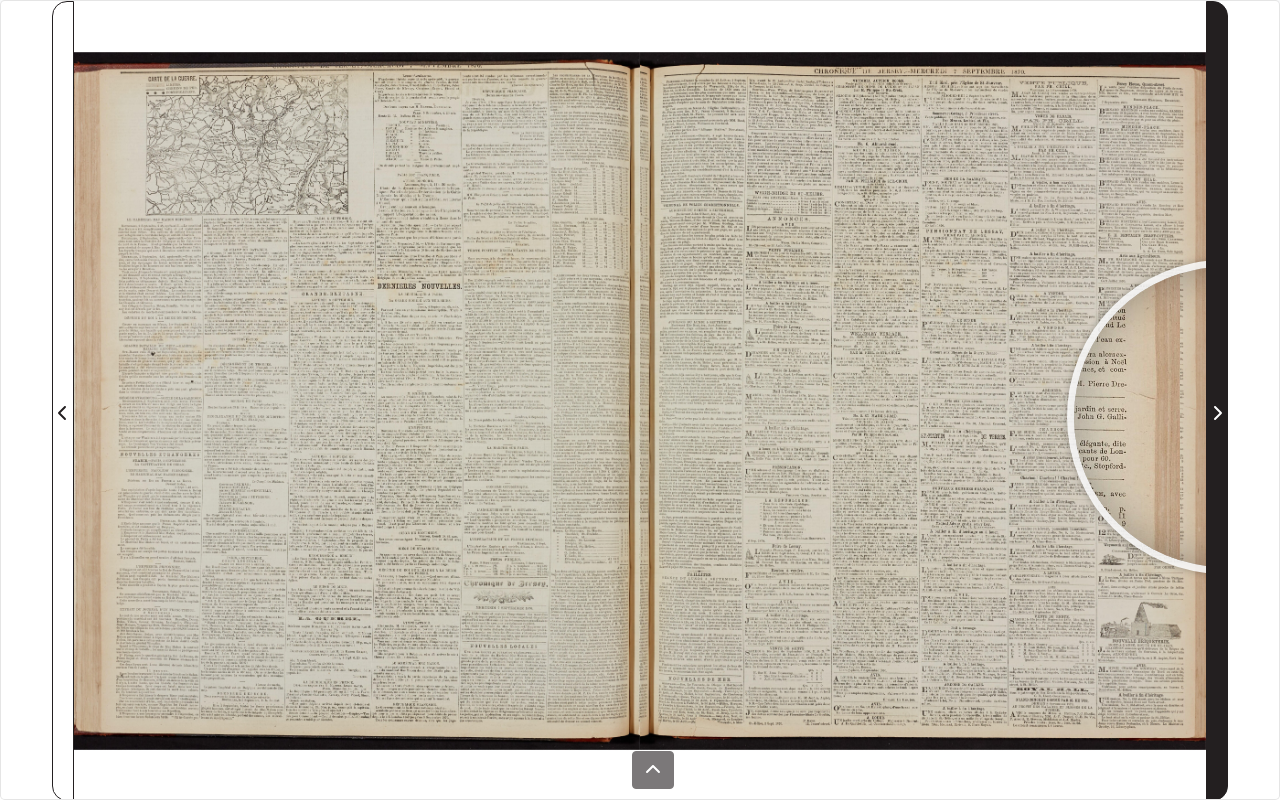 click at bounding box center [1217, 413] 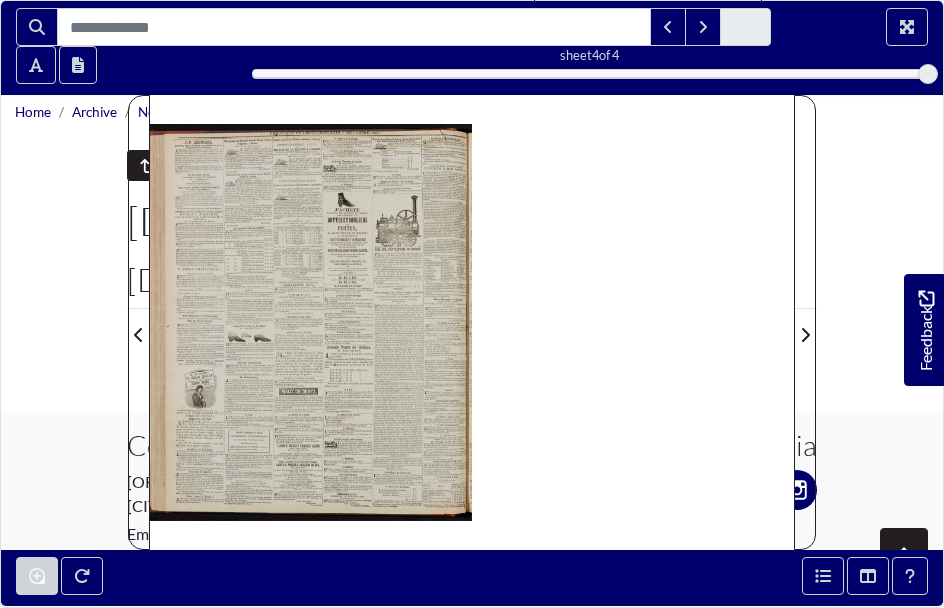 scroll, scrollTop: 0, scrollLeft: 0, axis: both 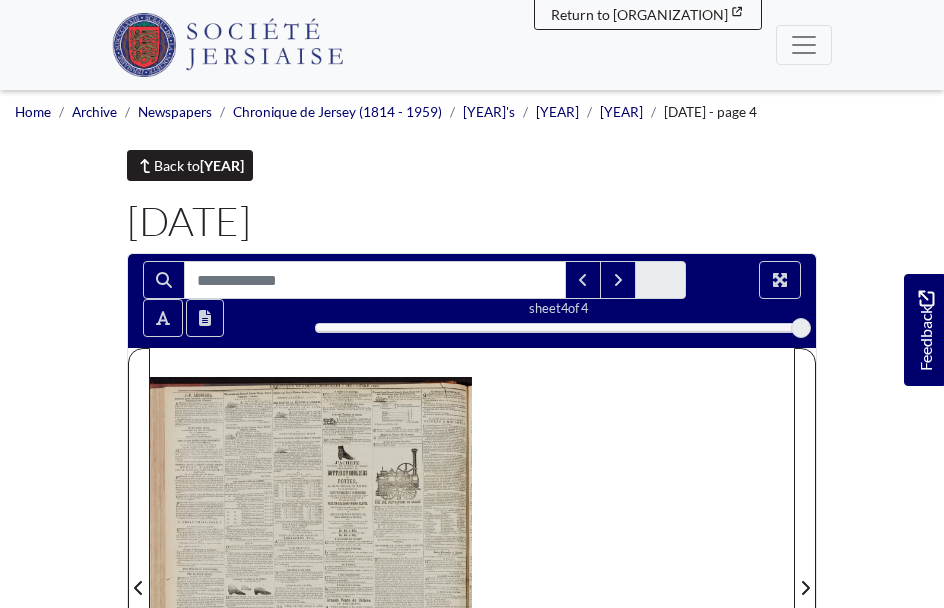 click on "Back to  September 1870" at bounding box center [222, 186] 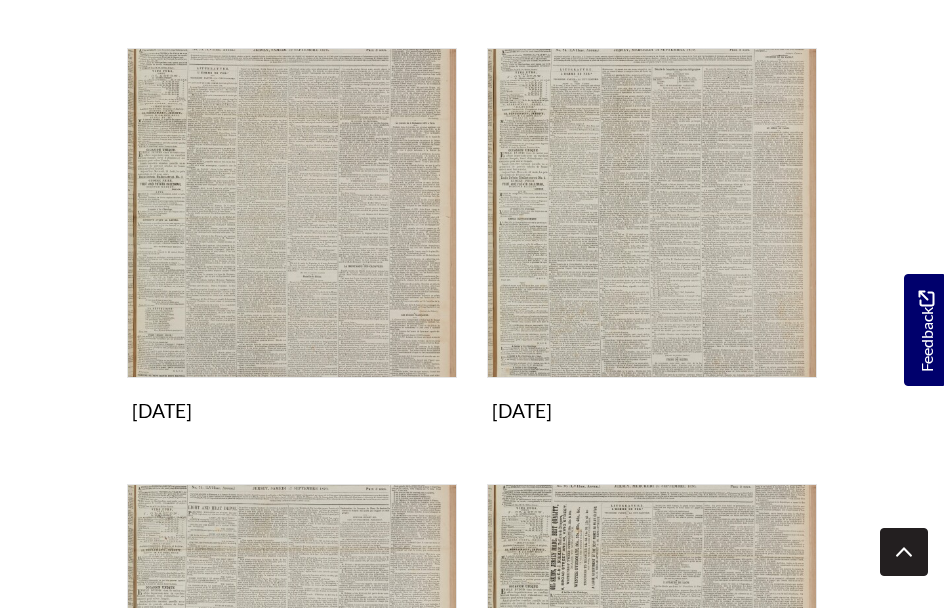 scroll, scrollTop: 963, scrollLeft: 0, axis: vertical 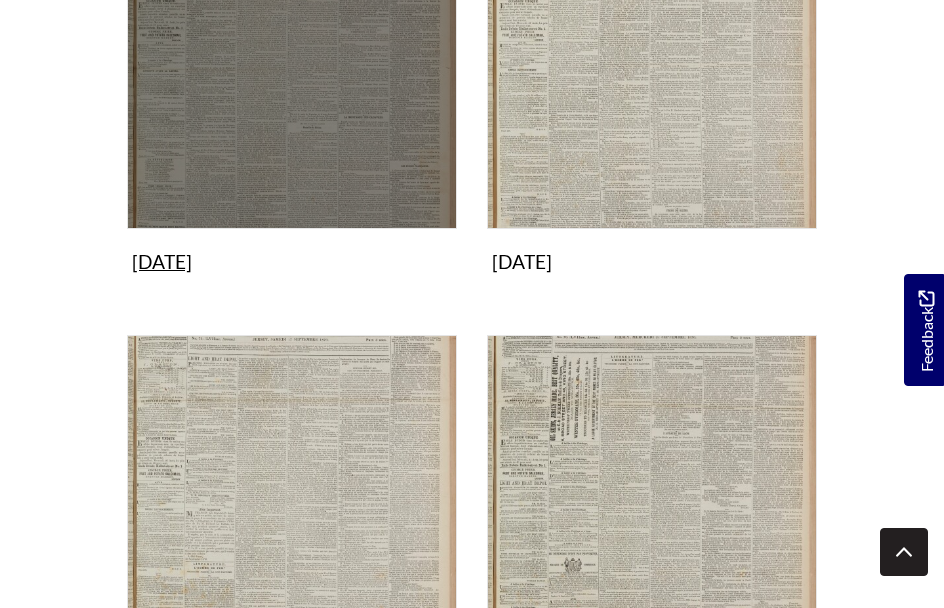 click on "10th September 1870
Collection" at bounding box center (292, 90) 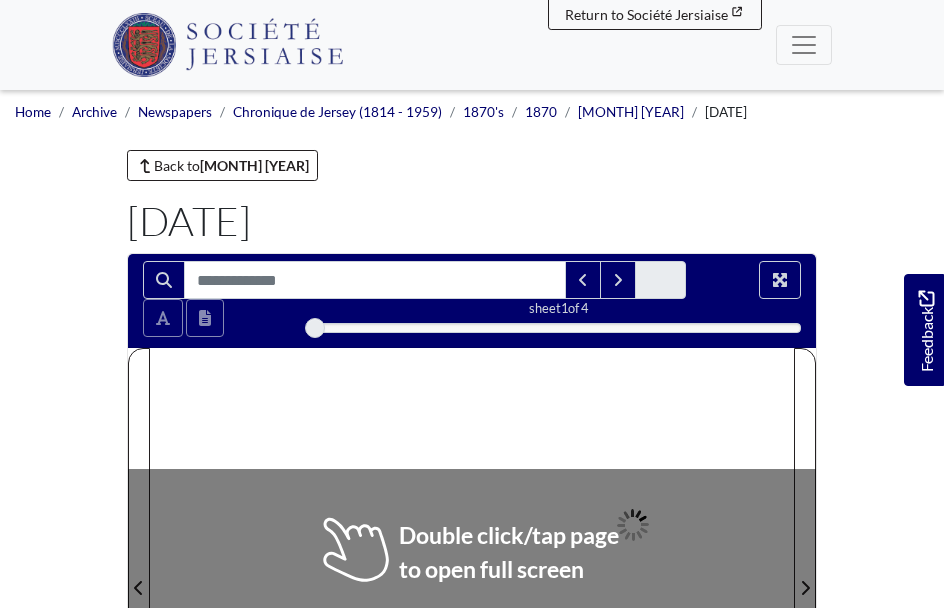 scroll, scrollTop: 0, scrollLeft: 0, axis: both 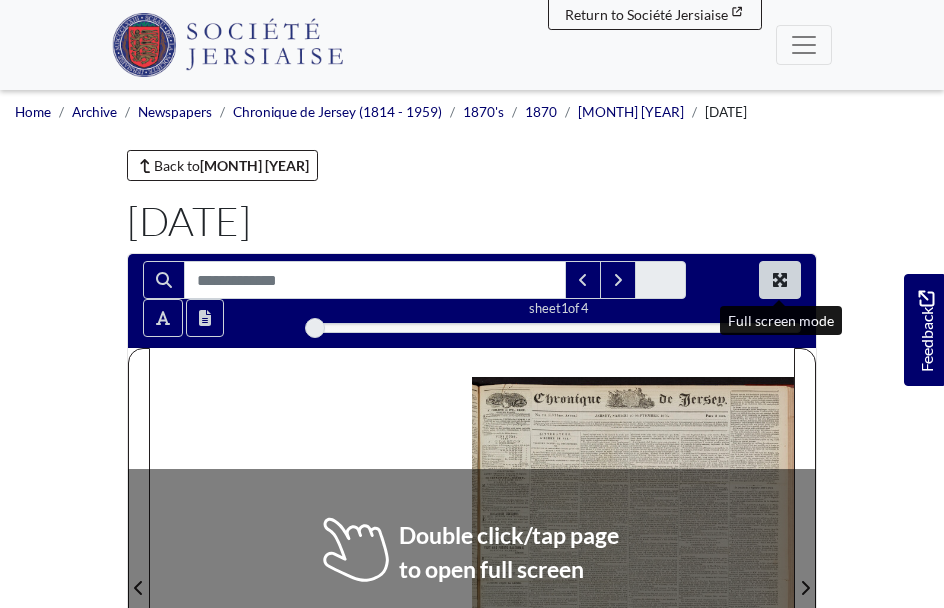 click at bounding box center [780, 280] 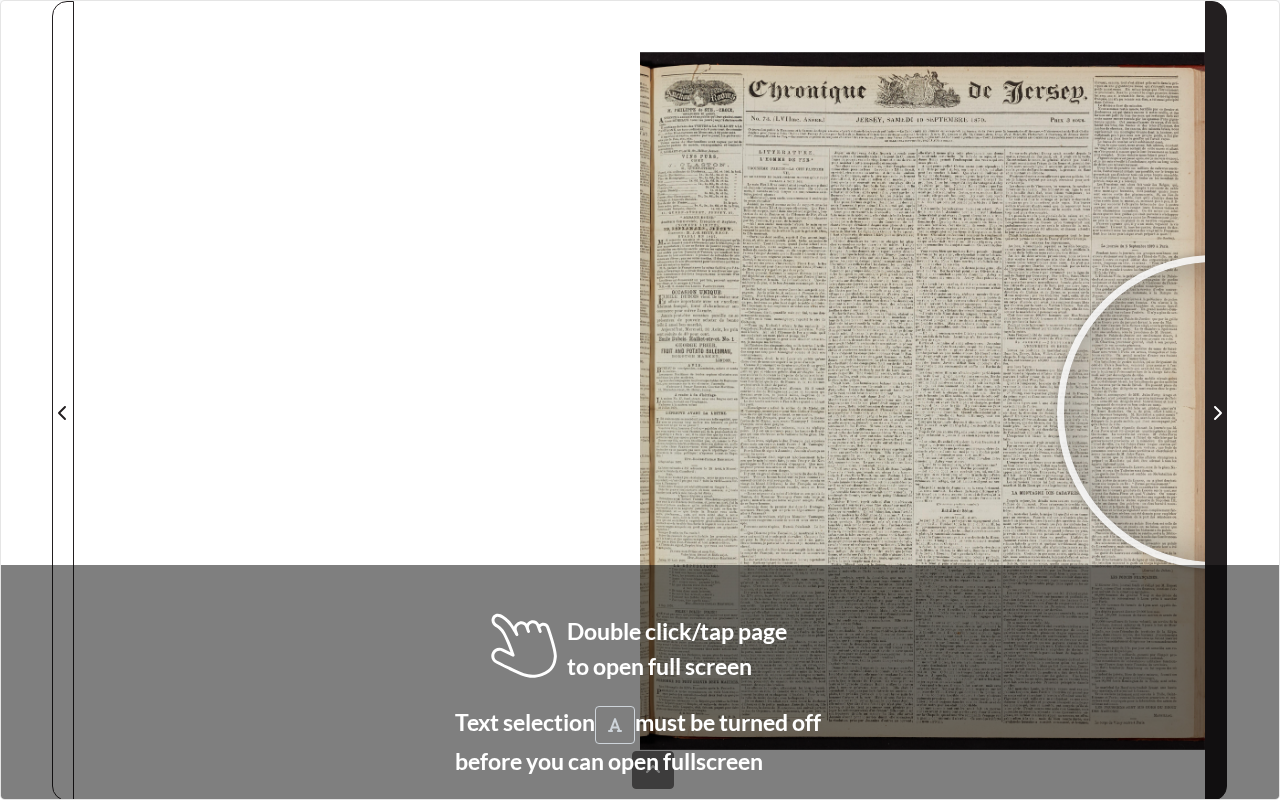 click at bounding box center [1217, 413] 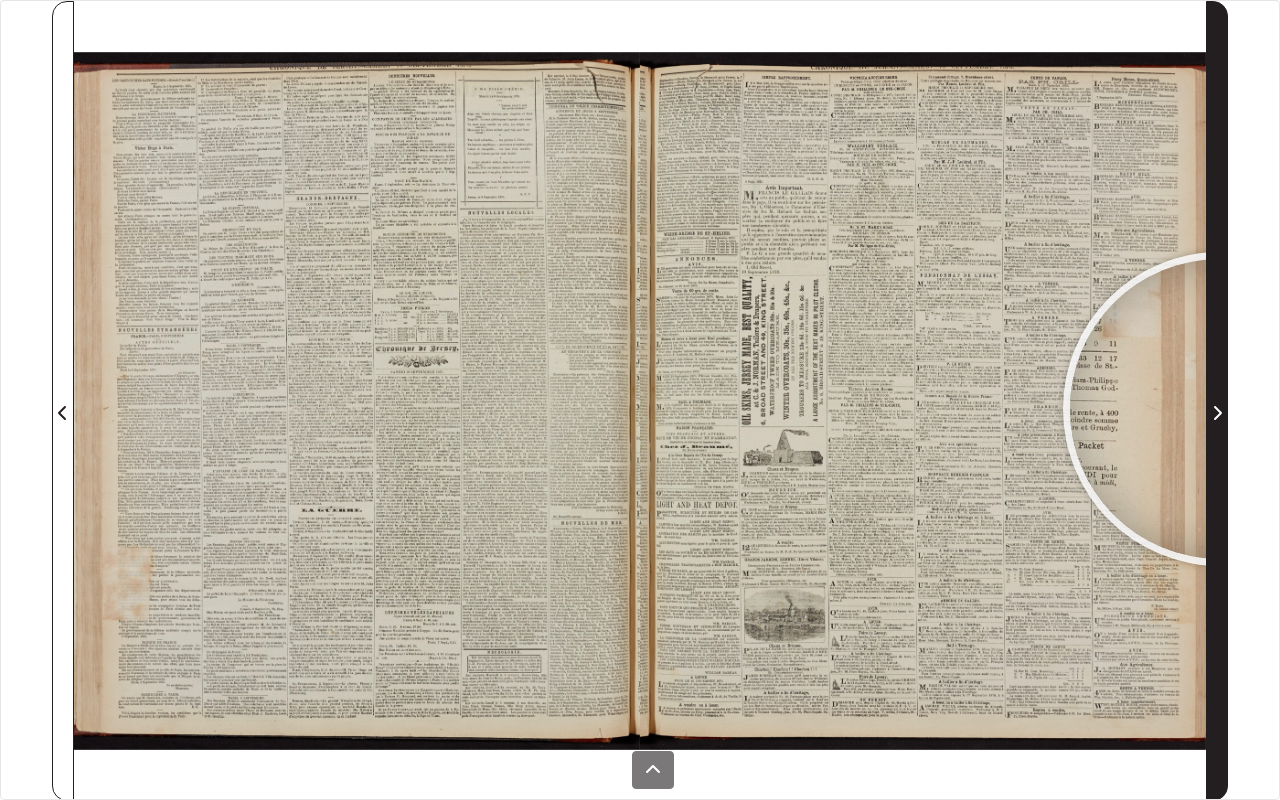 click at bounding box center (1217, 413) 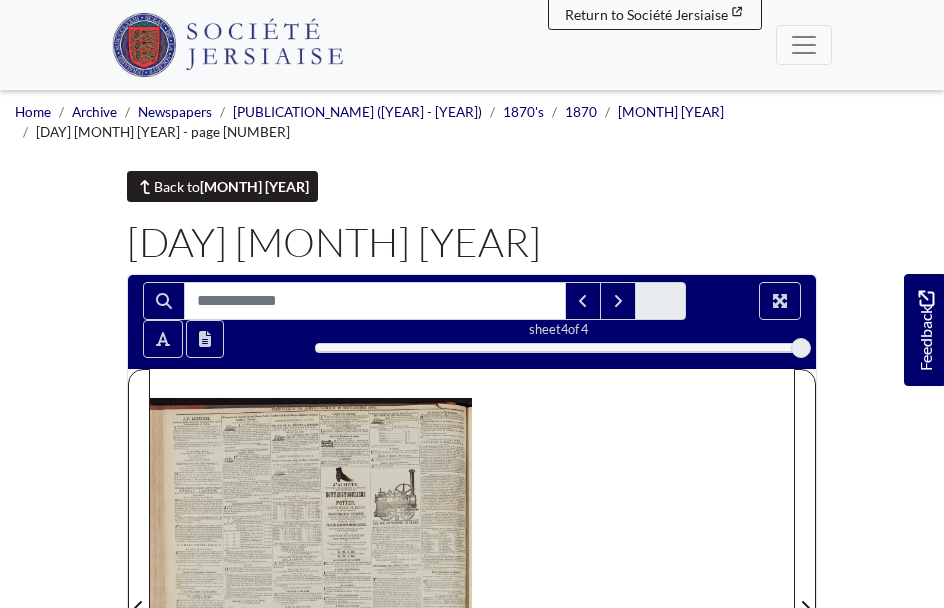 click on "[MONTH] [YEAR]" at bounding box center (254, 186) 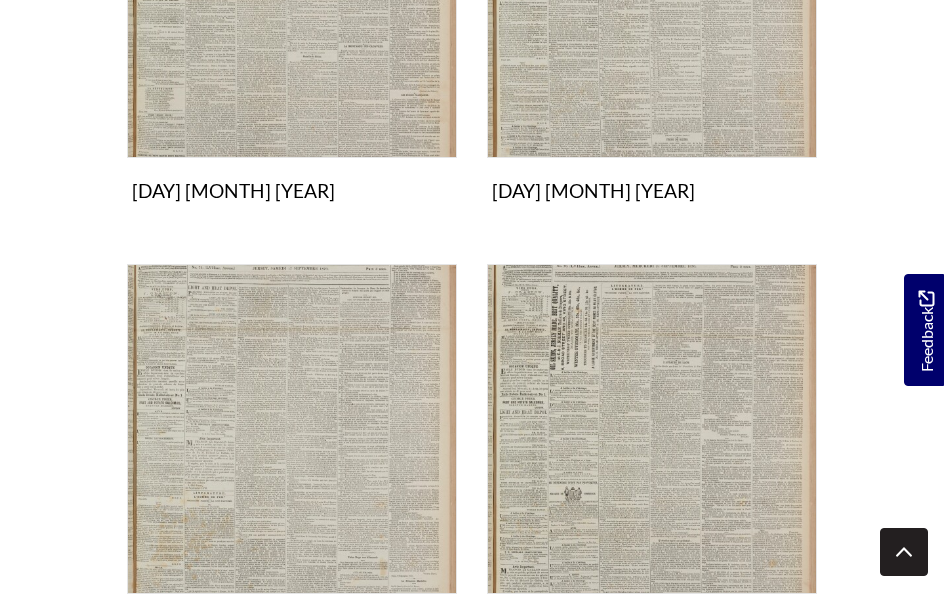 scroll, scrollTop: 1005, scrollLeft: 0, axis: vertical 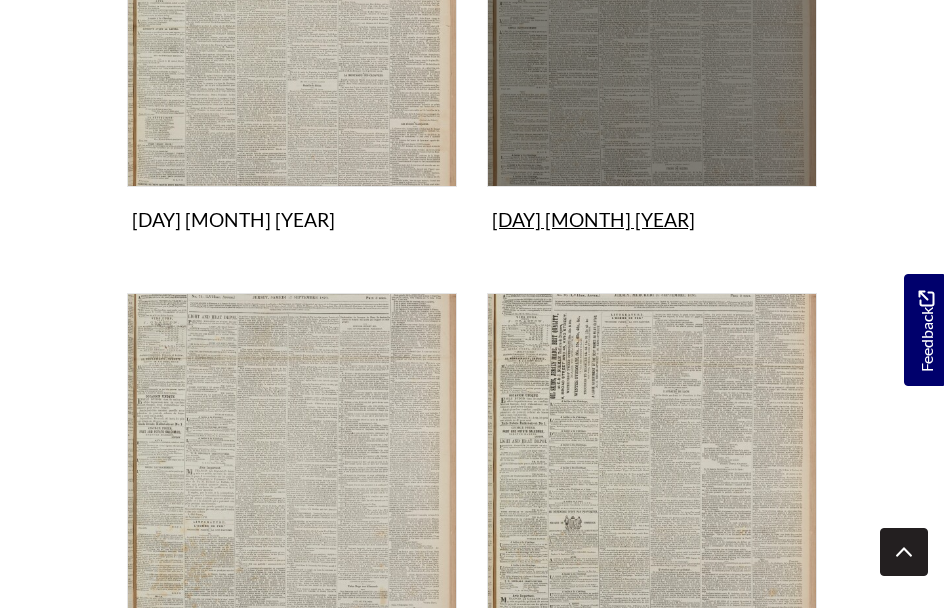 click on "14th September 1870
Collection" at bounding box center (652, 48) 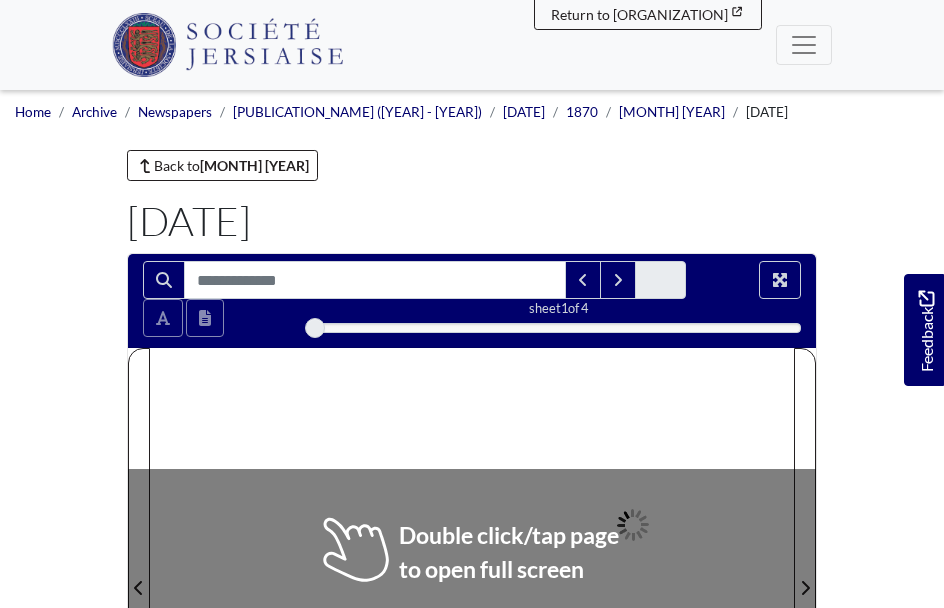 scroll, scrollTop: 0, scrollLeft: 0, axis: both 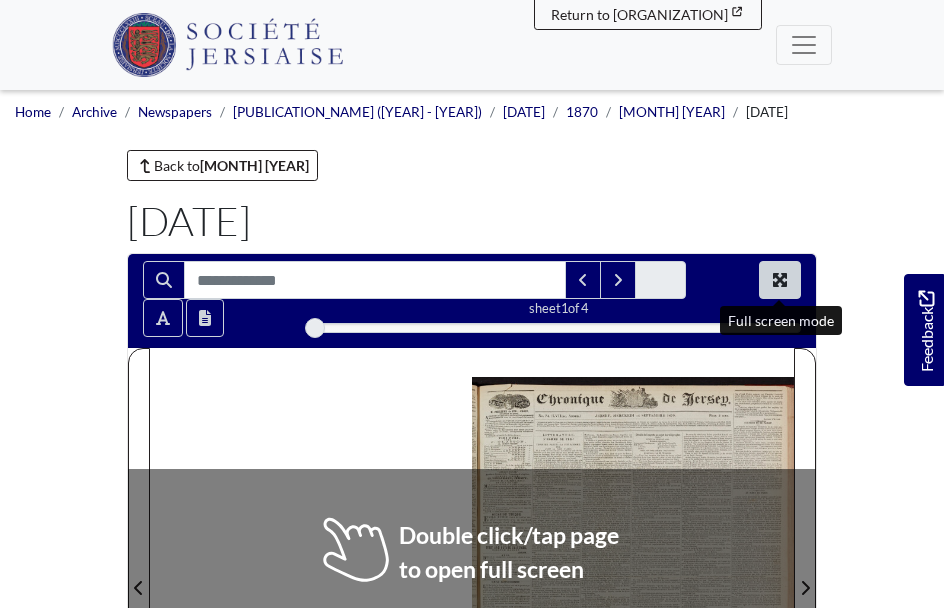 click at bounding box center (780, 280) 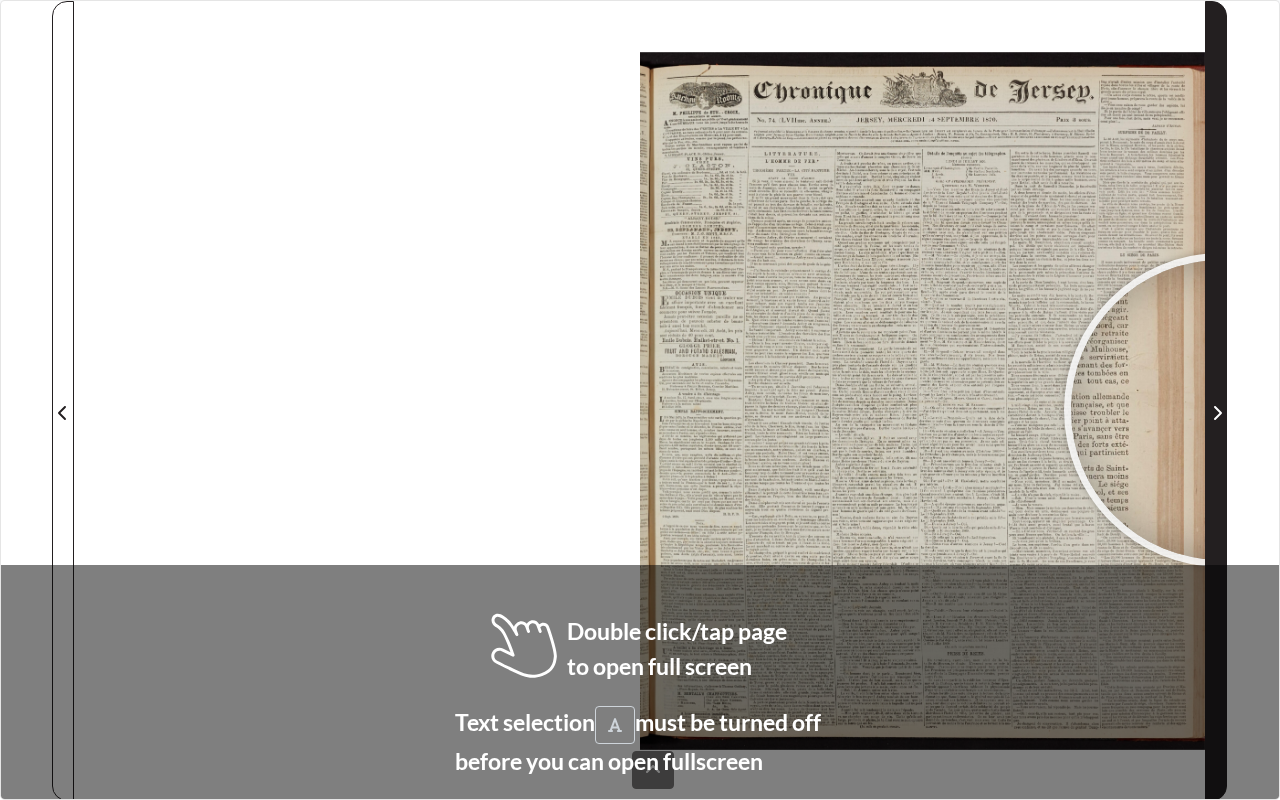 click at bounding box center (1217, 413) 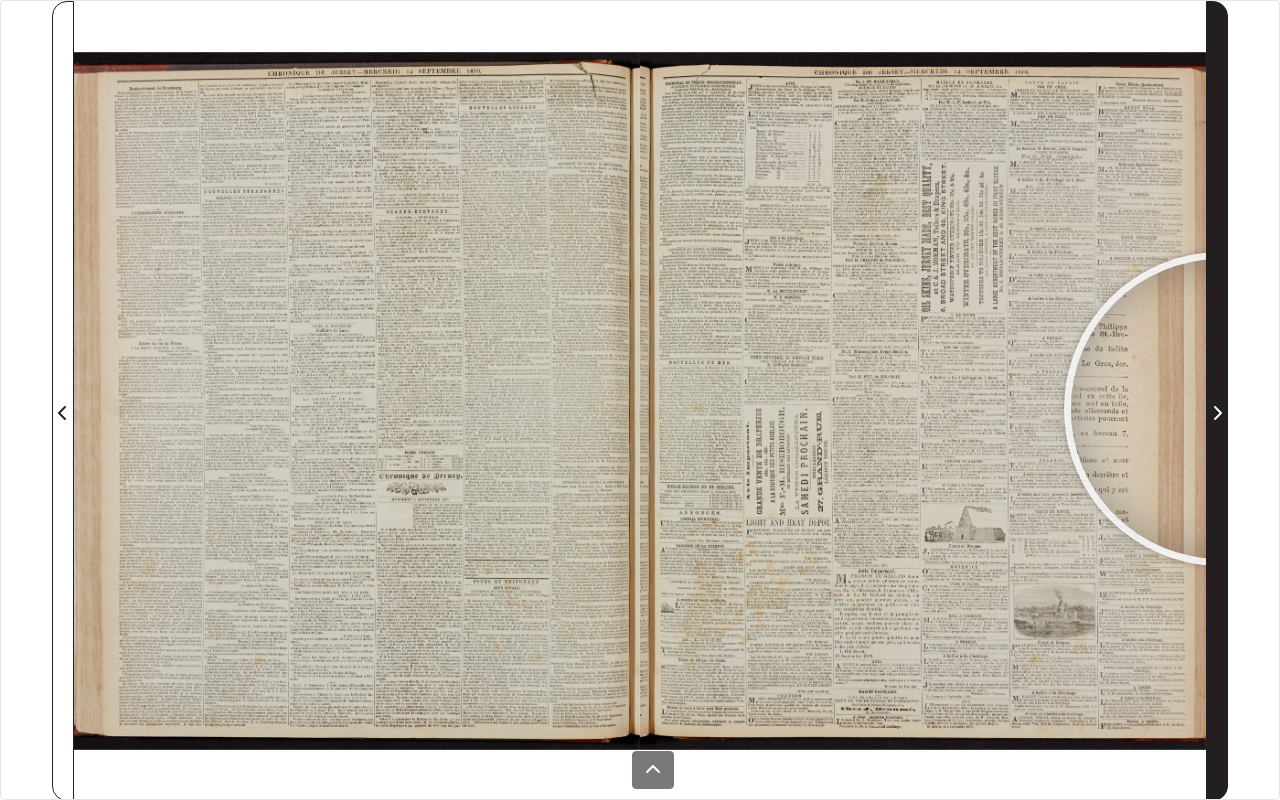 click at bounding box center [1217, 413] 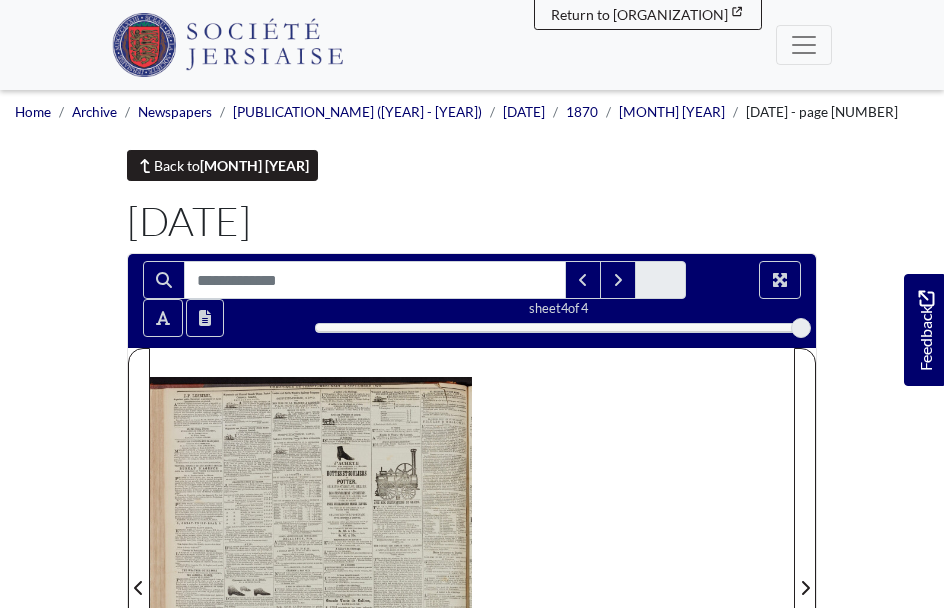 click on "[MONTH] [YEAR]" at bounding box center (254, 165) 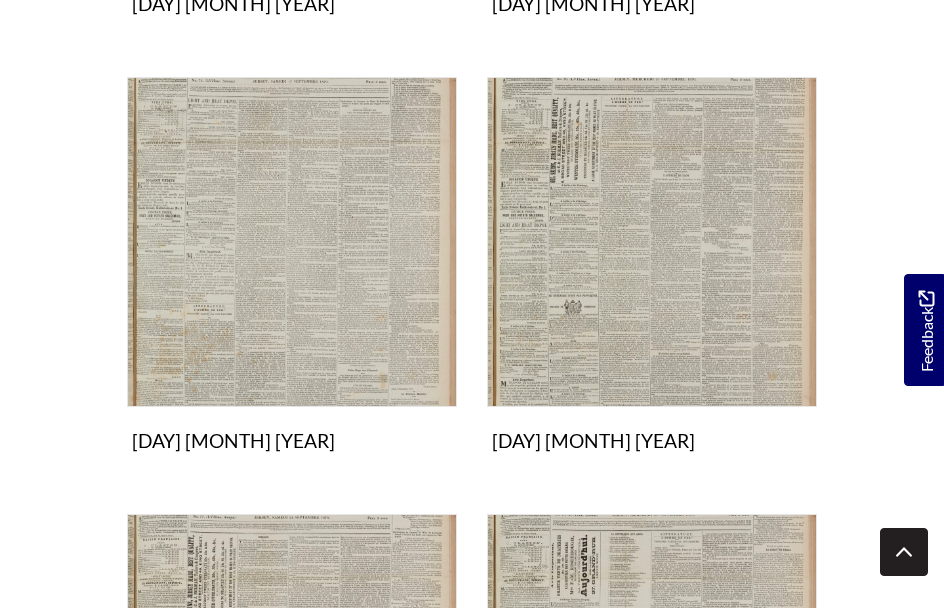 scroll, scrollTop: 1256, scrollLeft: 0, axis: vertical 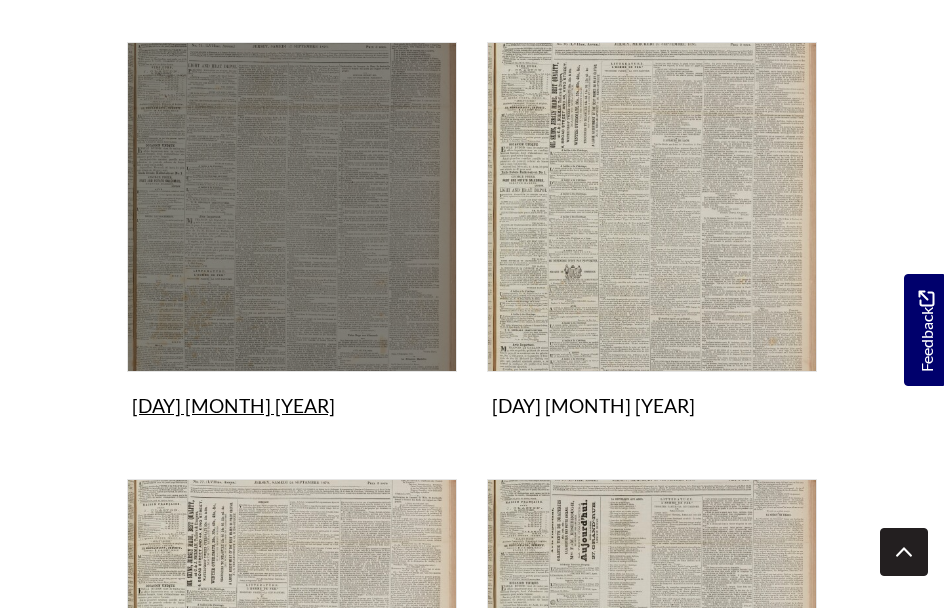 click on "17th September 1870
Collection" at bounding box center [292, 291] 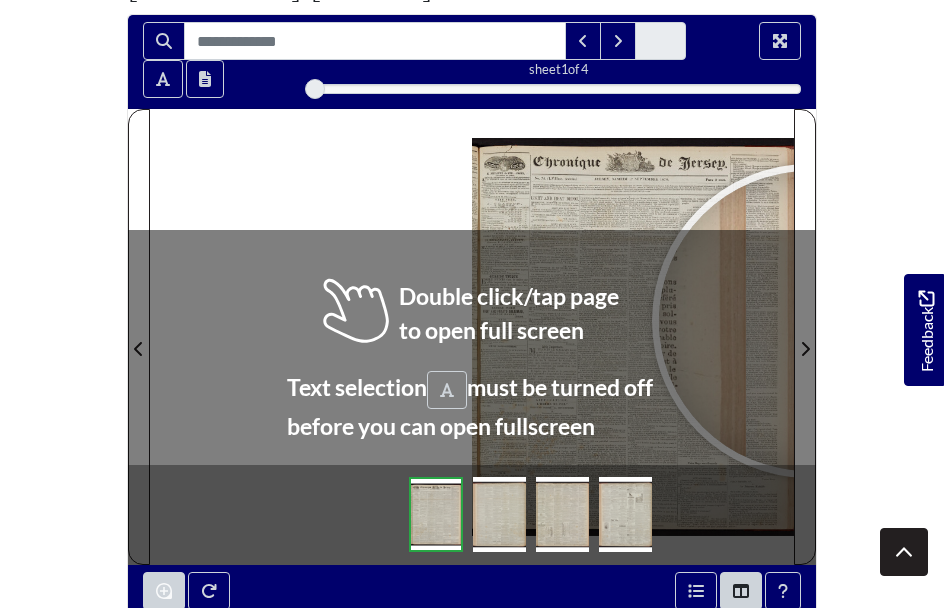 scroll, scrollTop: 222, scrollLeft: 0, axis: vertical 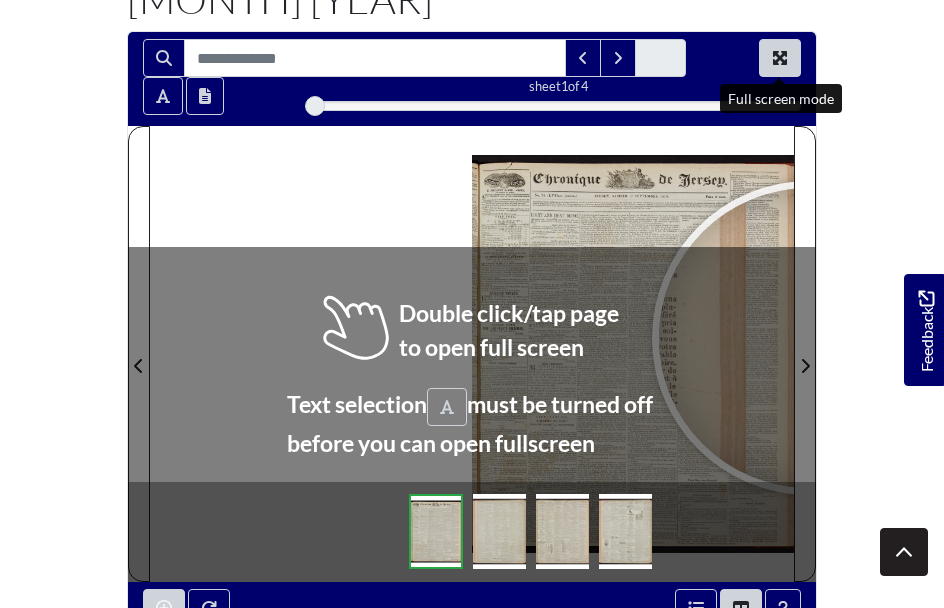 click at bounding box center (780, 58) 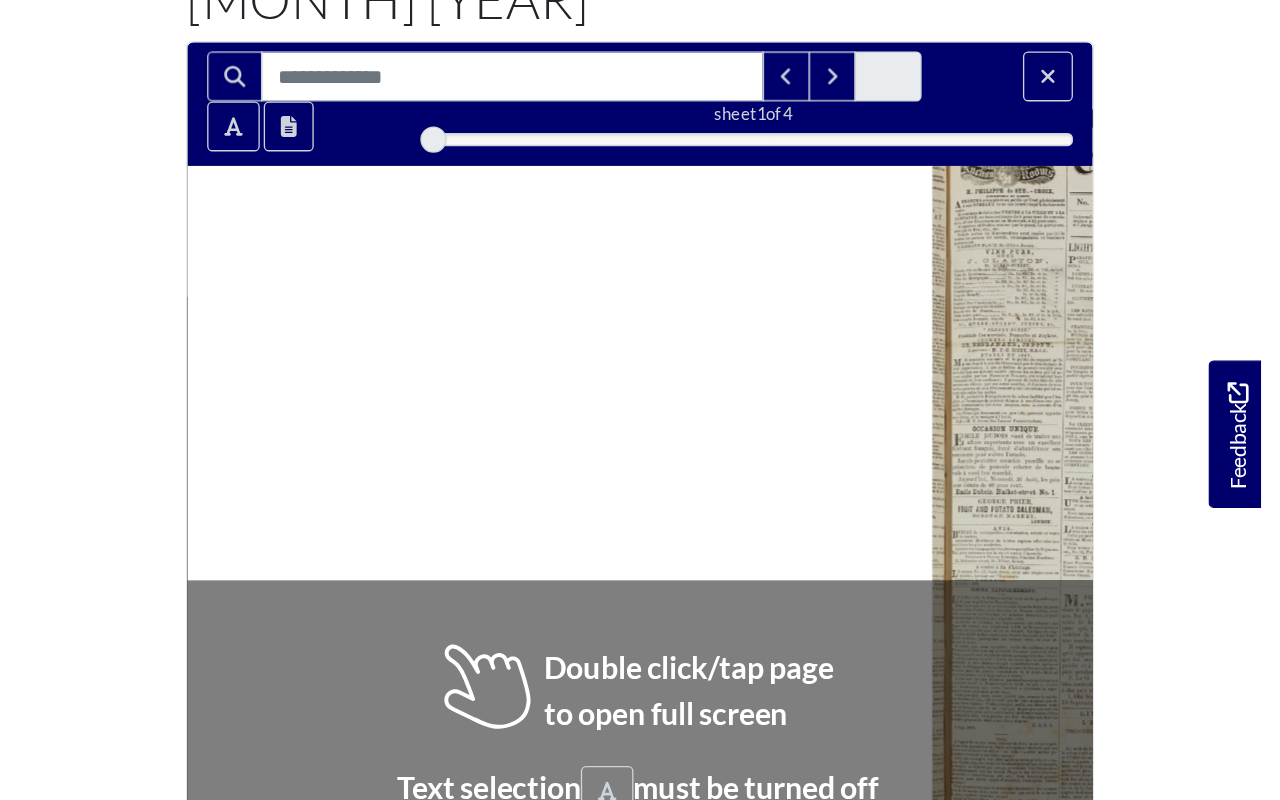 scroll, scrollTop: 0, scrollLeft: 0, axis: both 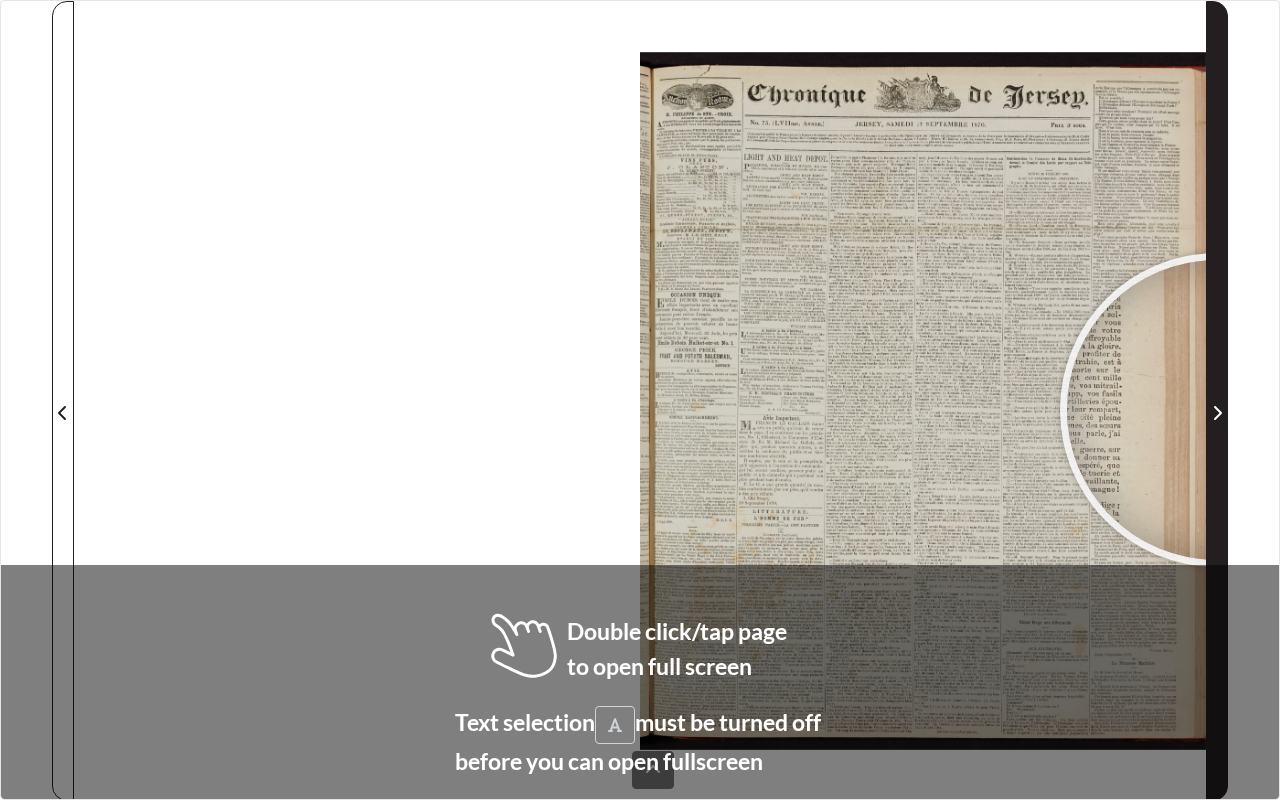 click at bounding box center (1218, 413) 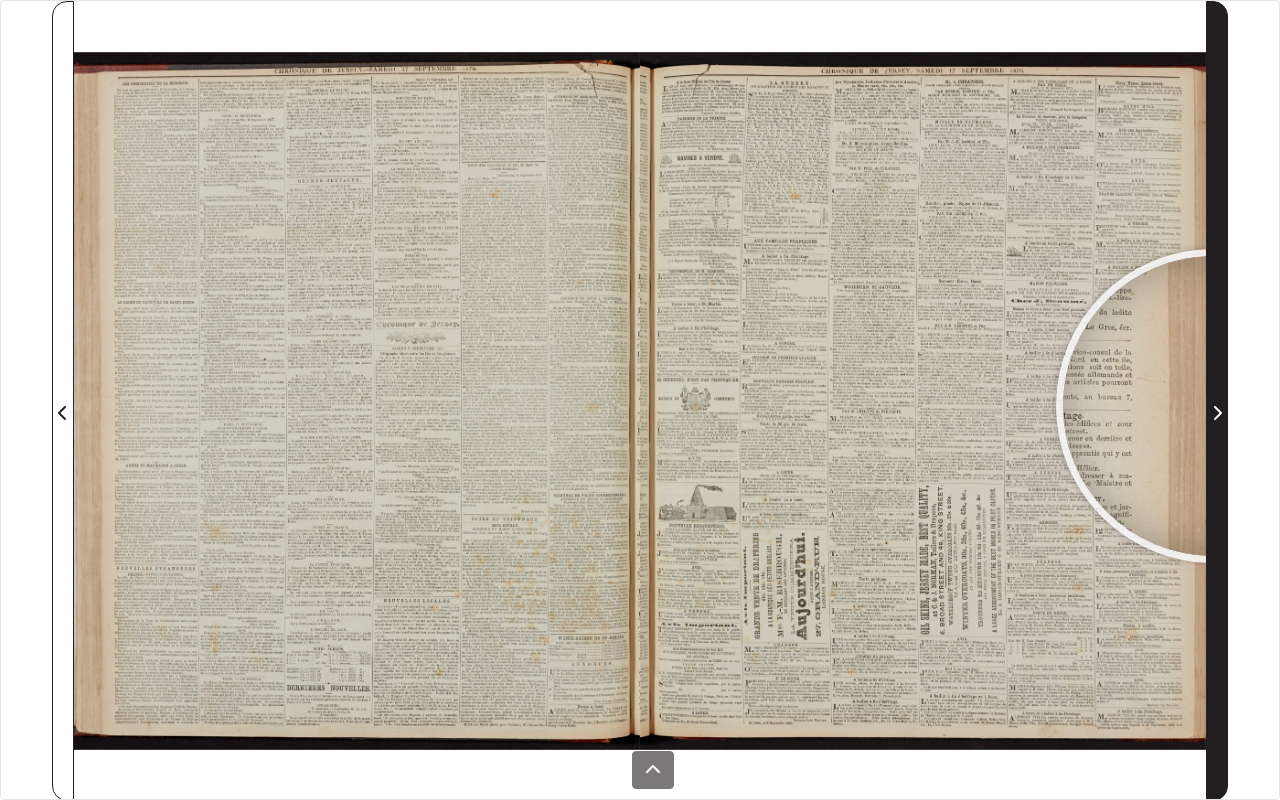 click at bounding box center [1217, 413] 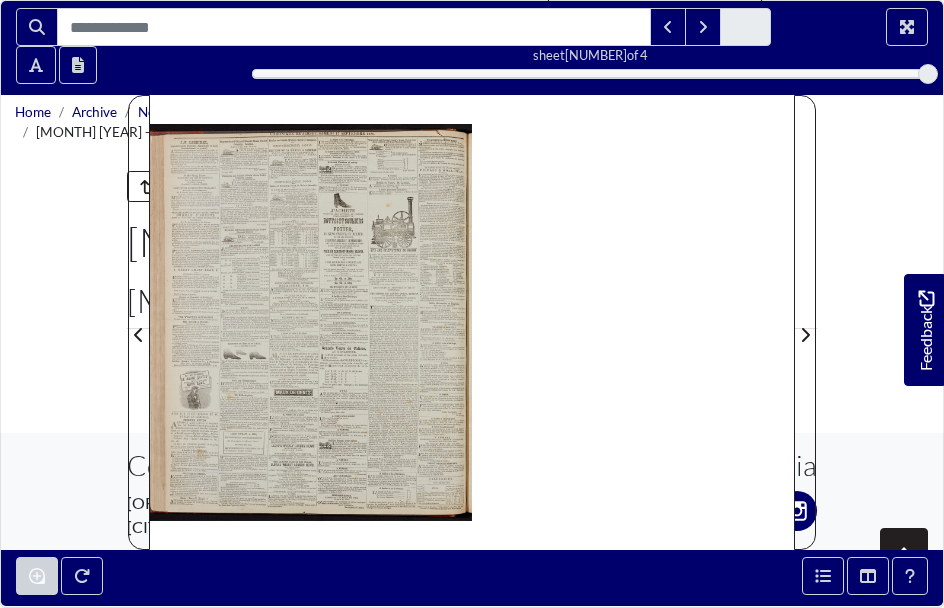 scroll, scrollTop: 0, scrollLeft: 0, axis: both 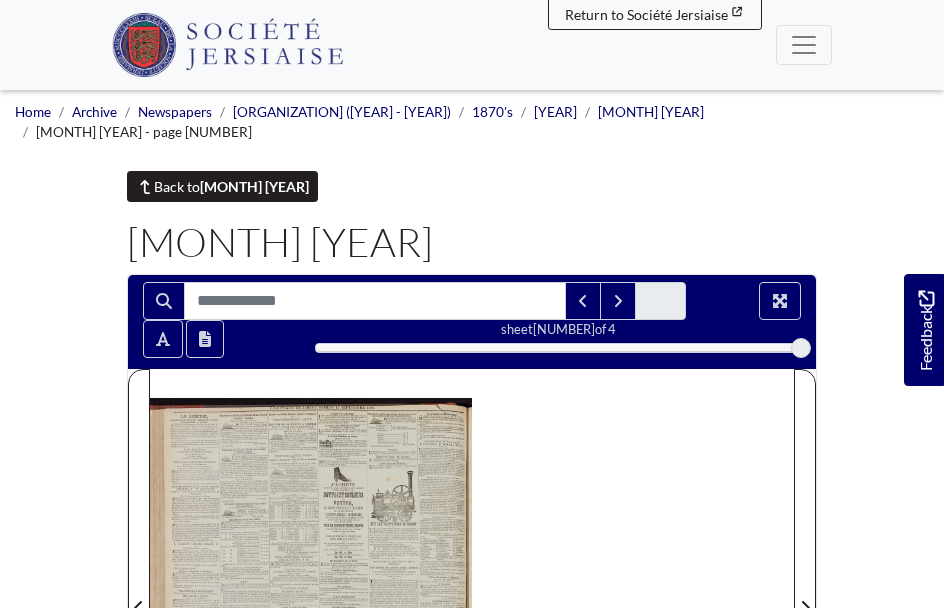 click on "[MONTH] [YEAR]" at bounding box center (254, 186) 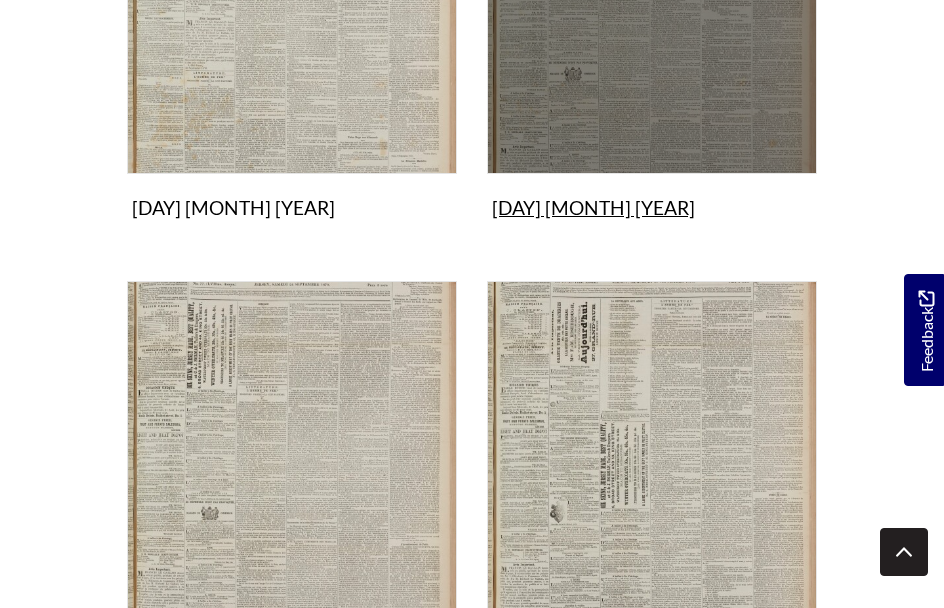 scroll, scrollTop: 1455, scrollLeft: 0, axis: vertical 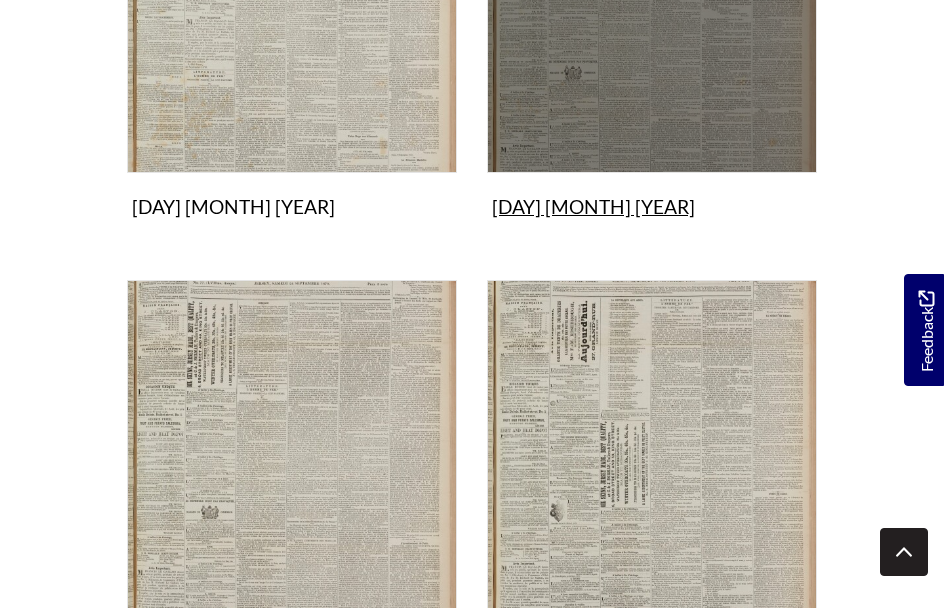 click on "[DAY] [MONTH] [YEAR]
Collection" at bounding box center (652, 34) 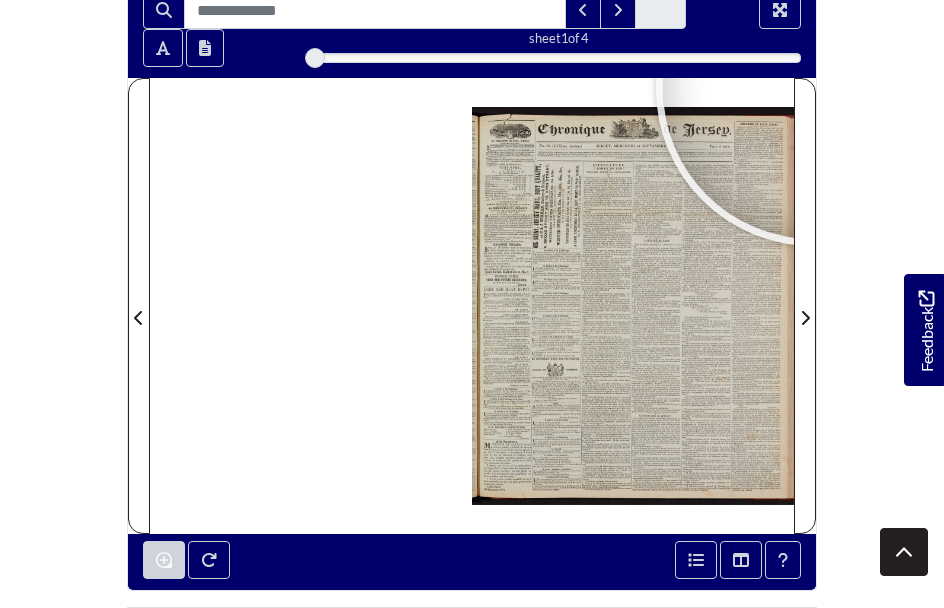 scroll, scrollTop: 271, scrollLeft: 0, axis: vertical 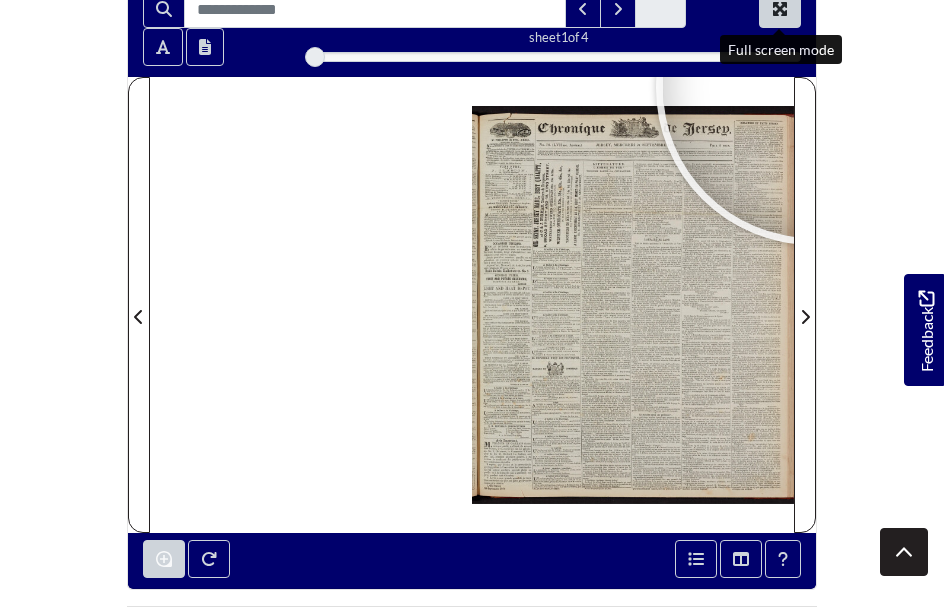 click at bounding box center [780, 9] 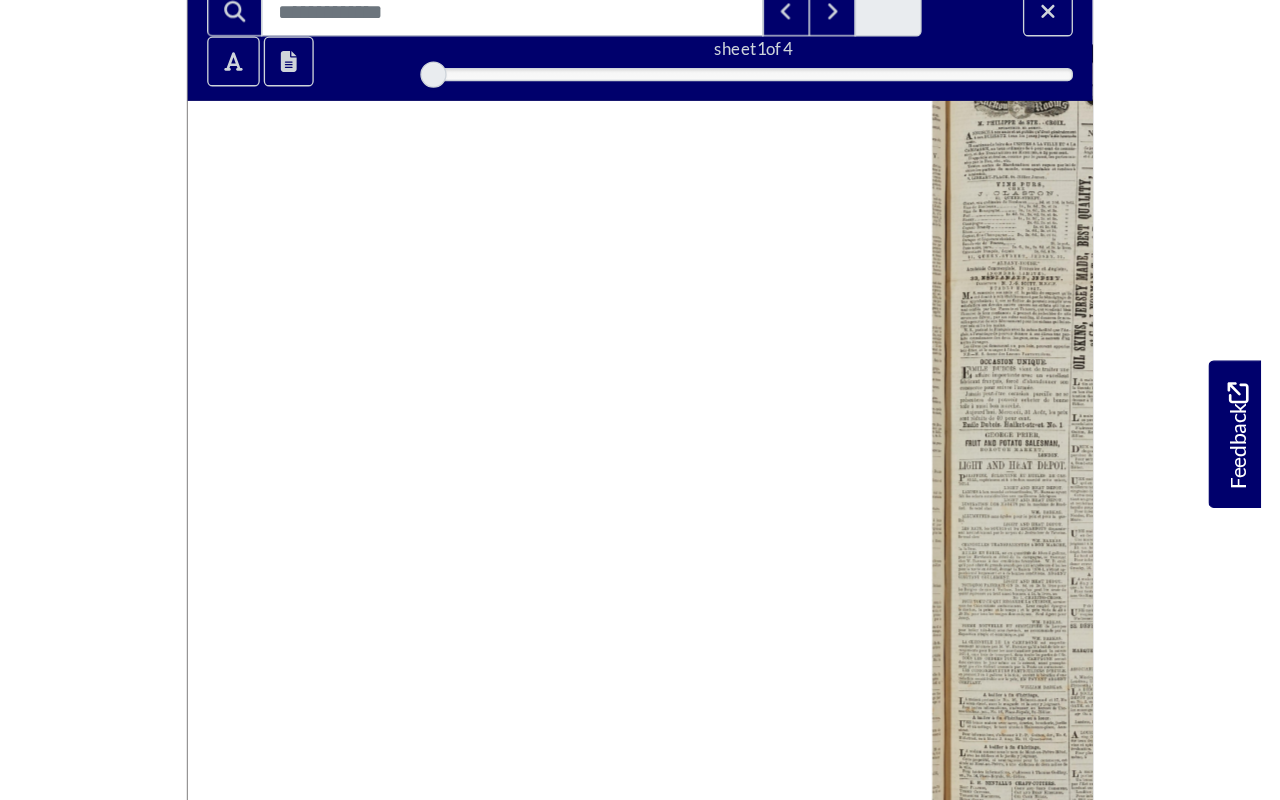 scroll, scrollTop: 0, scrollLeft: 0, axis: both 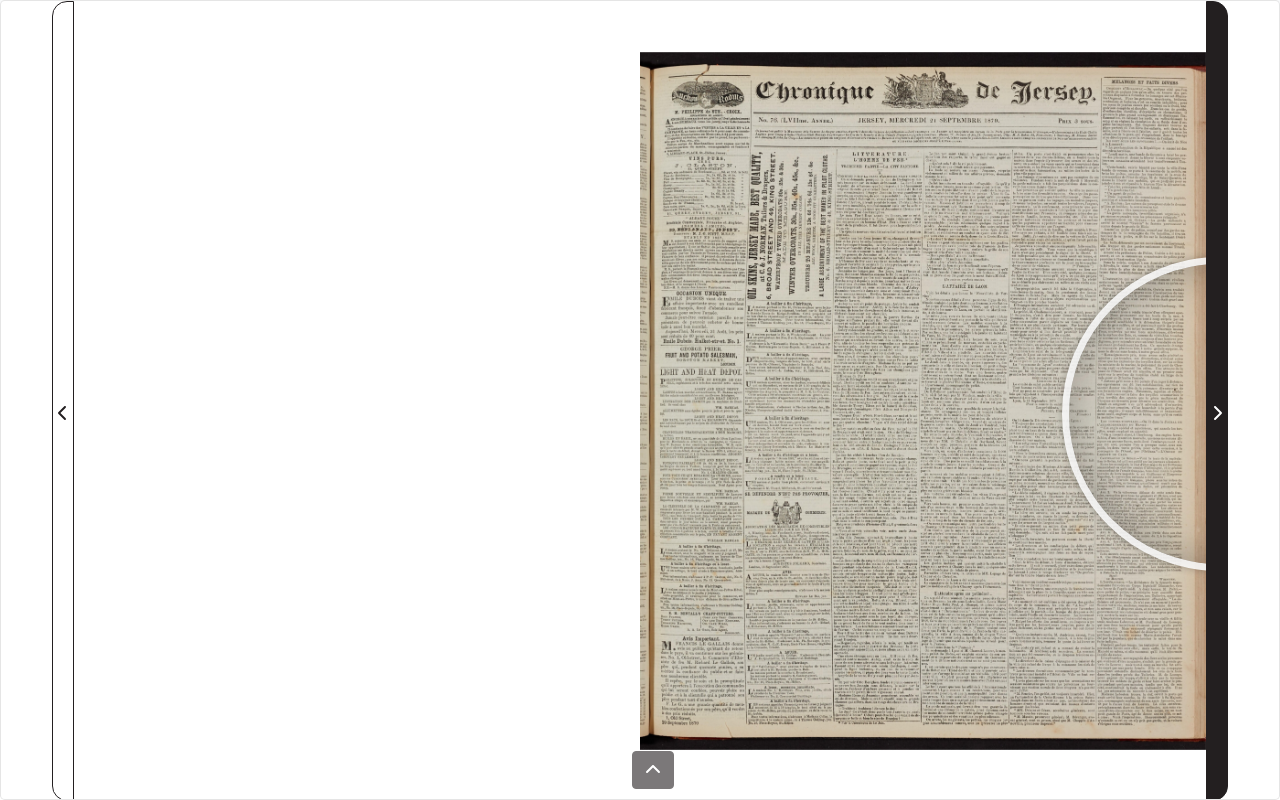 click at bounding box center (1218, 413) 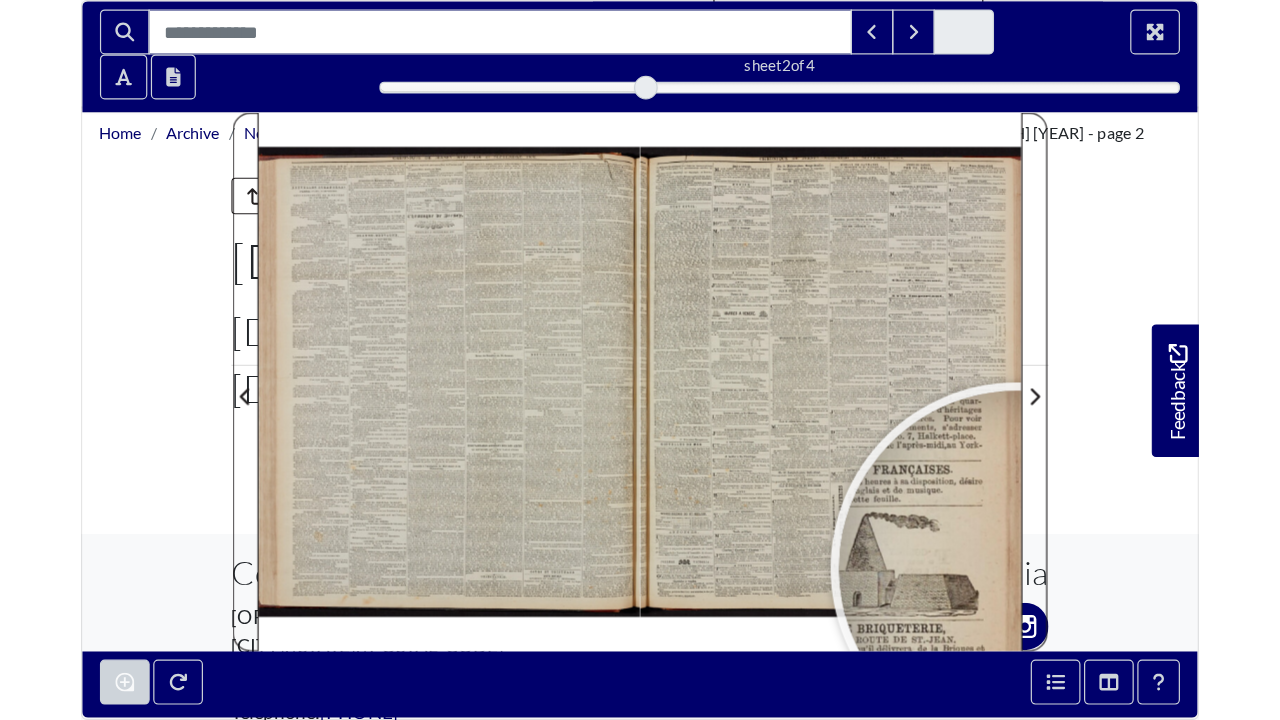 scroll, scrollTop: 0, scrollLeft: 0, axis: both 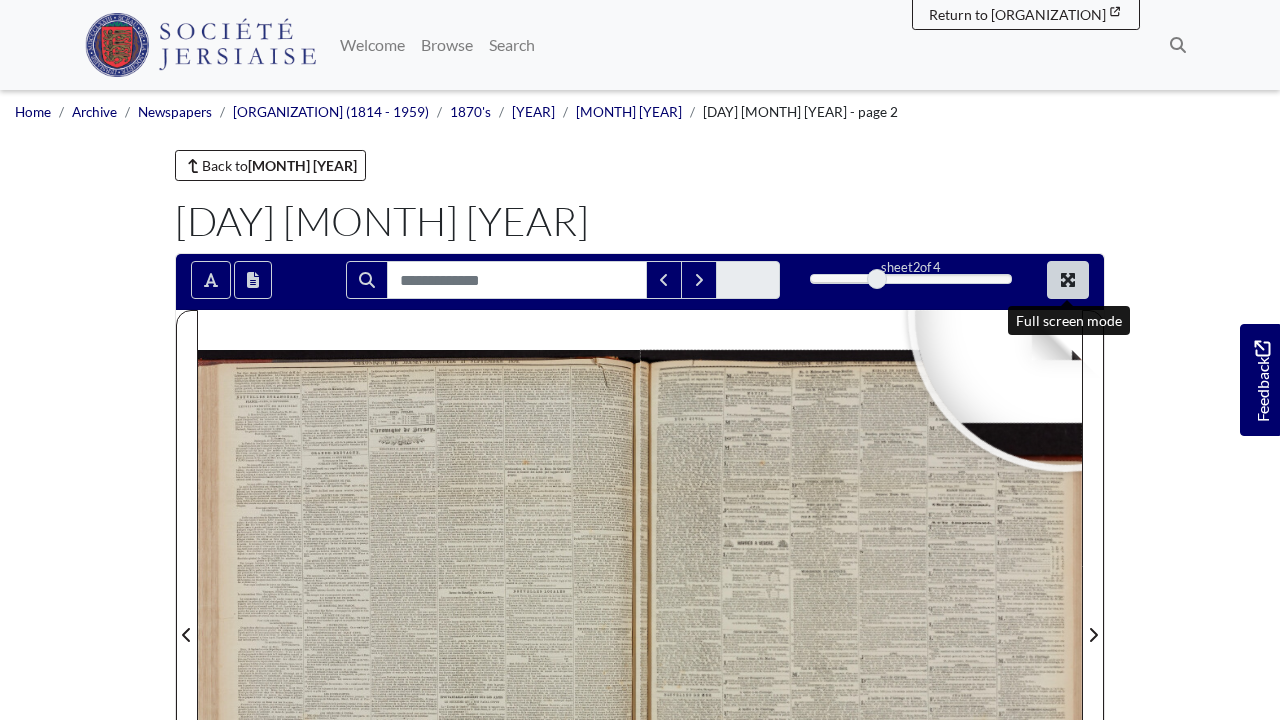 click at bounding box center (1068, 280) 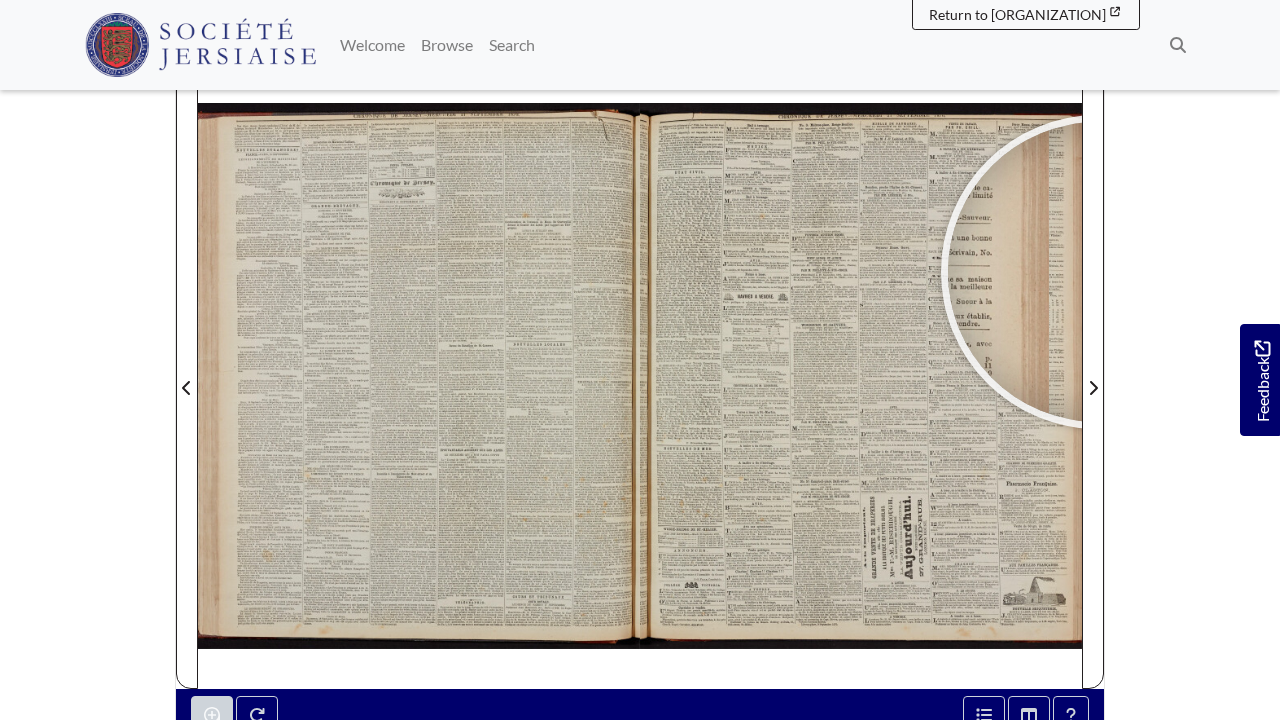 scroll, scrollTop: 84, scrollLeft: 0, axis: vertical 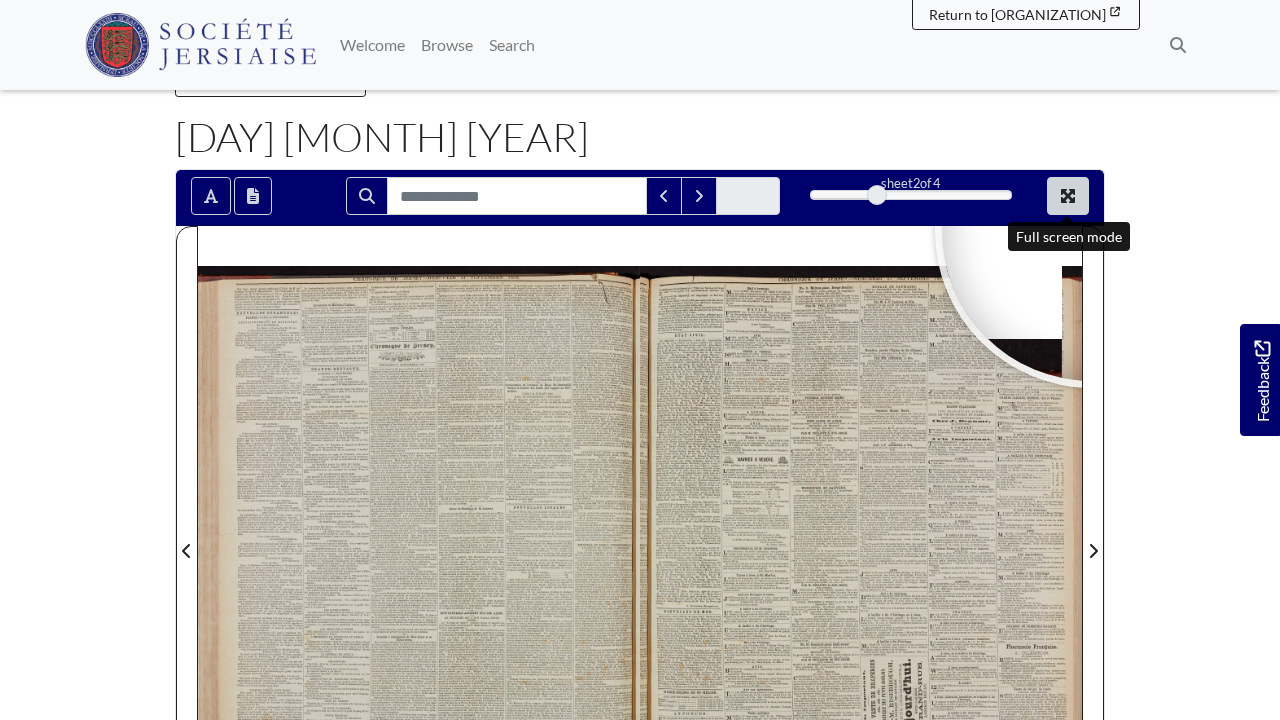 click at bounding box center [1068, 196] 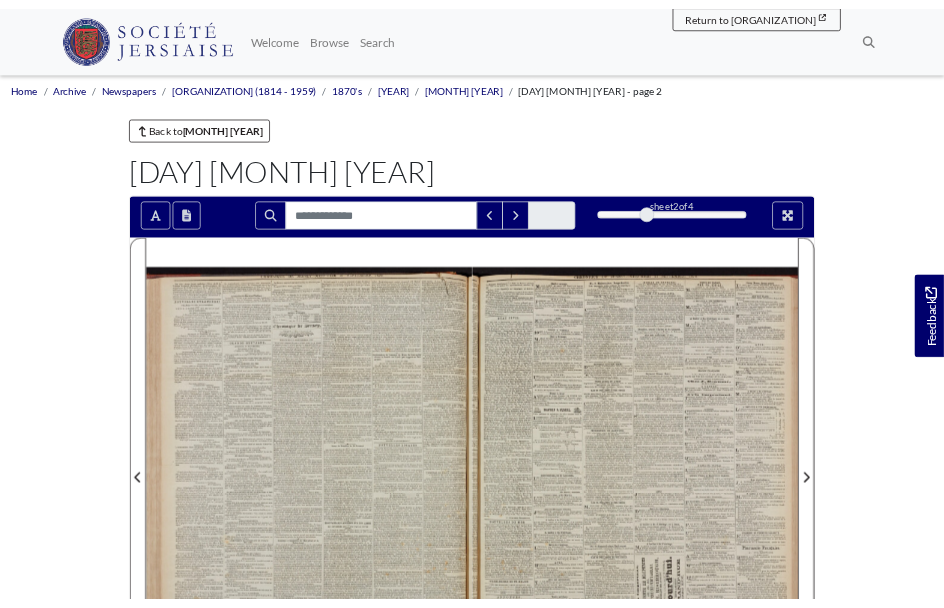 scroll, scrollTop: 84, scrollLeft: 0, axis: vertical 